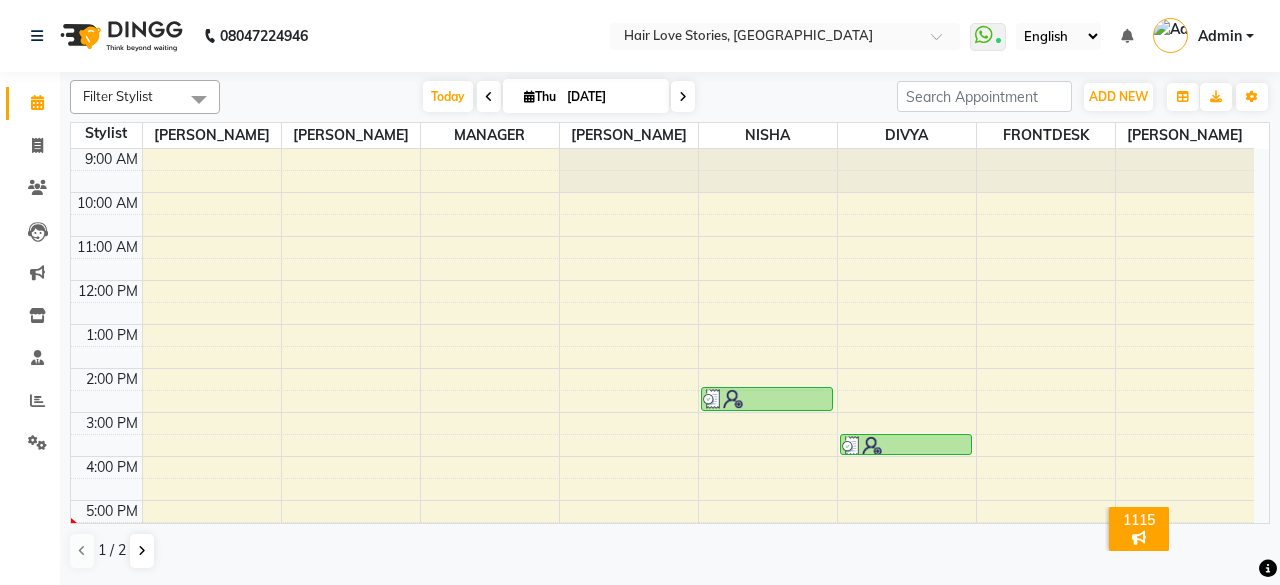 scroll, scrollTop: 0, scrollLeft: 0, axis: both 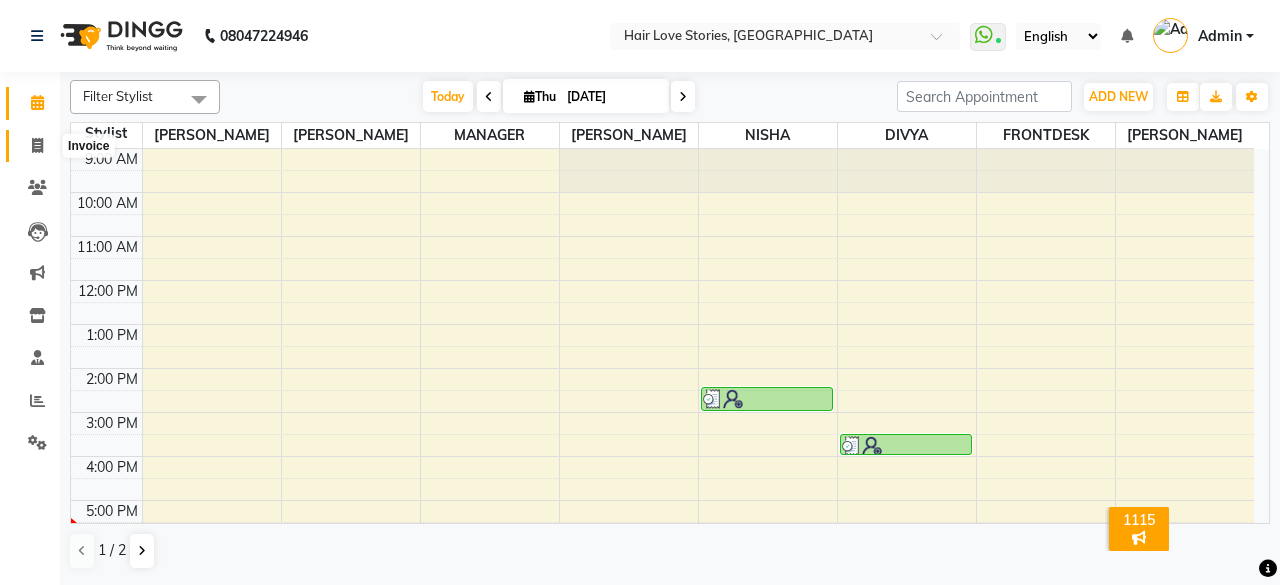 click 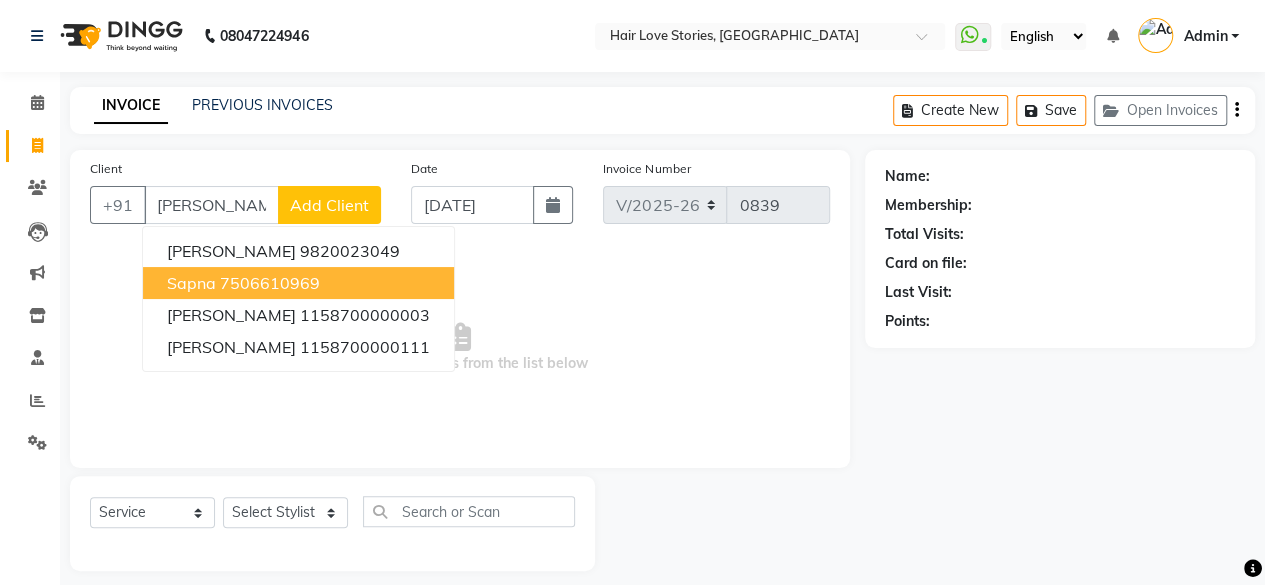 click on "Sapna" at bounding box center [191, 283] 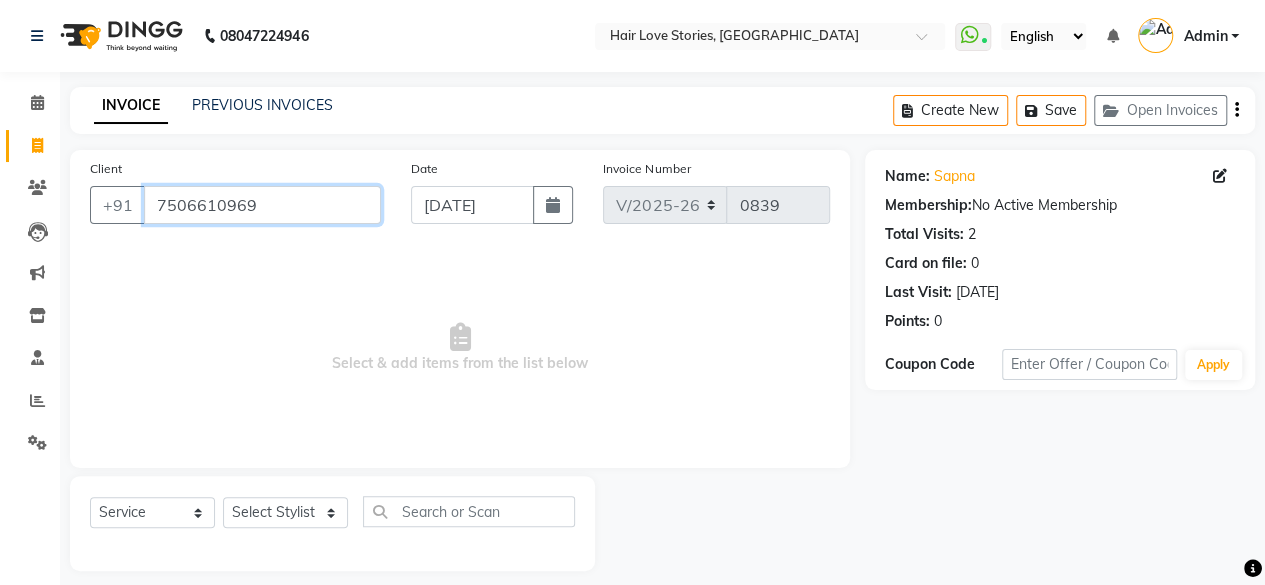 click on "7506610969" at bounding box center [262, 205] 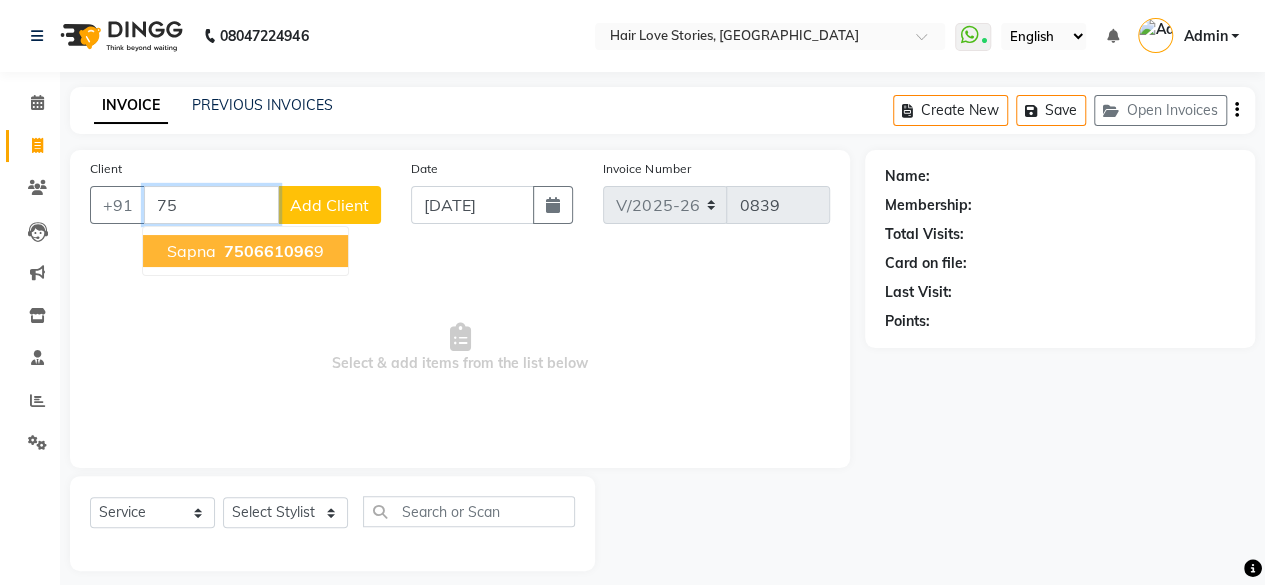 type on "7" 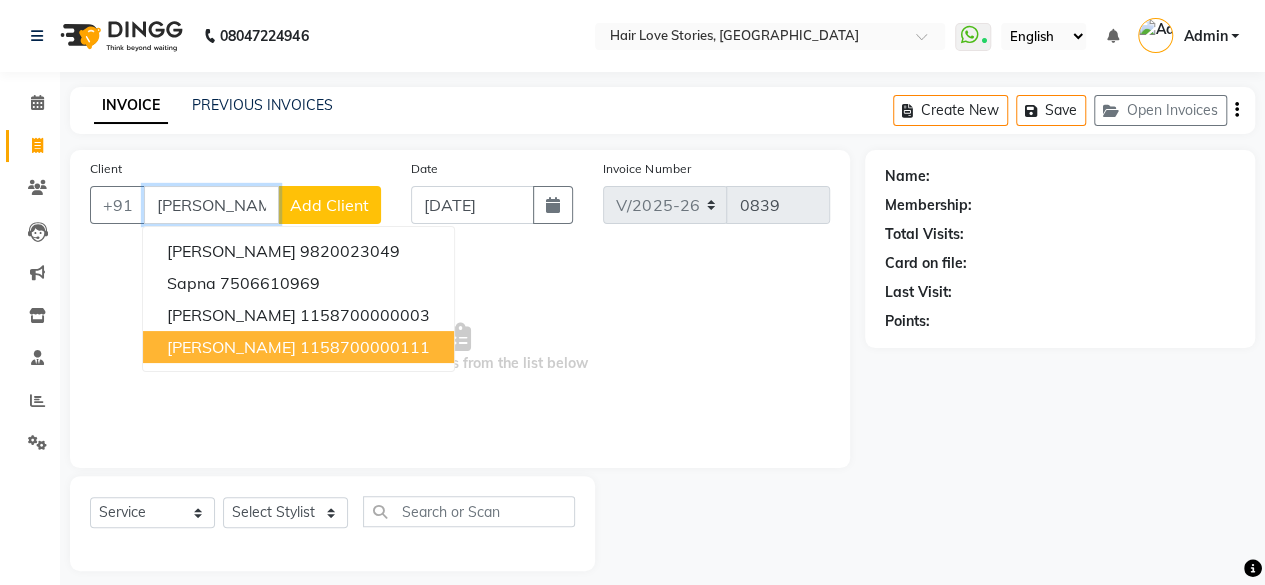 click on "1158700000111" at bounding box center (365, 347) 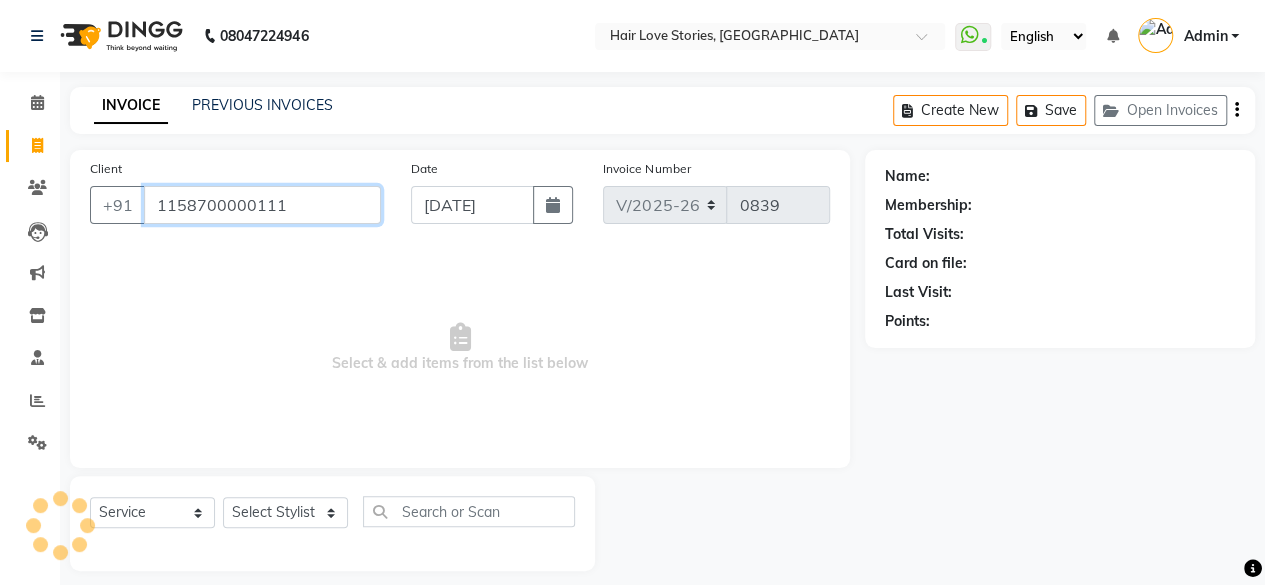 type on "1158700000111" 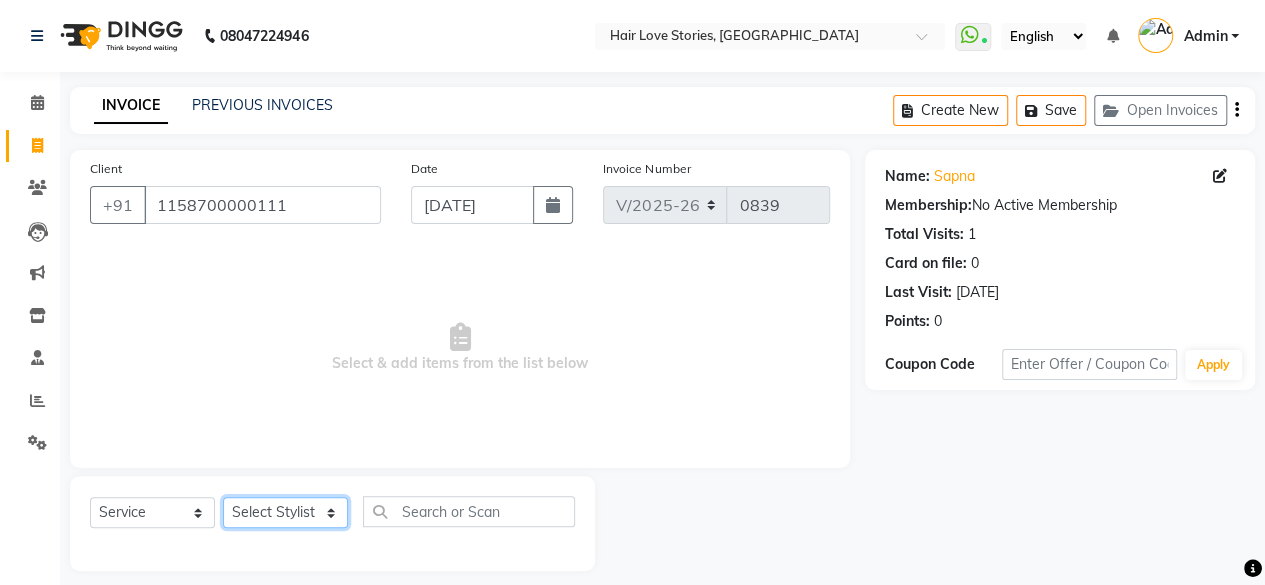 click on "Select Stylist [PERSON_NAME] DIVYA FRONTDESK [PERSON_NAME] MANAGER [PERSON_NAME] MEENA MANE  NISHA [PERSON_NAME] [PERSON_NAME] [PERSON_NAME] [PERSON_NAME]" 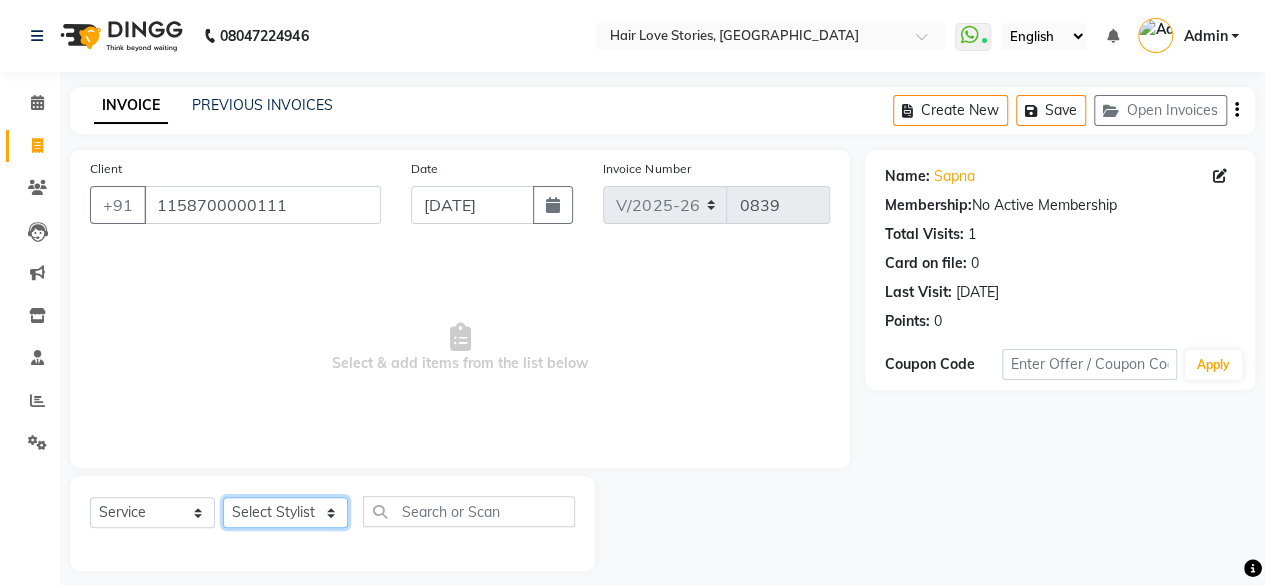 select on "66845" 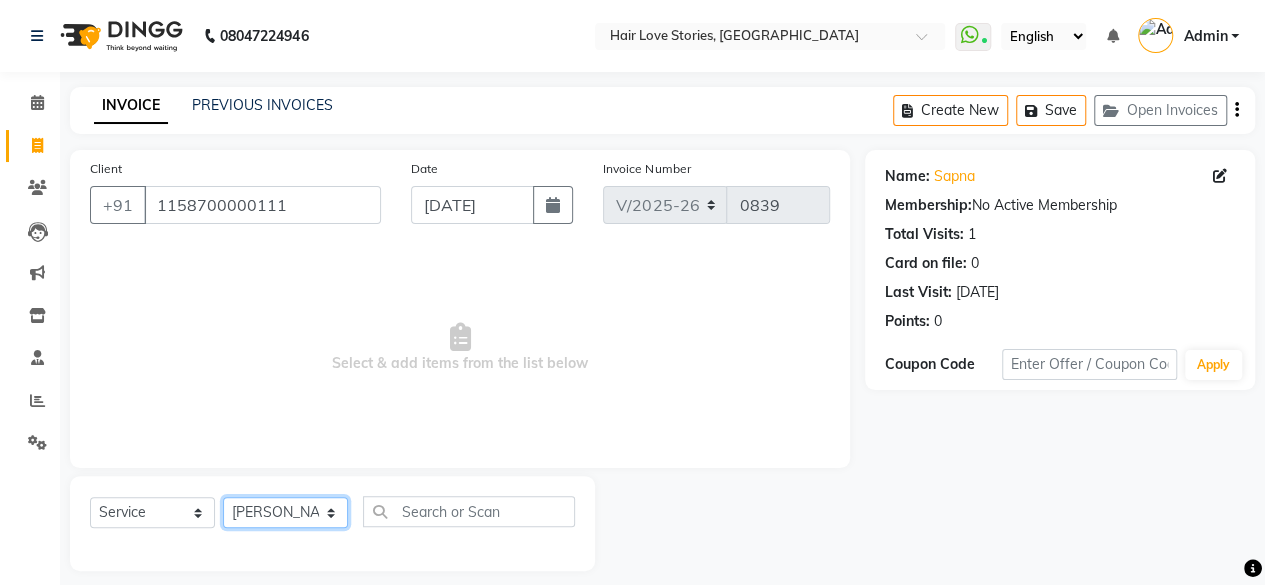 click on "Select Stylist [PERSON_NAME] DIVYA FRONTDESK [PERSON_NAME] MANAGER [PERSON_NAME] MEENA MANE  NISHA [PERSON_NAME] [PERSON_NAME] [PERSON_NAME] [PERSON_NAME]" 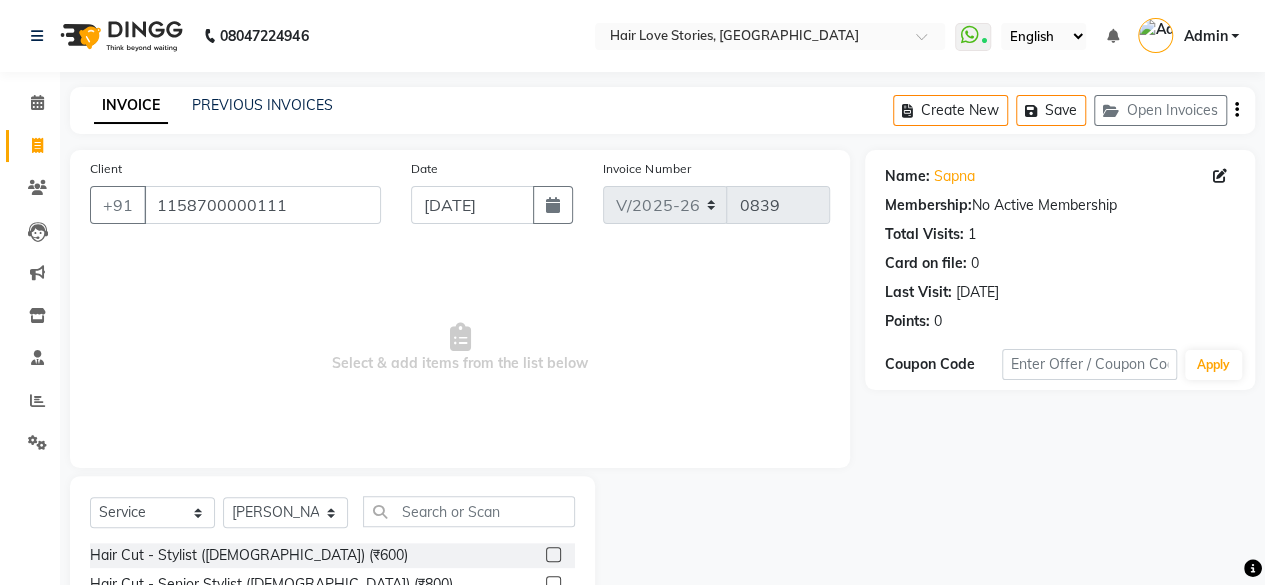 click on "Select  Service  Product  Membership  Package Voucher Prepaid Gift Card  Select Stylist [PERSON_NAME] Buikar DIVYA FRONTDESK [PERSON_NAME] MANAGER [PERSON_NAME] MEENA MANE  NISHA [PERSON_NAME] [PERSON_NAME] [PERSON_NAME] [PERSON_NAME]" 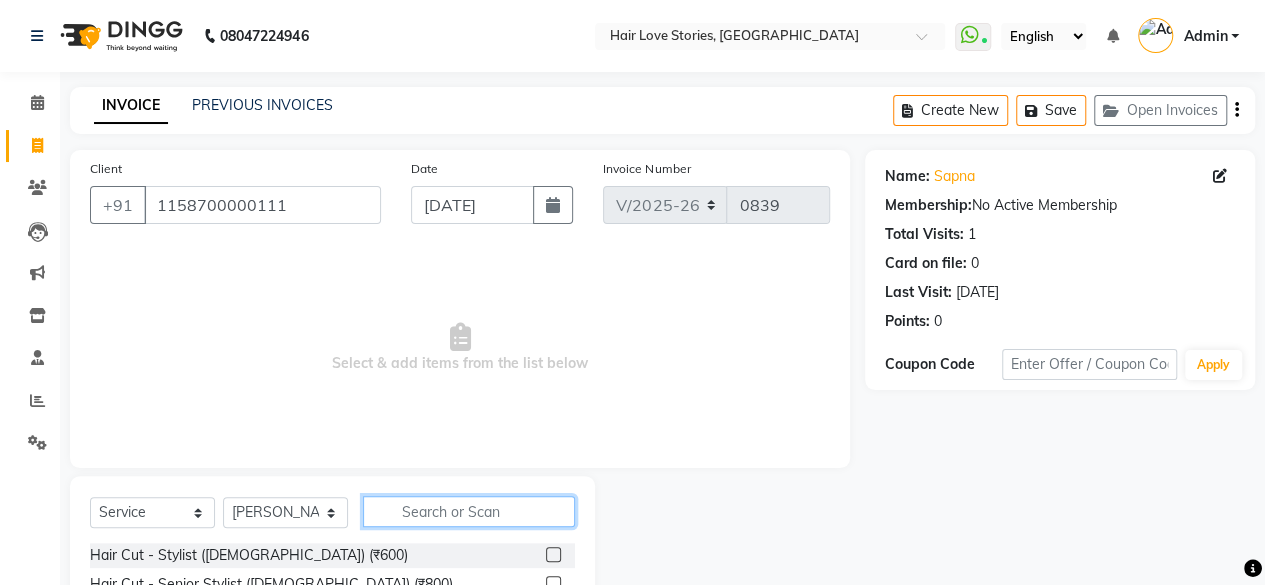 click 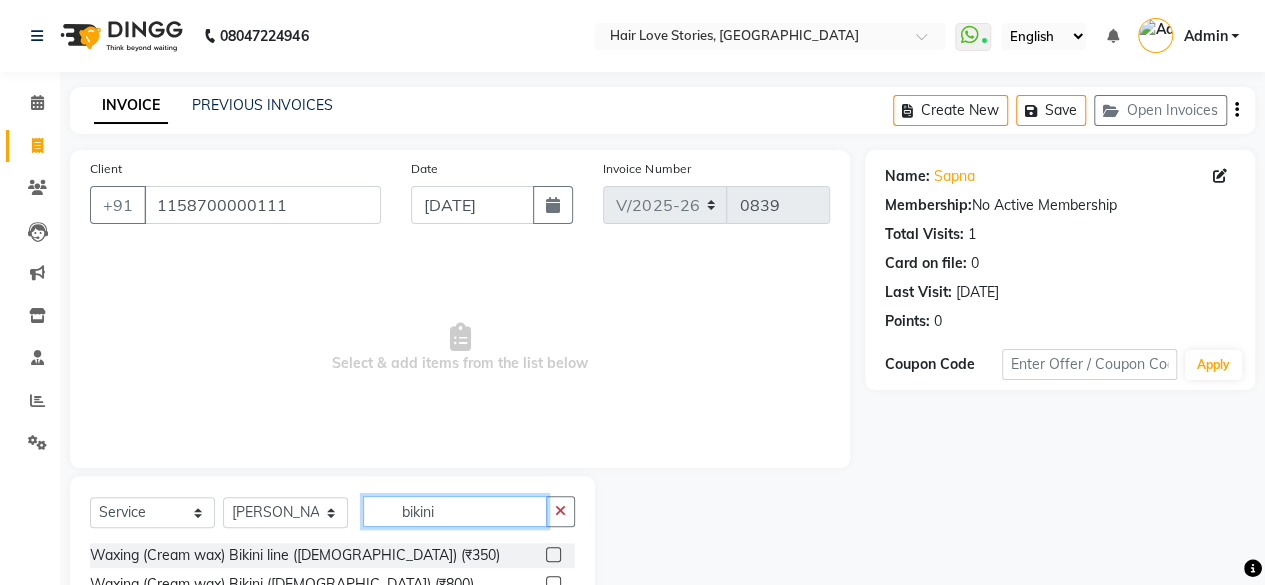 type on "bikini" 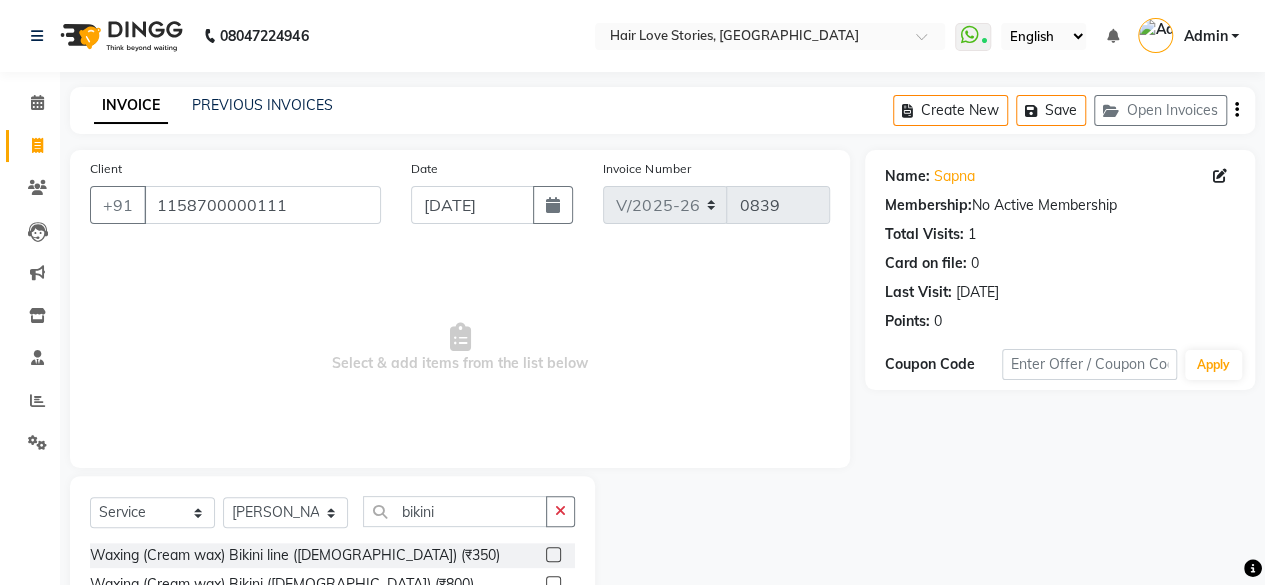 click 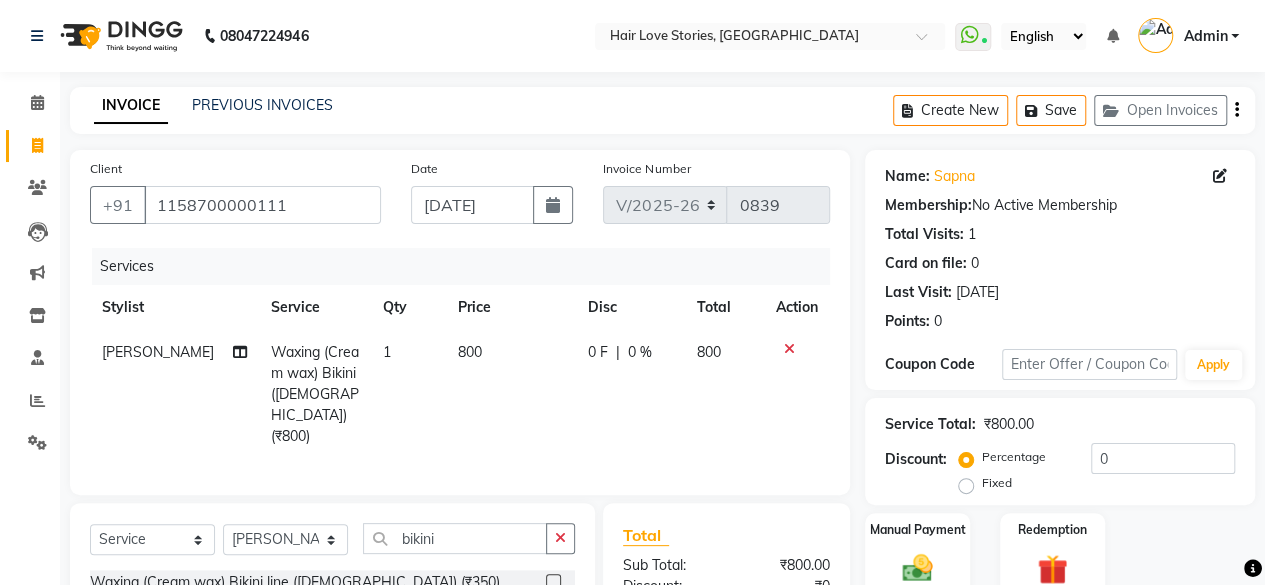 checkbox on "false" 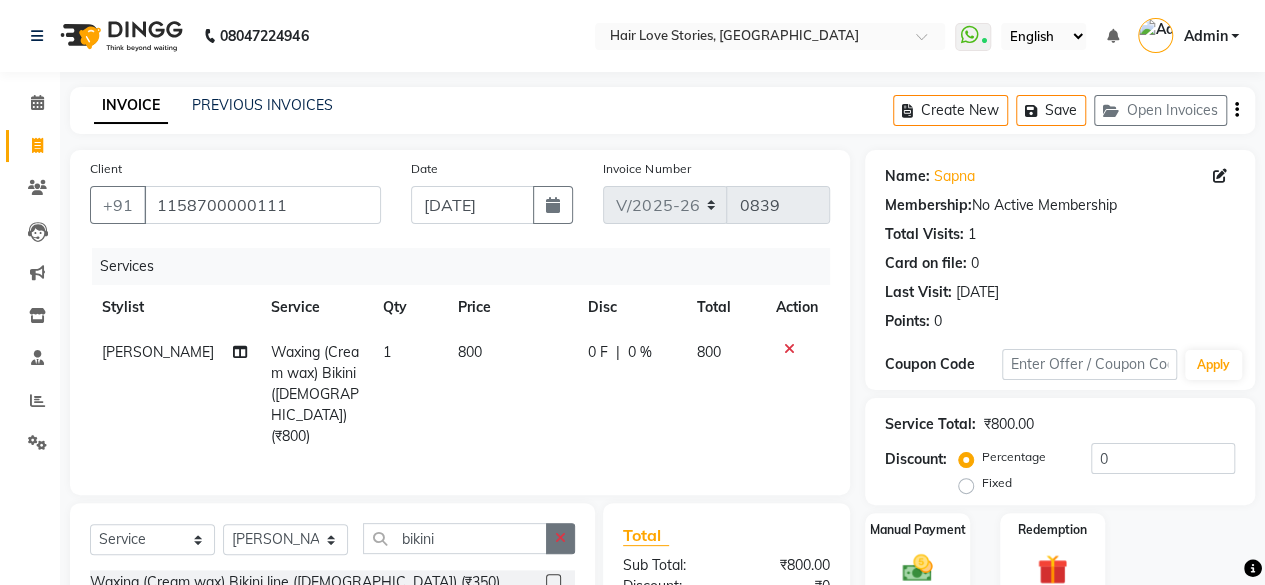 click 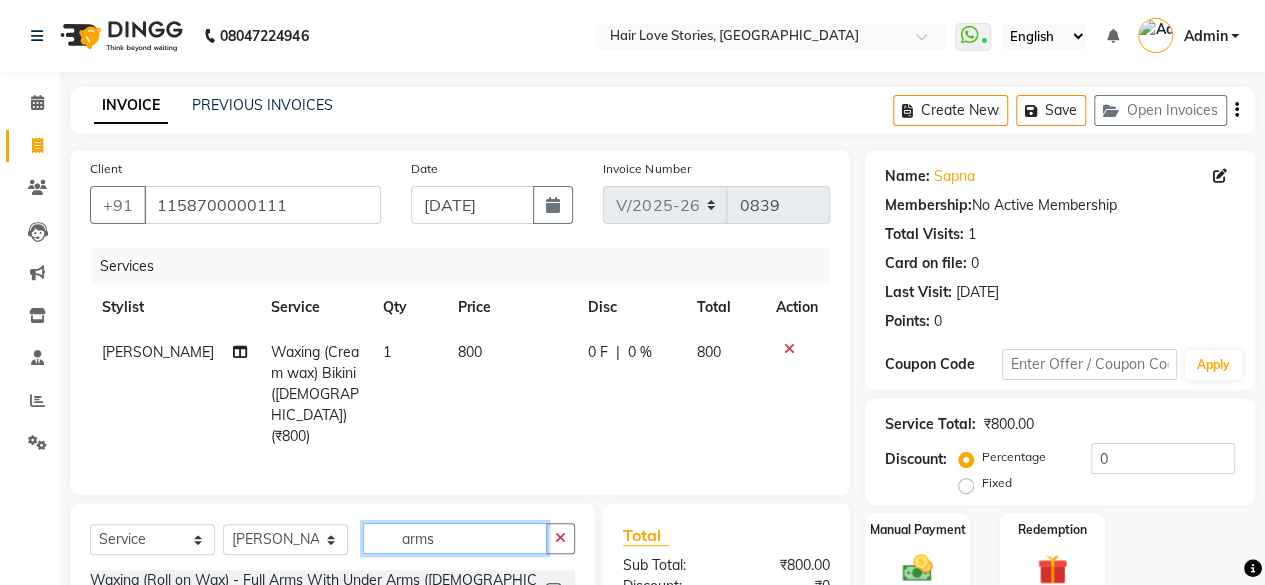 scroll, scrollTop: 236, scrollLeft: 0, axis: vertical 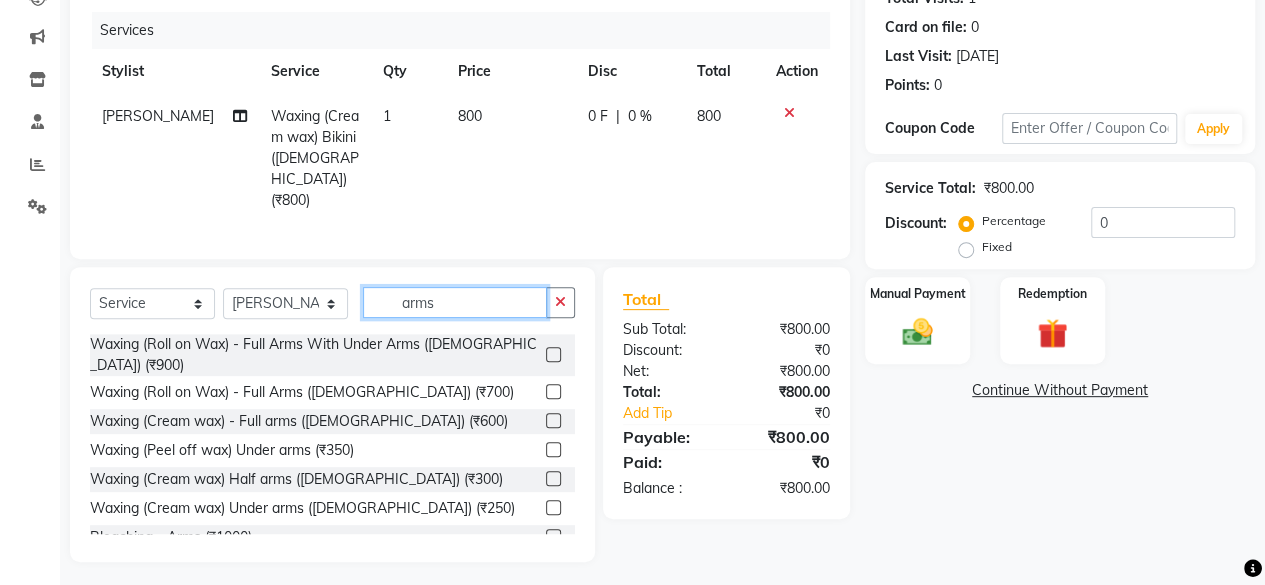 type on "arms" 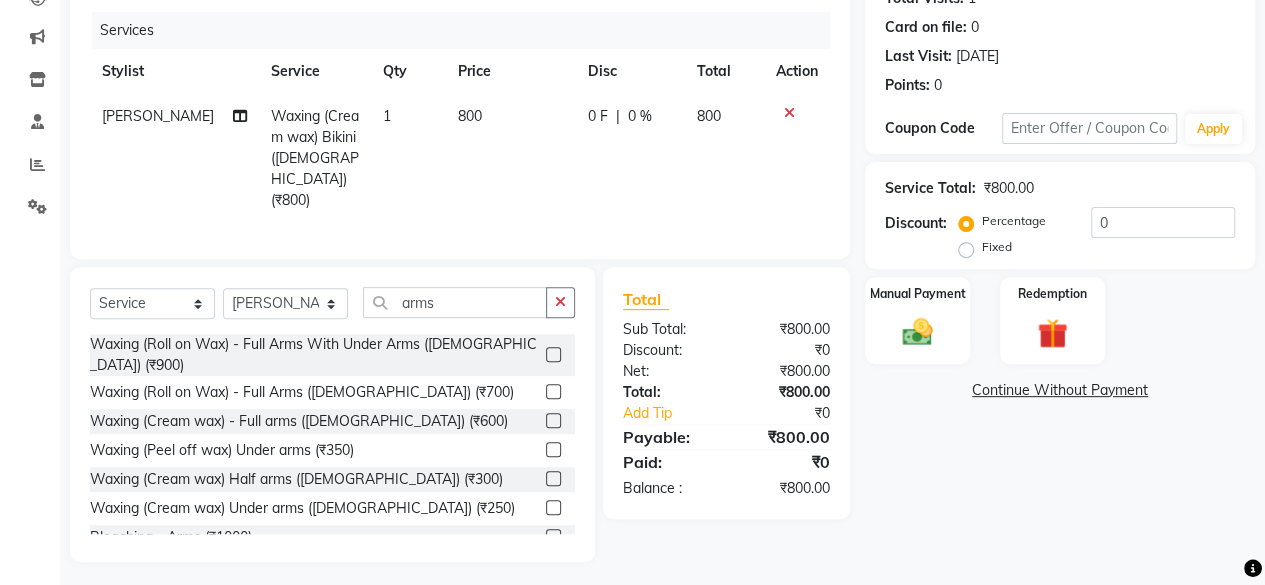 click 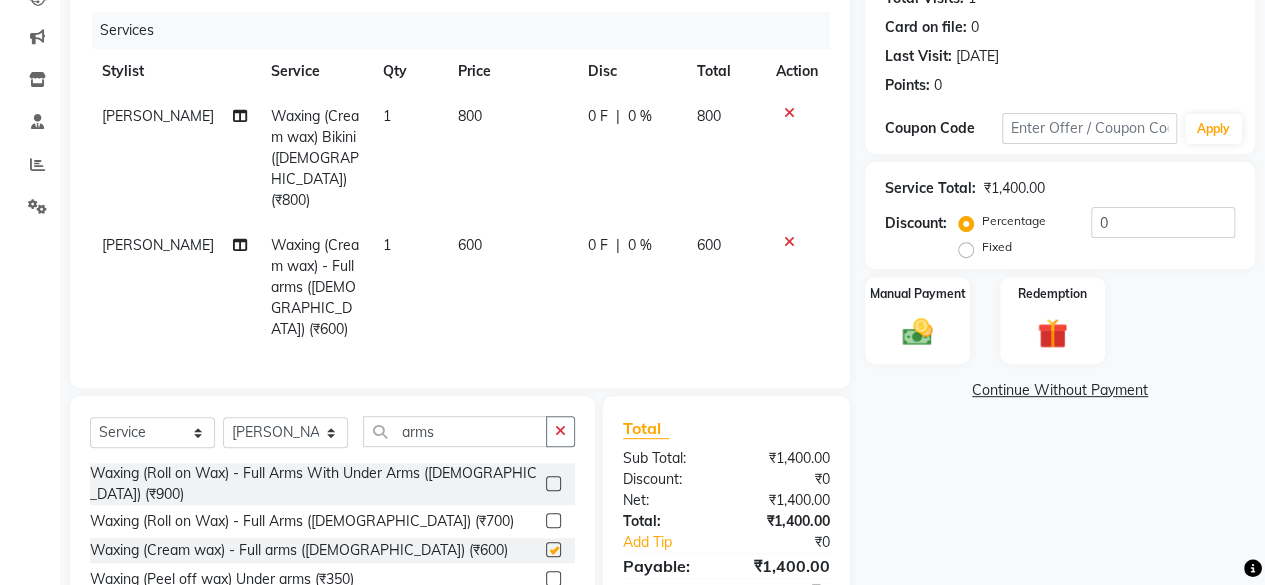 checkbox on "false" 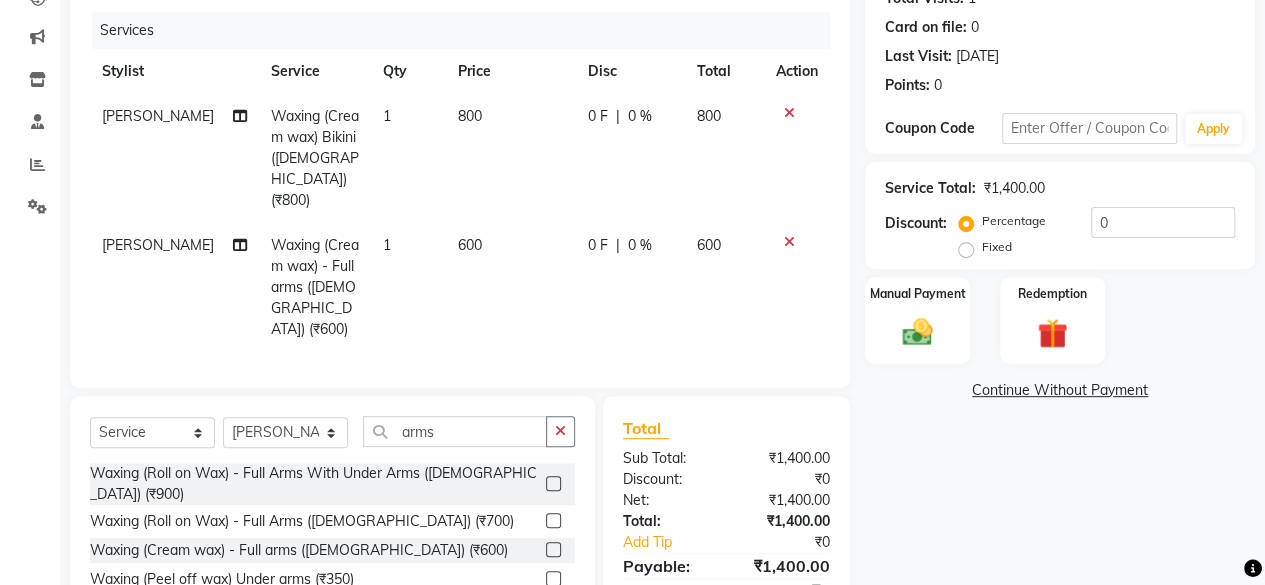 scroll, scrollTop: 344, scrollLeft: 0, axis: vertical 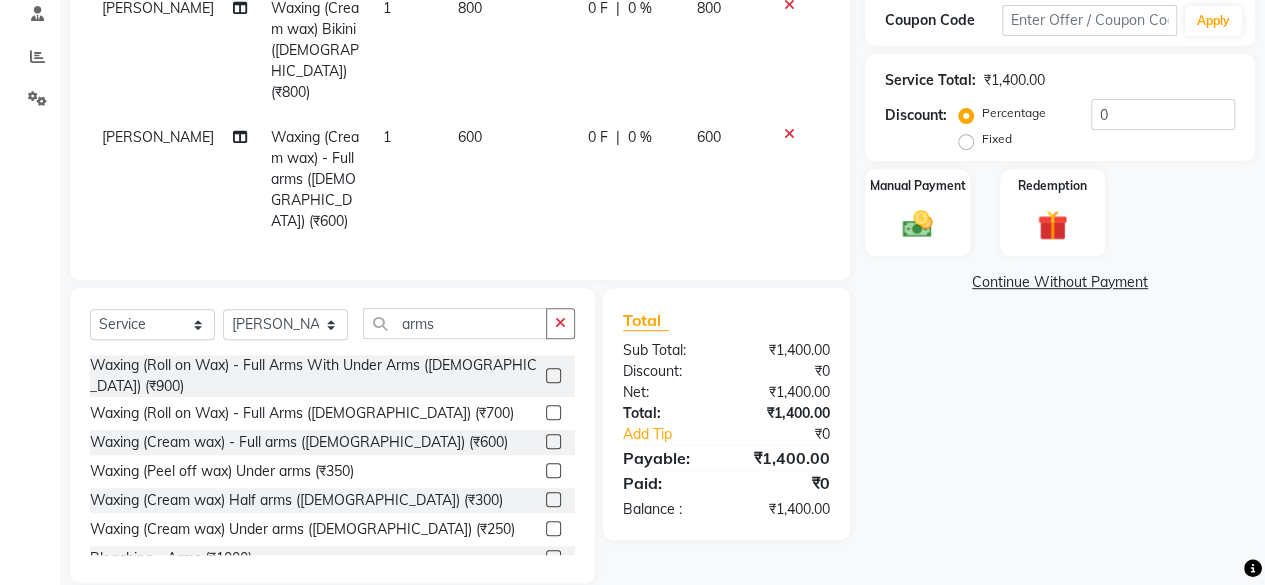 click 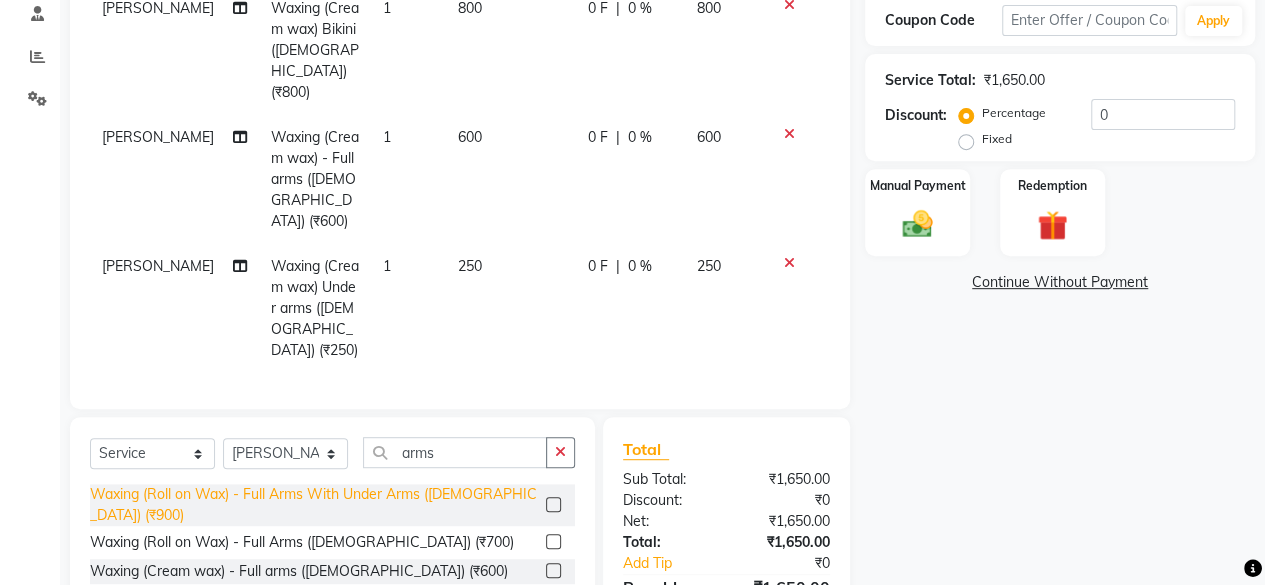 checkbox on "false" 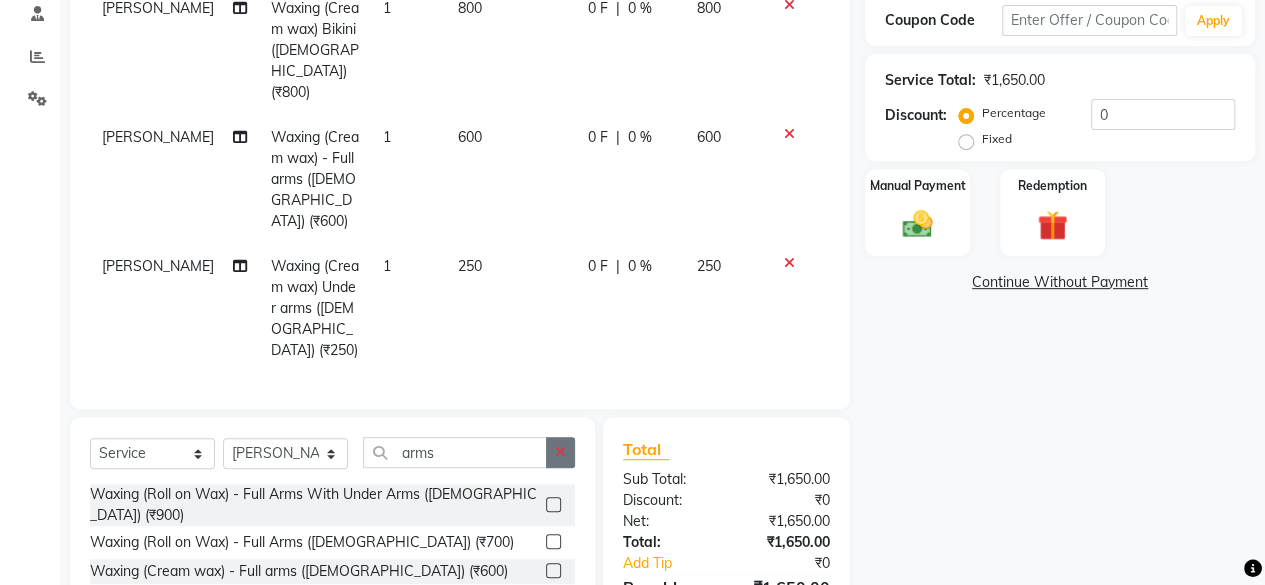 click 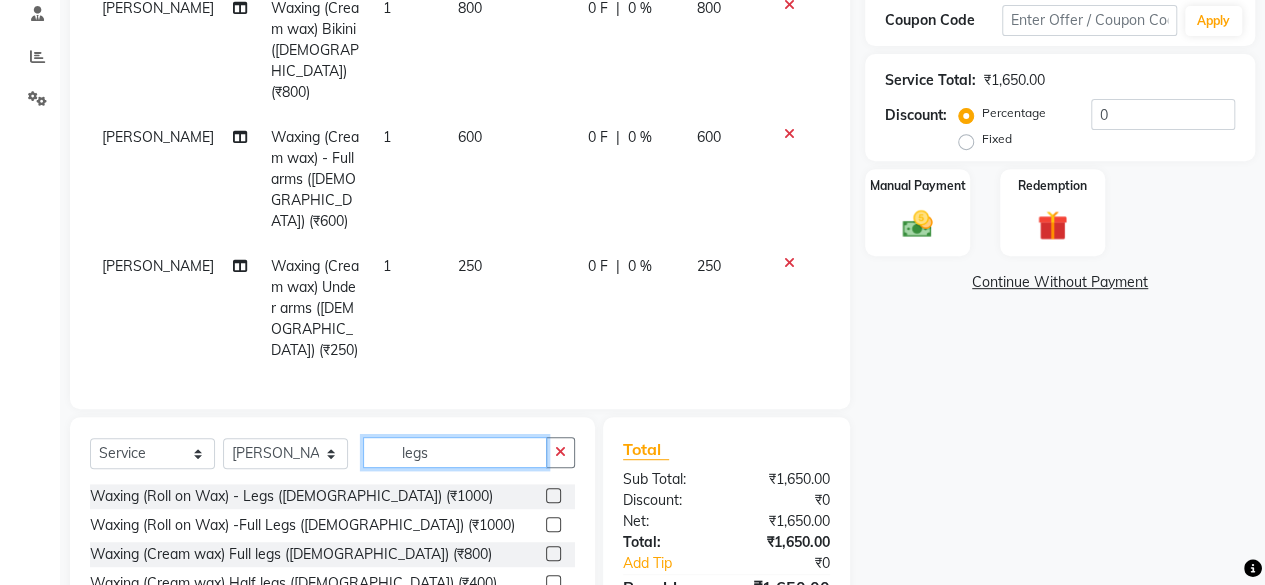 type on "legs" 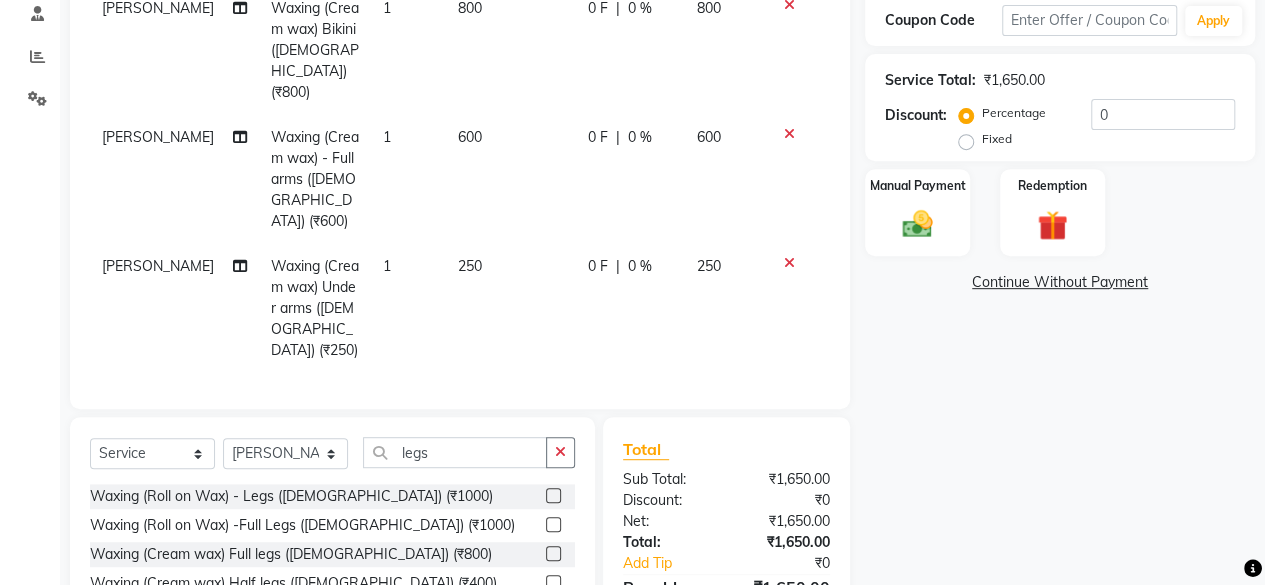 click 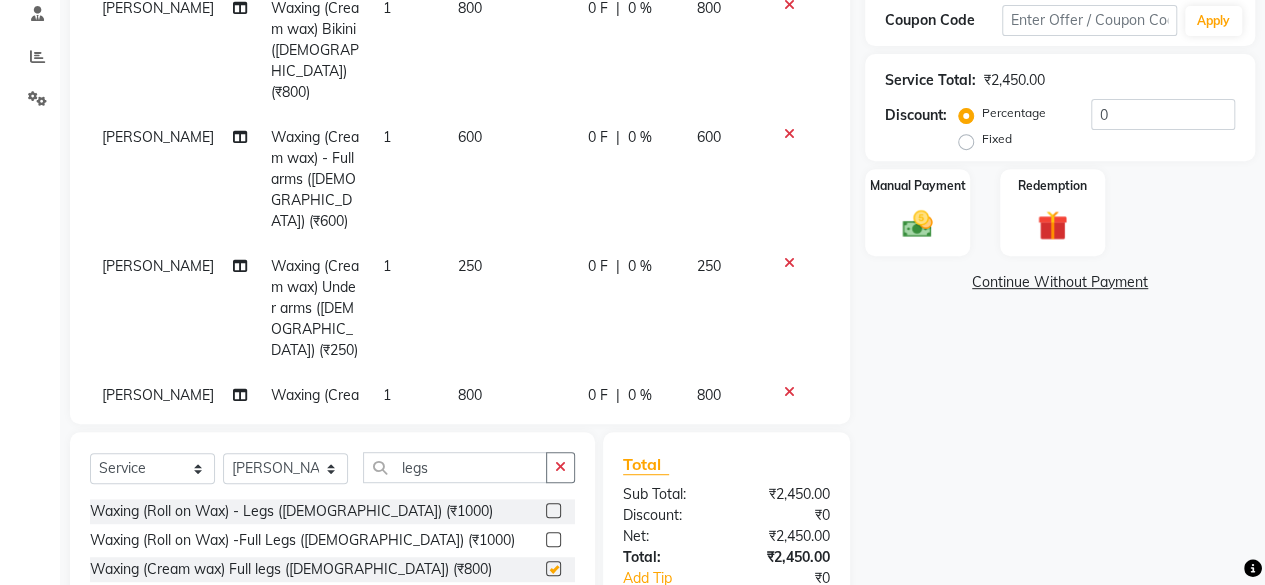 checkbox on "false" 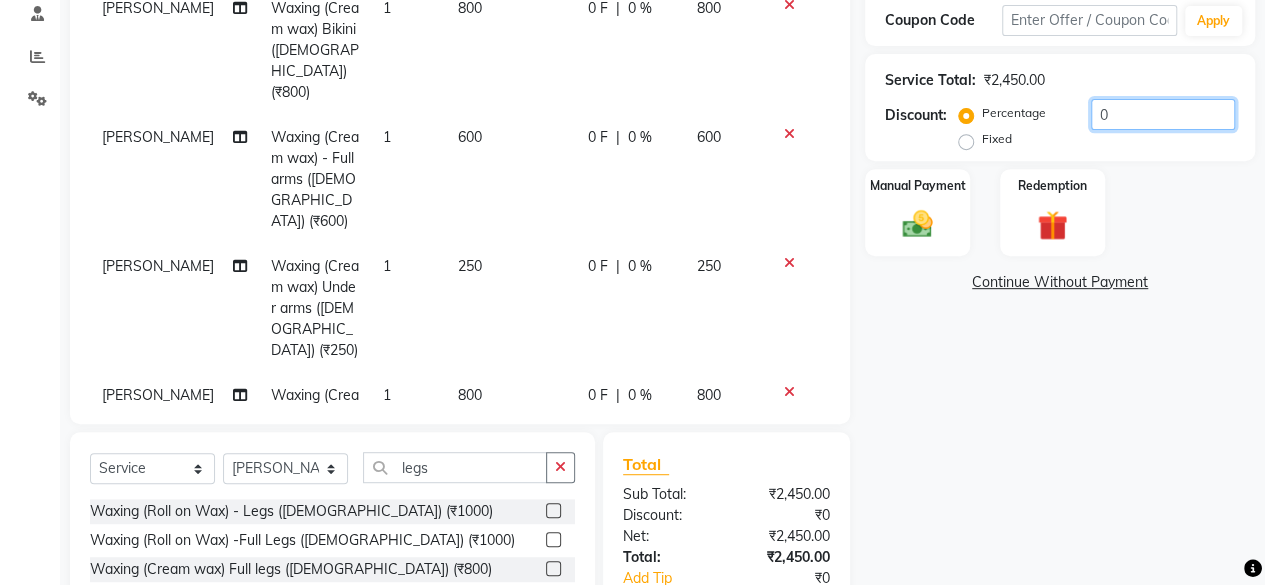 click on "0" 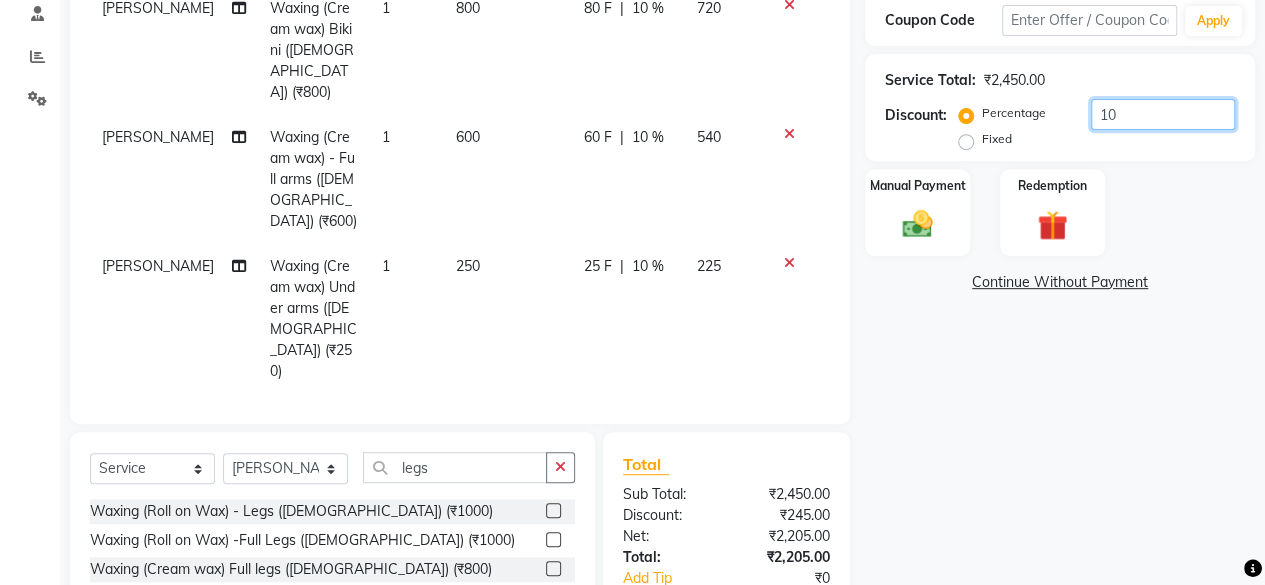 type on "10" 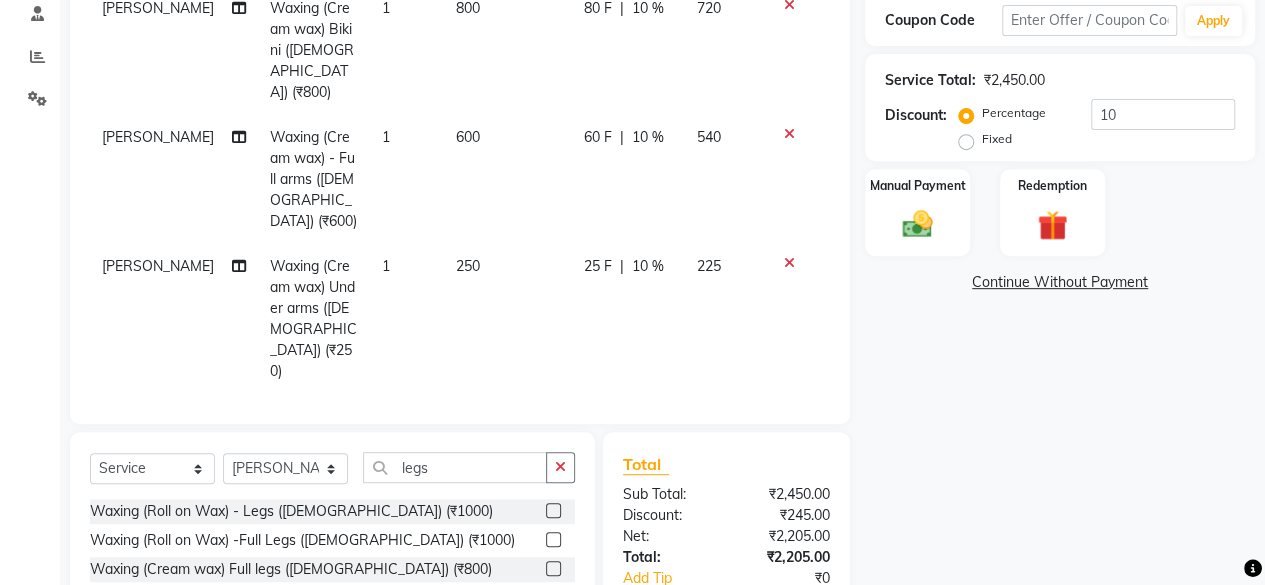 click on "Name: [PERSON_NAME]  Membership:  No Active Membership  Total Visits:  1 Card on file:  0 Last Visit:   [DATE] Points:   0  Coupon Code Apply Service Total:  ₹2,450.00  Discount:  Percentage   Fixed  10 Manual Payment Redemption  Continue Without Payment" 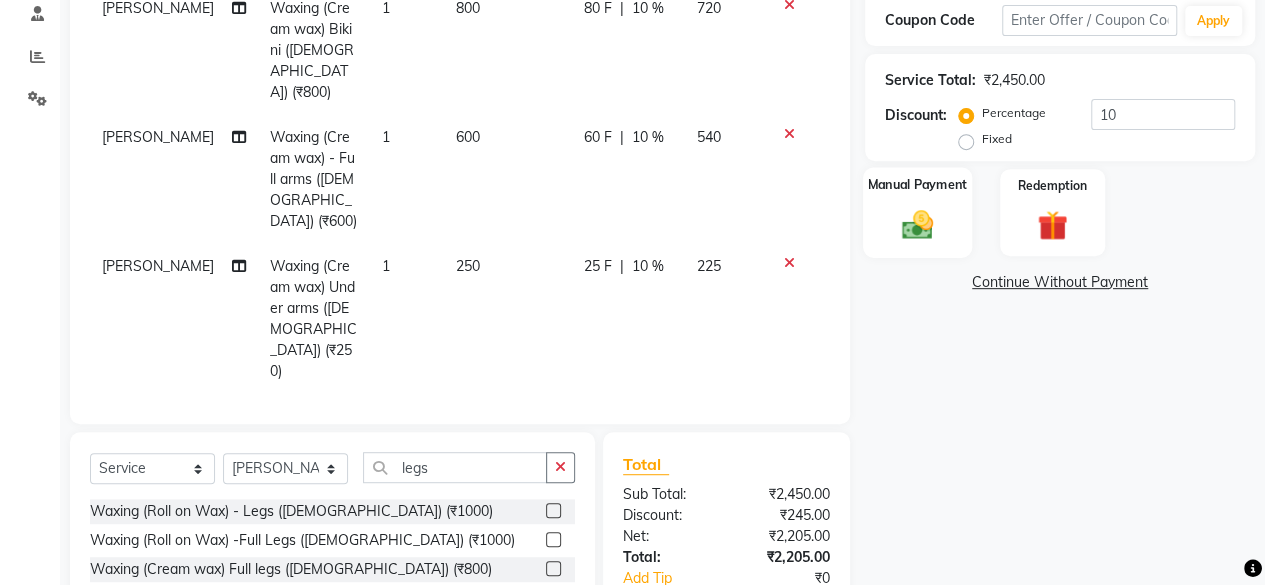 click on "Manual Payment" 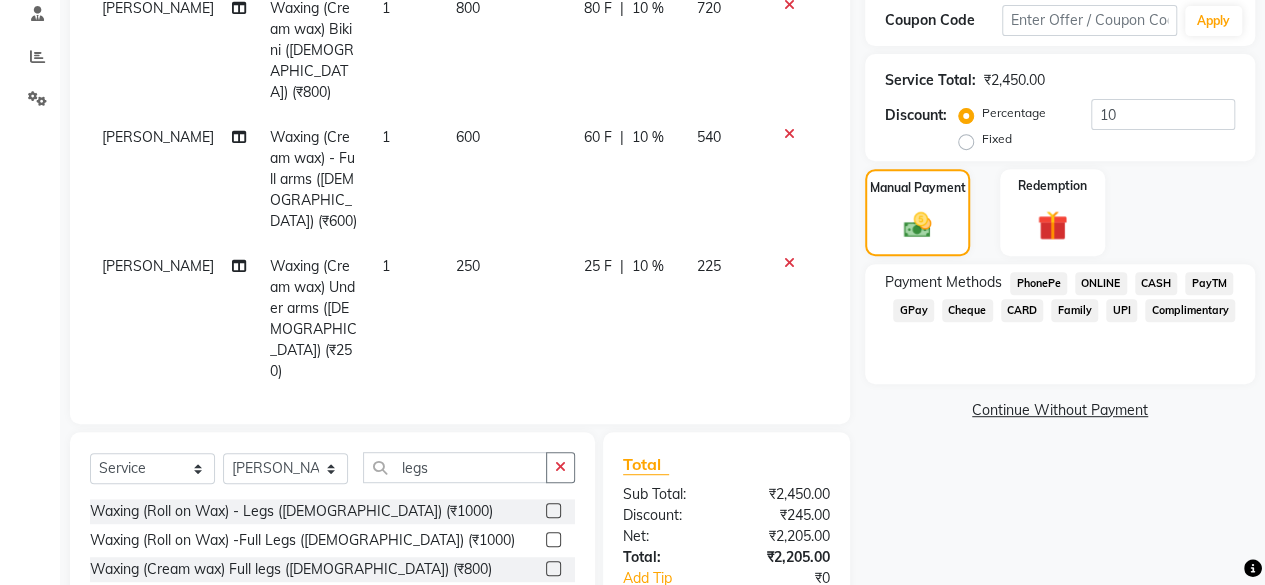 click on "CASH" 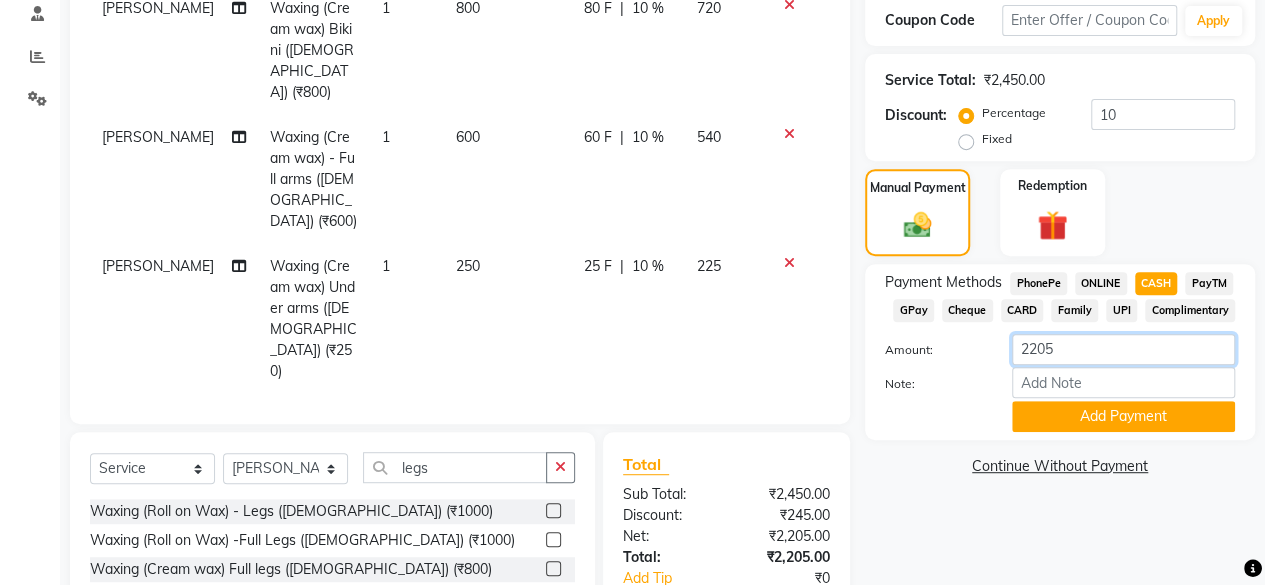 click on "2205" 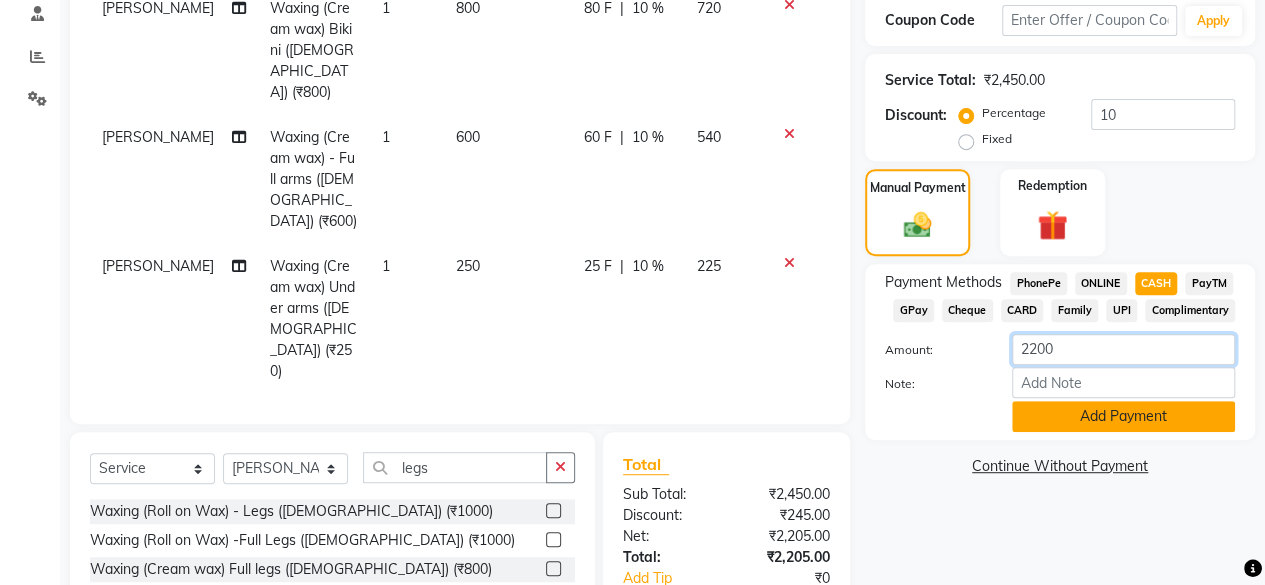 type on "2200" 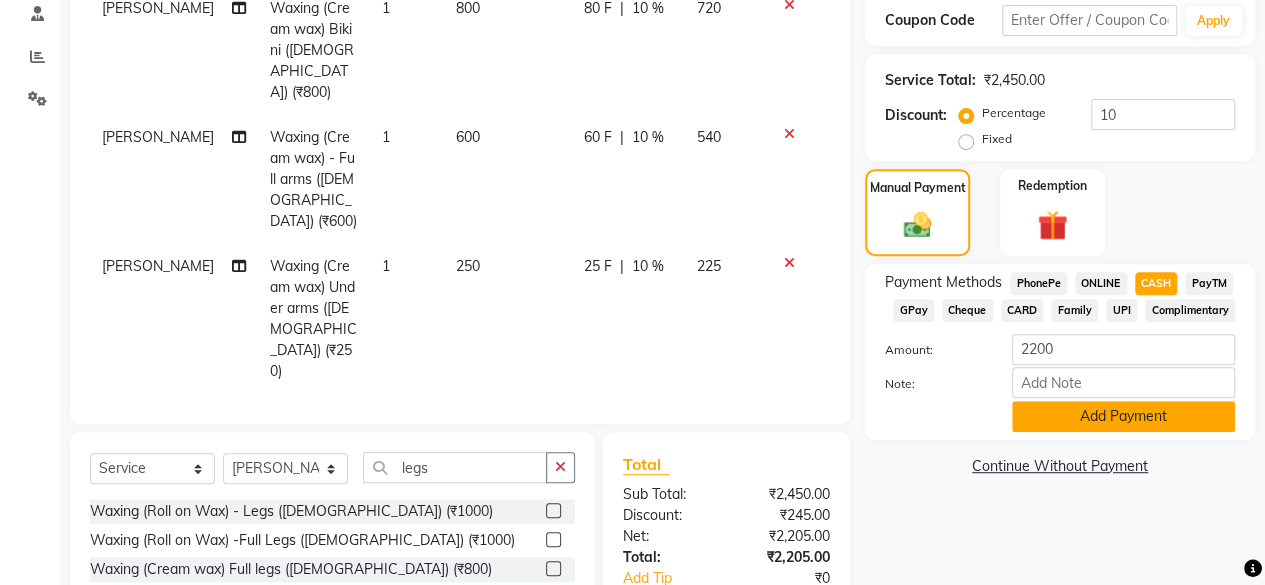 click on "Add Payment" 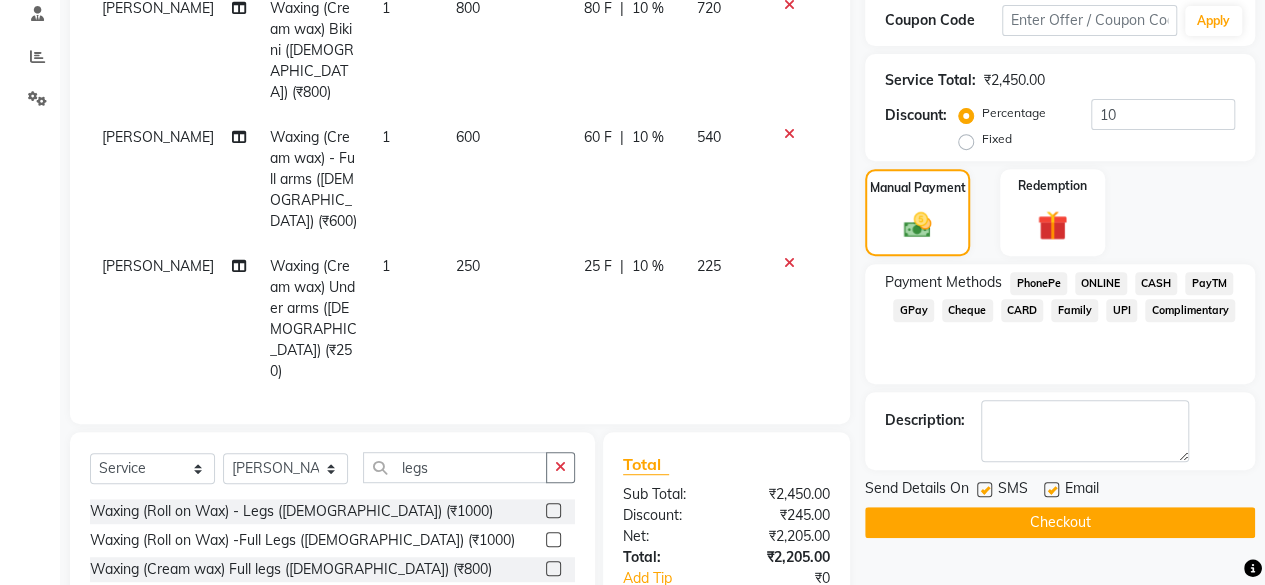 click 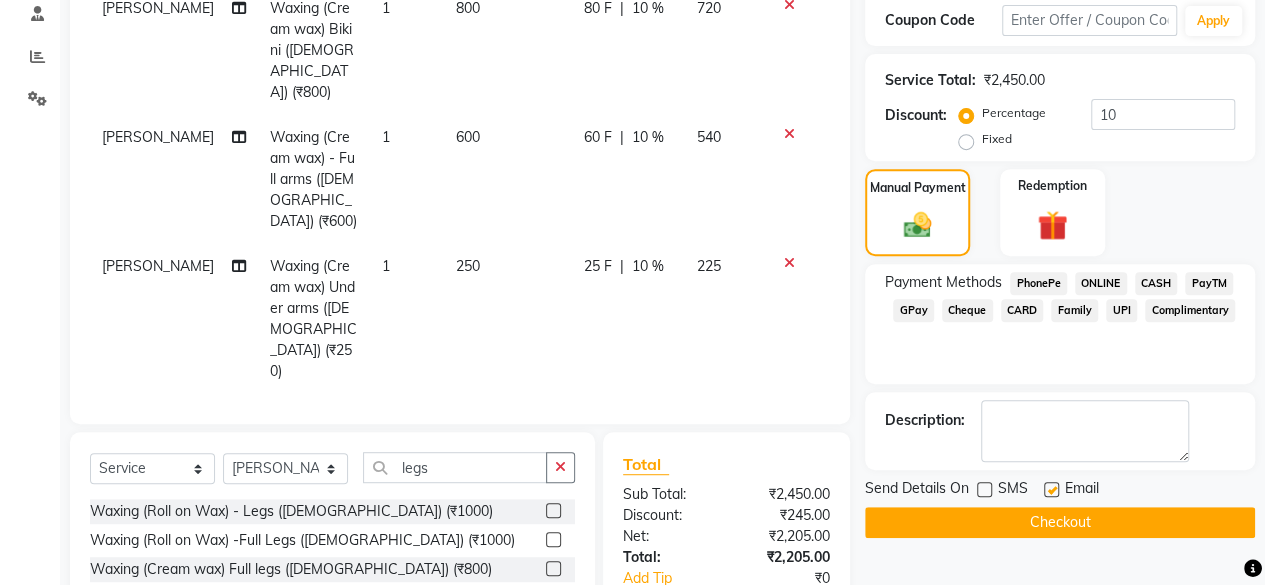 click on "Checkout" 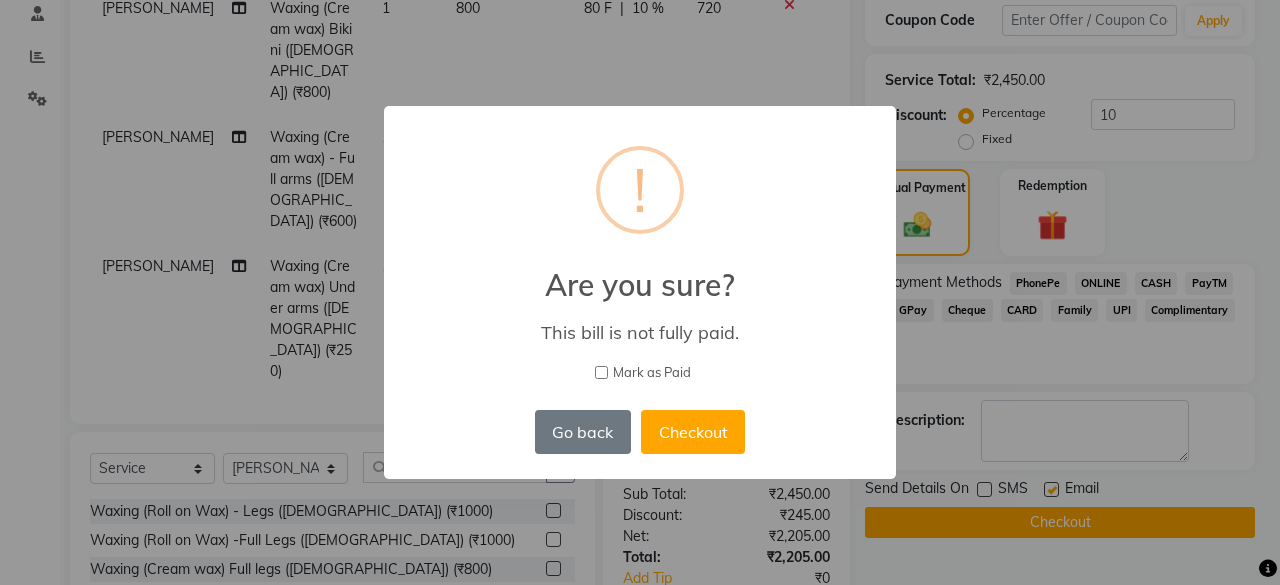 click on "Mark as Paid" at bounding box center [601, 372] 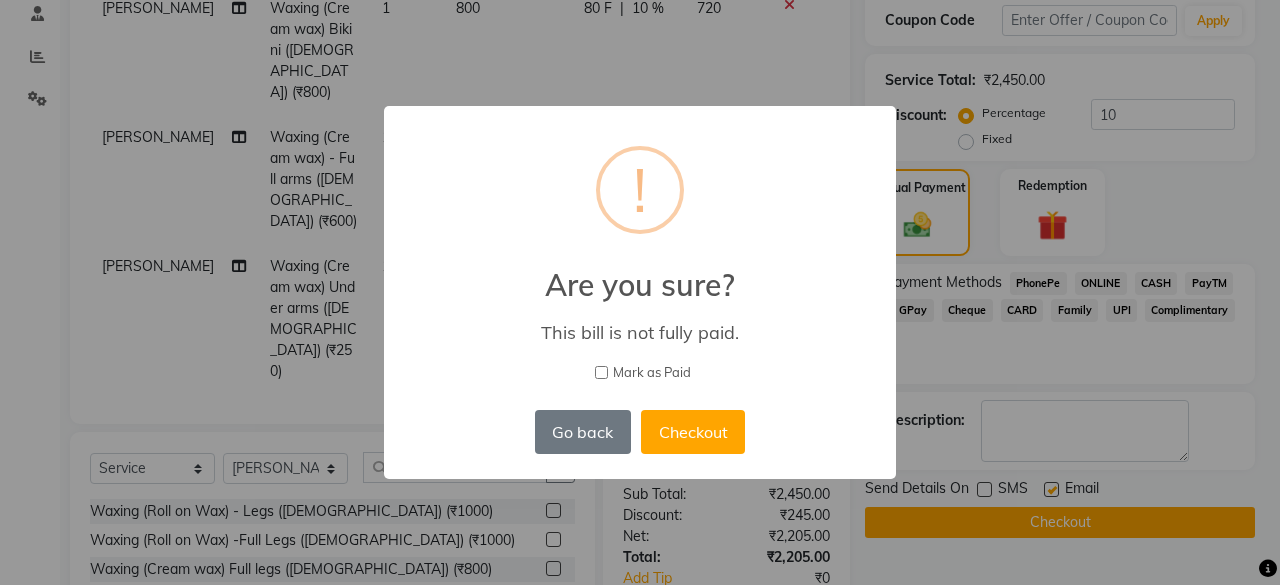checkbox on "true" 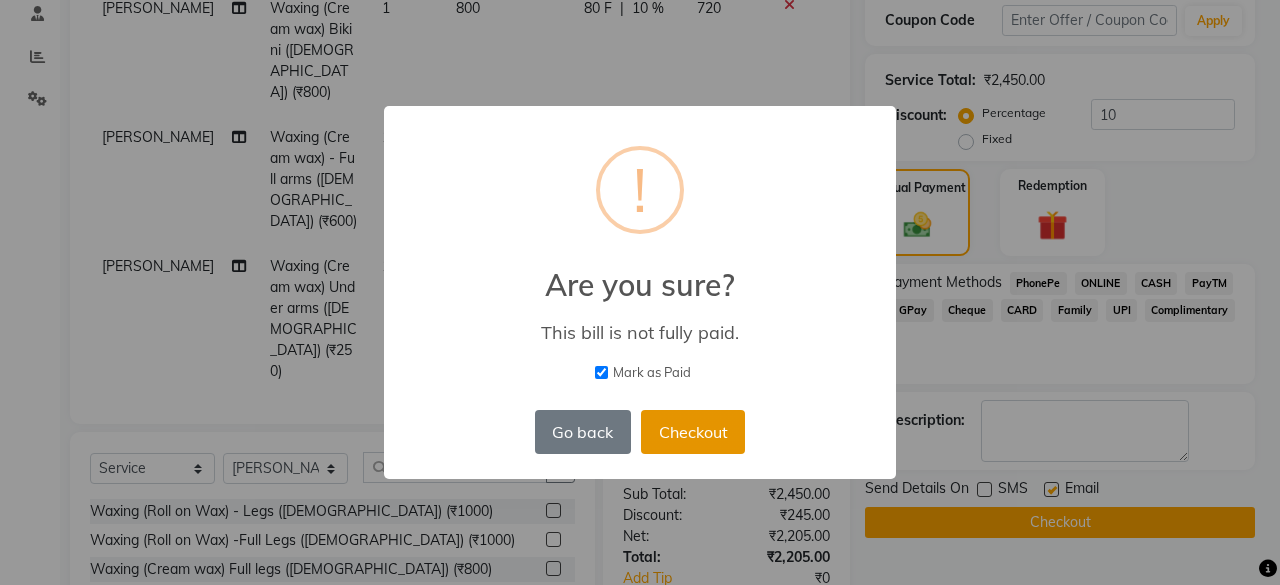 click on "Checkout" at bounding box center [693, 432] 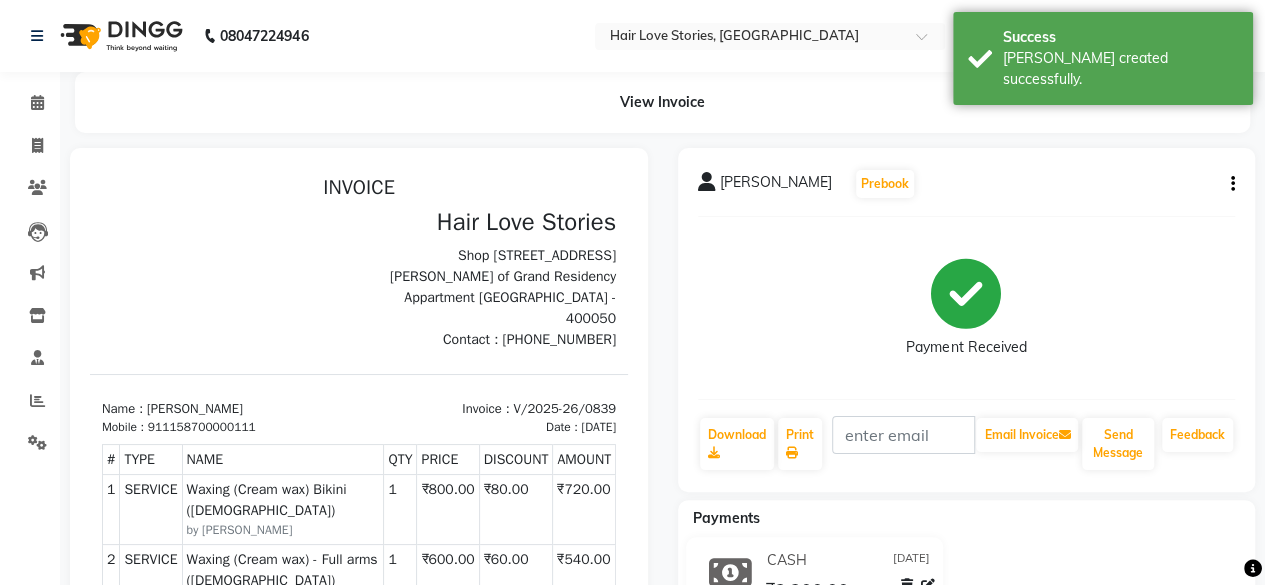 scroll, scrollTop: 0, scrollLeft: 0, axis: both 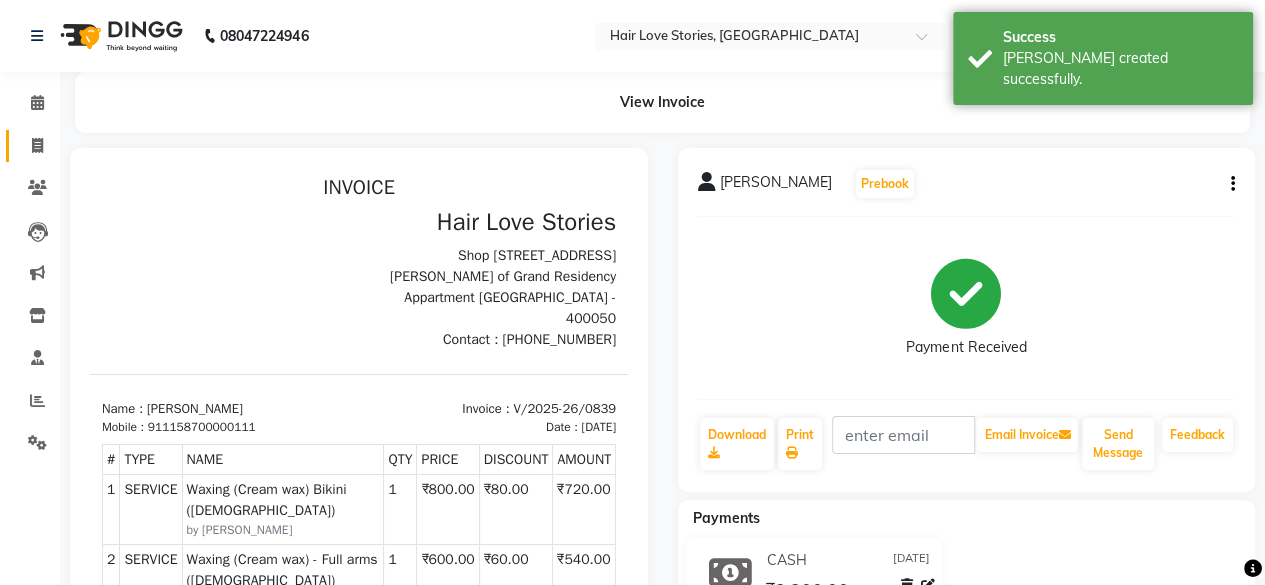 click 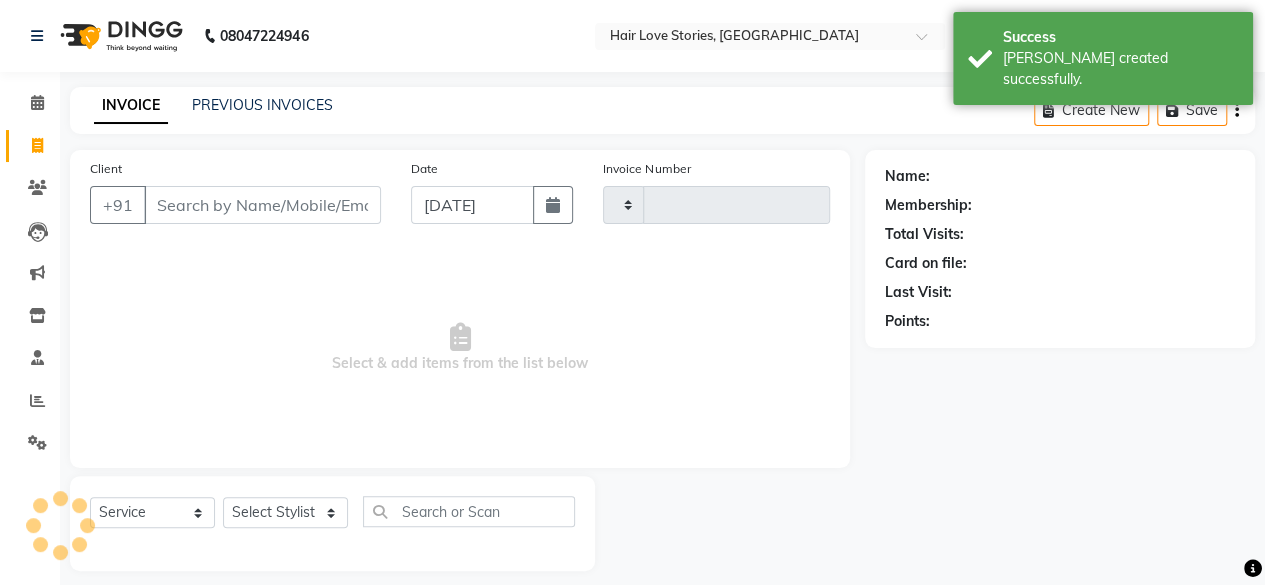 type on "0840" 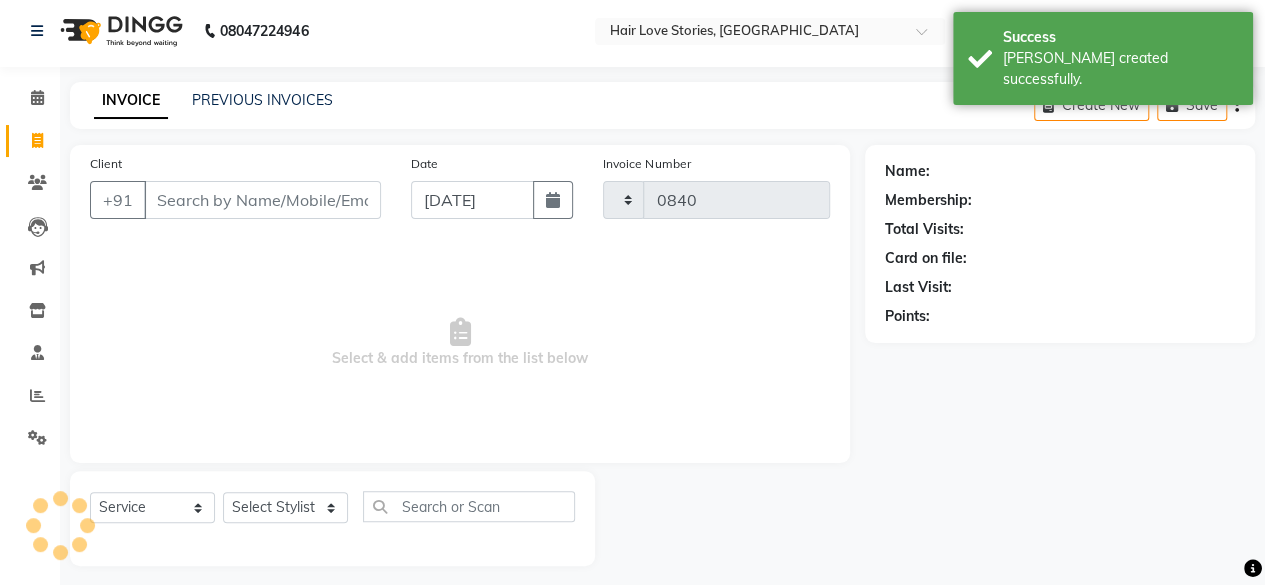 select on "3886" 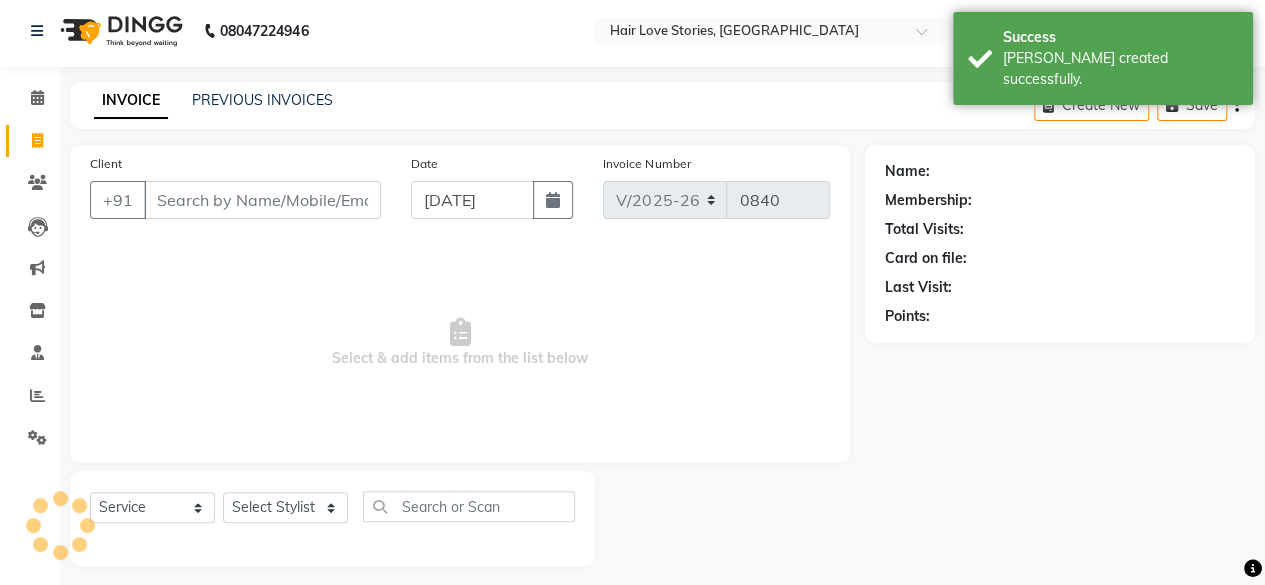scroll, scrollTop: 15, scrollLeft: 0, axis: vertical 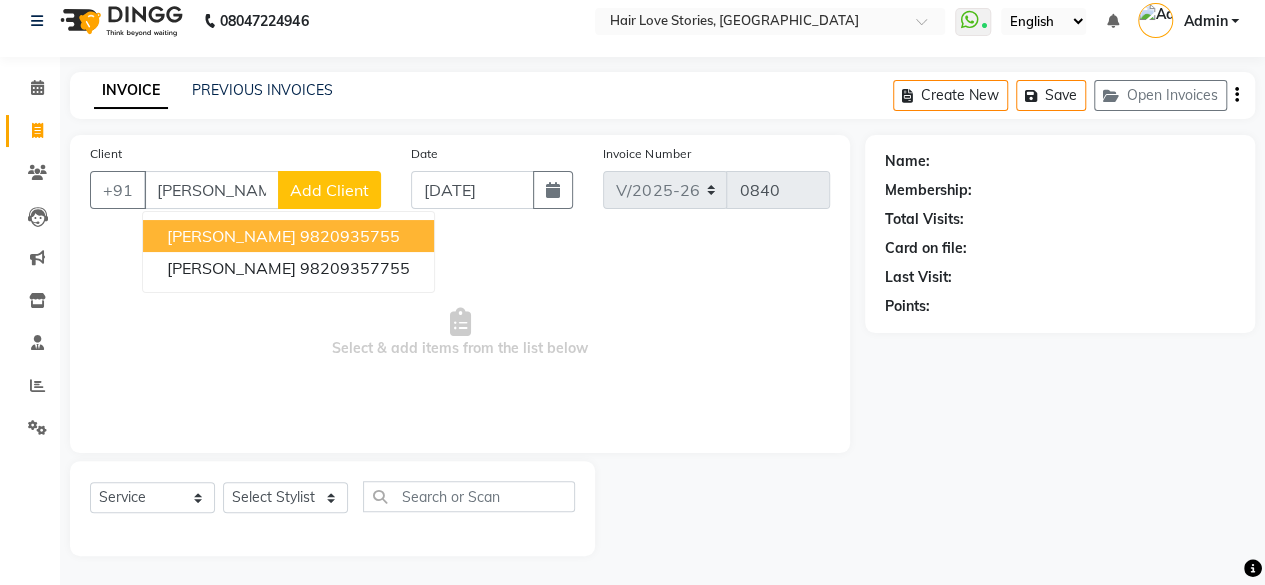 click on "[PERSON_NAME]" at bounding box center [231, 236] 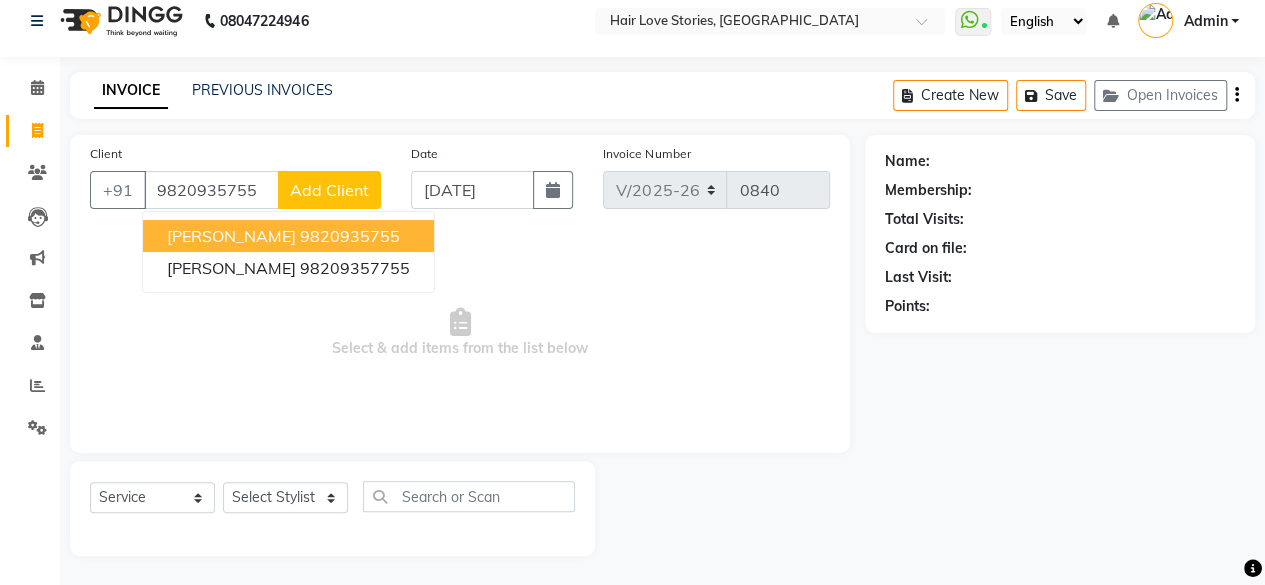type on "9820935755" 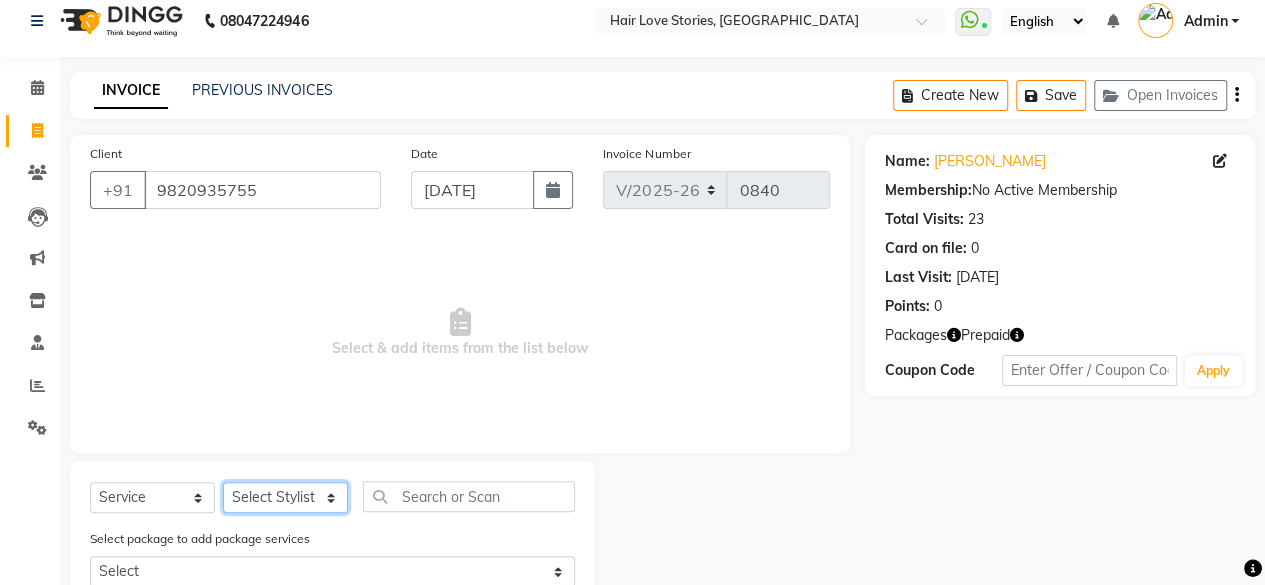 click on "Select Stylist [PERSON_NAME] DIVYA FRONTDESK [PERSON_NAME] MANAGER [PERSON_NAME] MEENA MANE  NISHA [PERSON_NAME] [PERSON_NAME] [PERSON_NAME] [PERSON_NAME]" 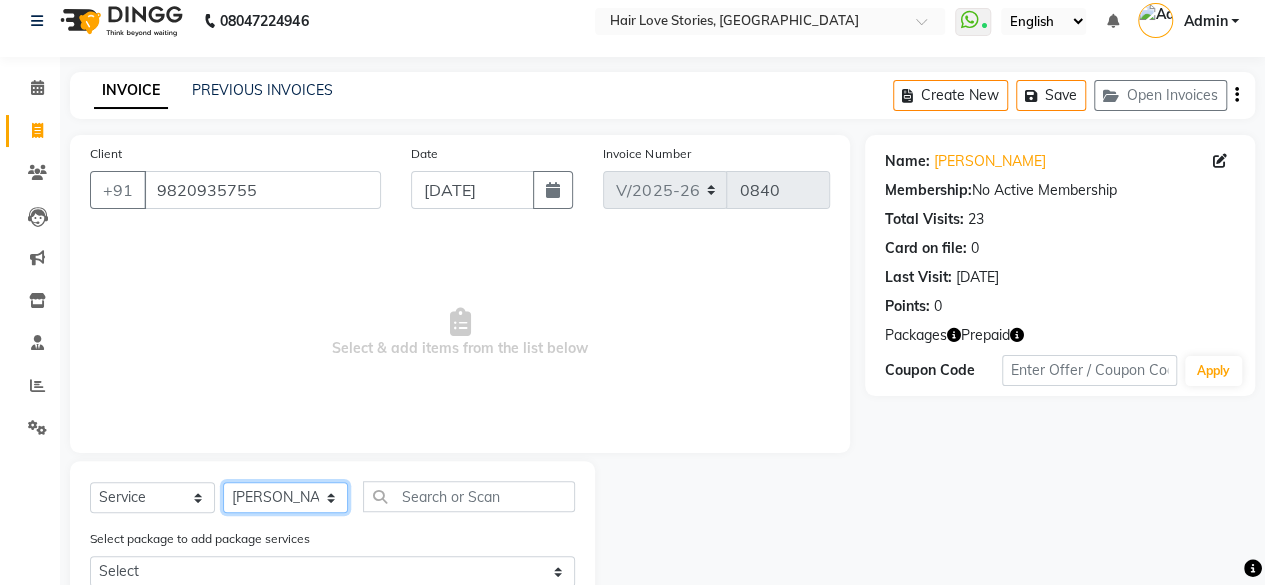 click on "Select Stylist [PERSON_NAME] DIVYA FRONTDESK [PERSON_NAME] MANAGER [PERSON_NAME] MEENA MANE  NISHA [PERSON_NAME] [PERSON_NAME] [PERSON_NAME] [PERSON_NAME]" 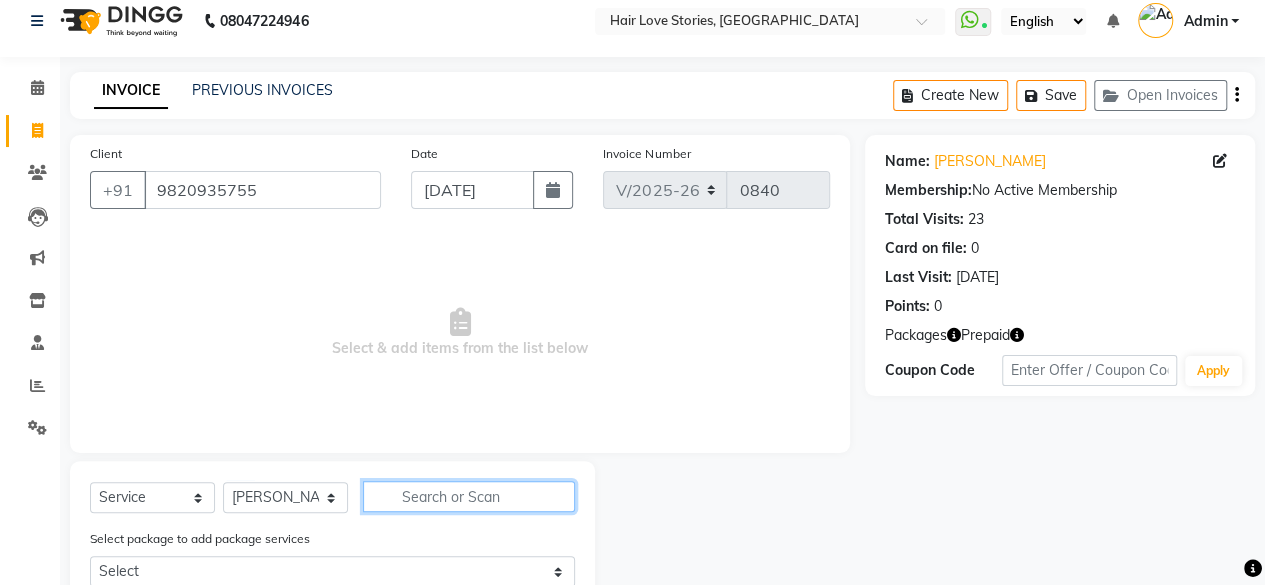 click 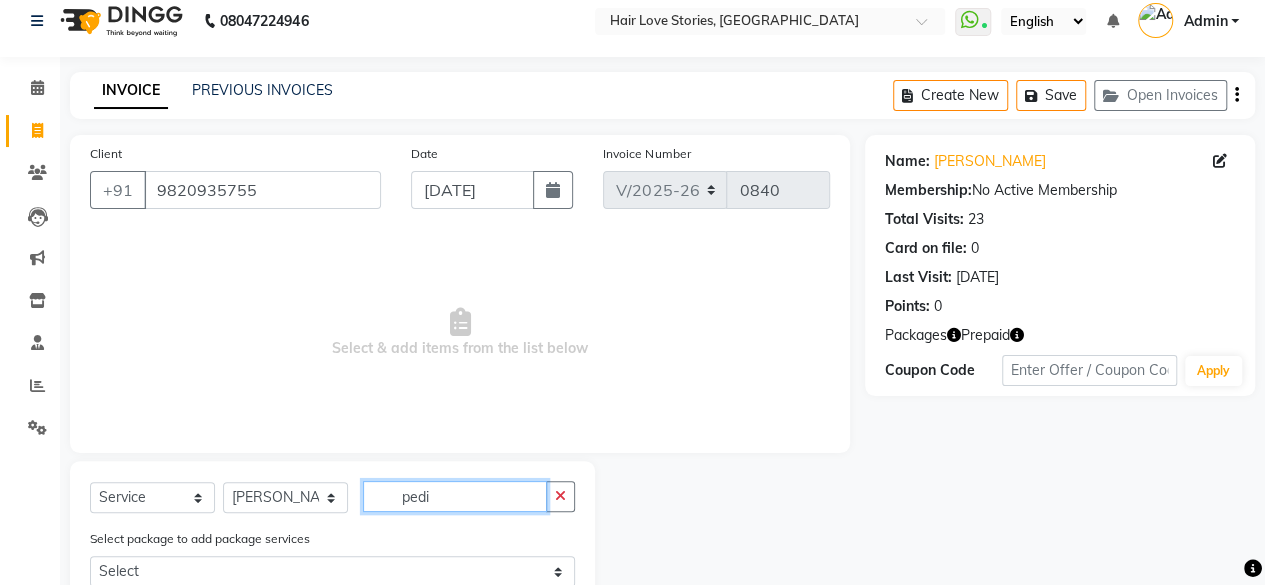 scroll, scrollTop: 169, scrollLeft: 0, axis: vertical 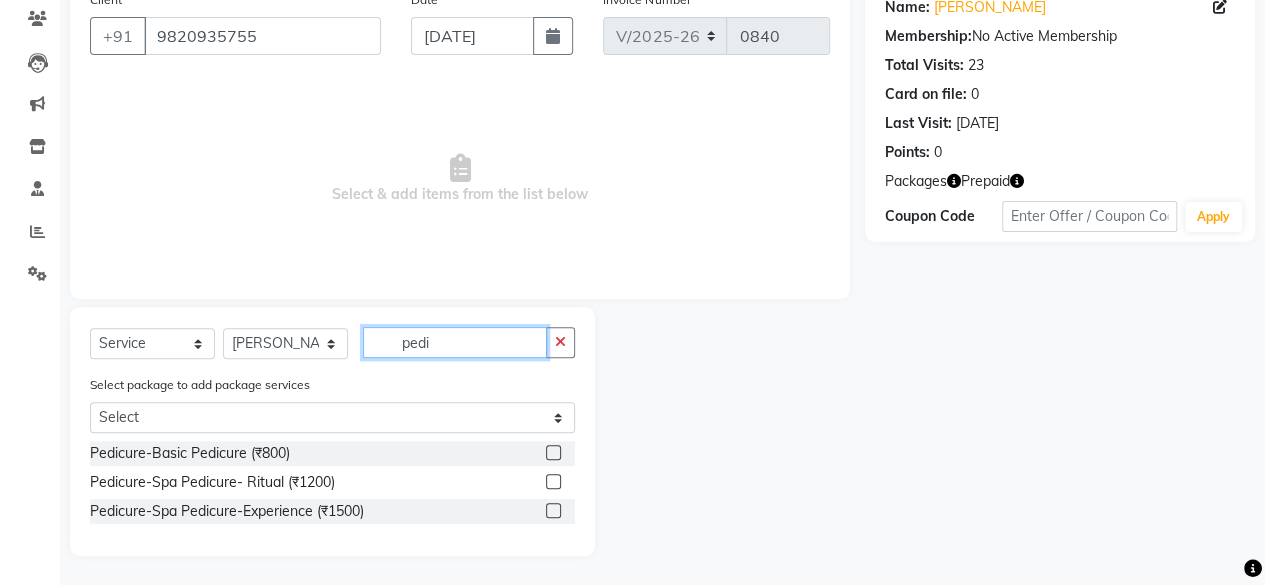type on "pedi" 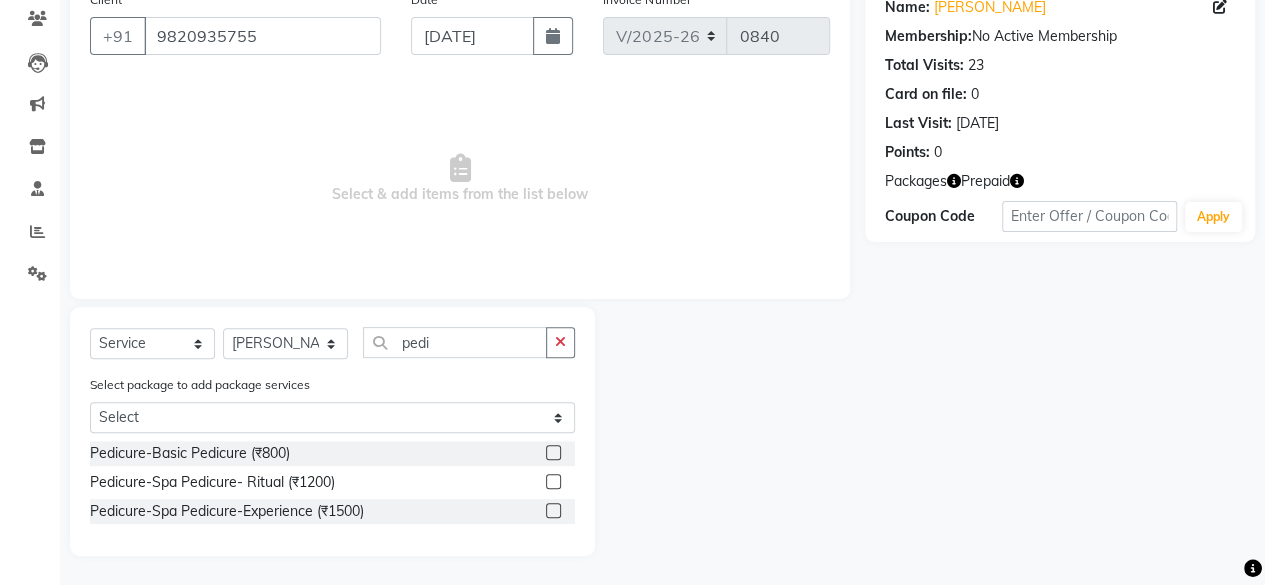 click 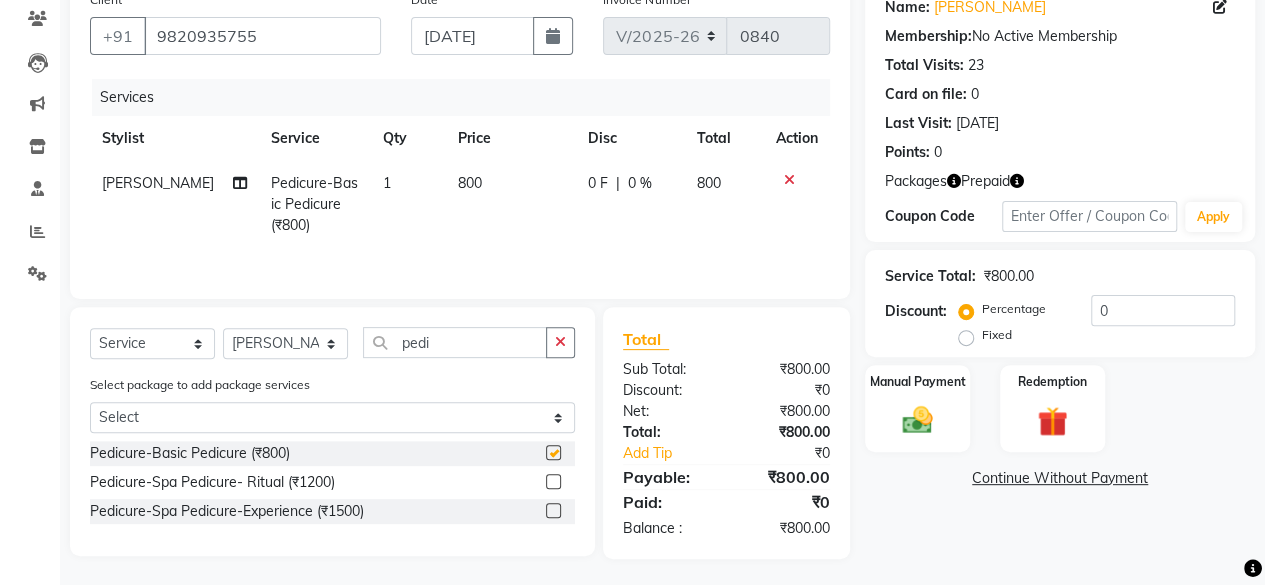 checkbox on "false" 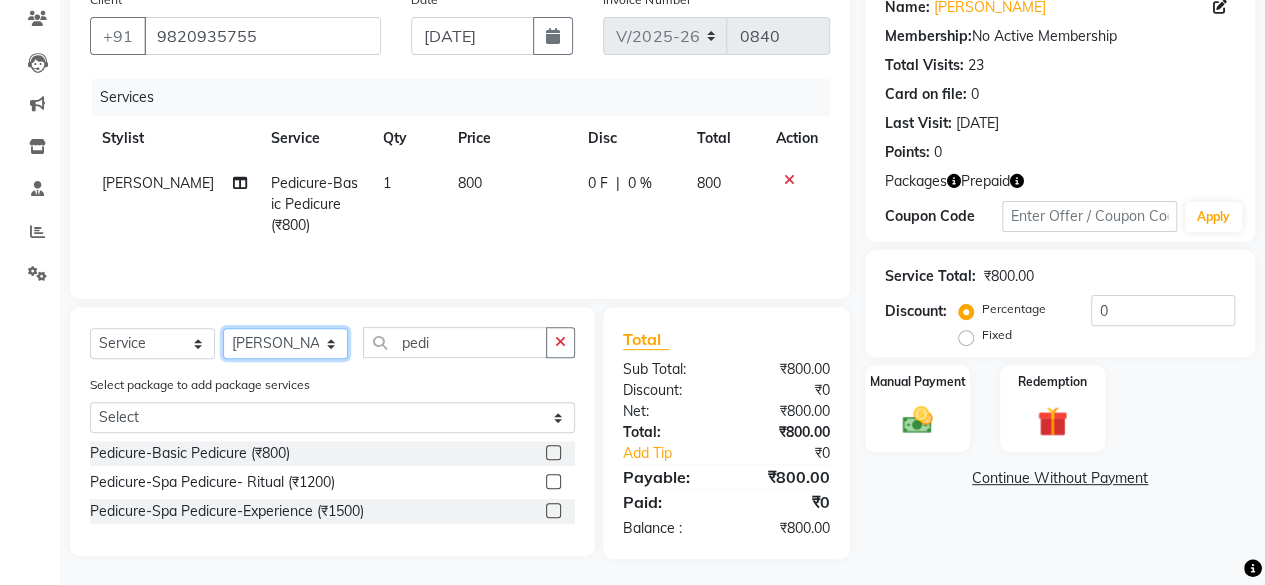 click on "Select Stylist [PERSON_NAME] DIVYA FRONTDESK [PERSON_NAME] MANAGER [PERSON_NAME] MEENA MANE  NISHA [PERSON_NAME] [PERSON_NAME] [PERSON_NAME] [PERSON_NAME]" 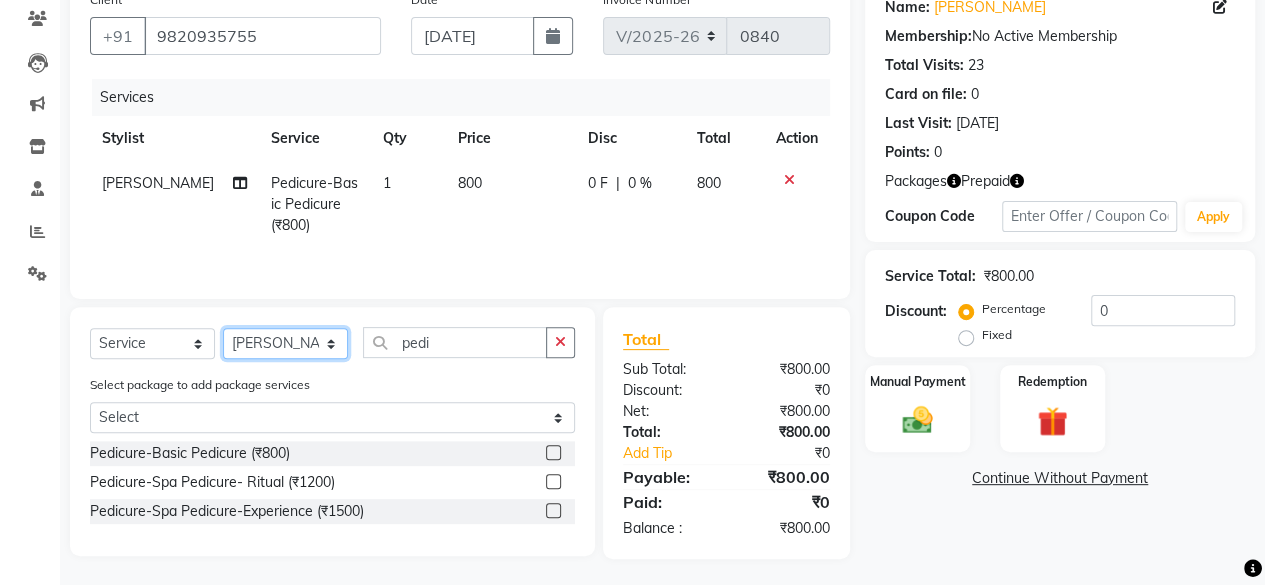 select on "19044" 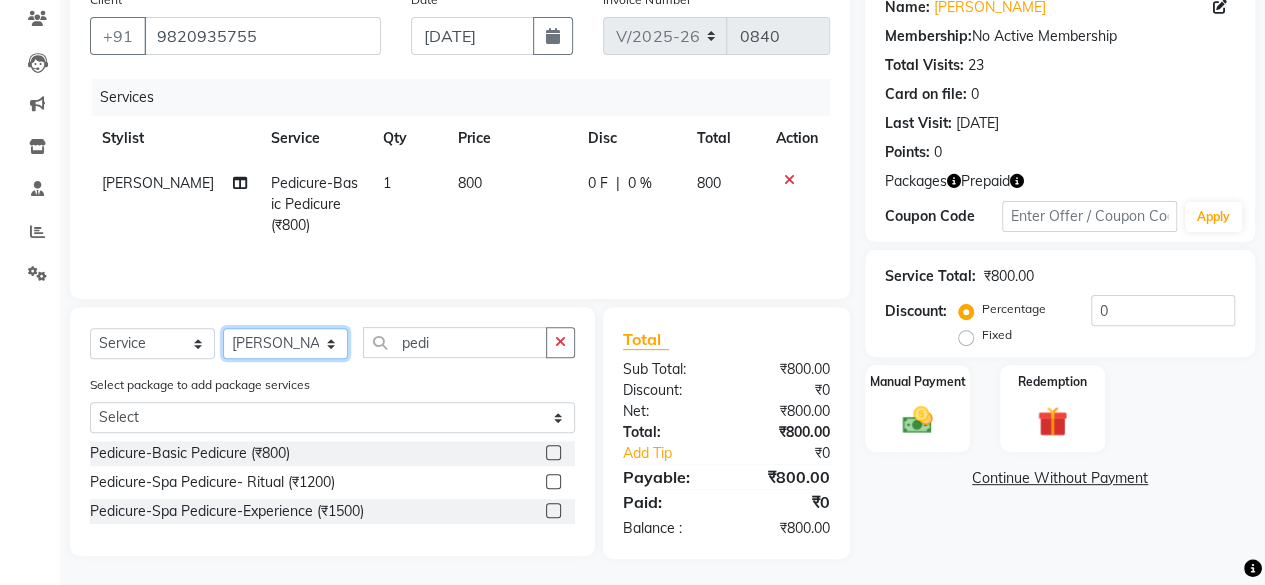 click on "Select Stylist [PERSON_NAME] DIVYA FRONTDESK [PERSON_NAME] MANAGER [PERSON_NAME] MEENA MANE  NISHA [PERSON_NAME] [PERSON_NAME] [PERSON_NAME] [PERSON_NAME]" 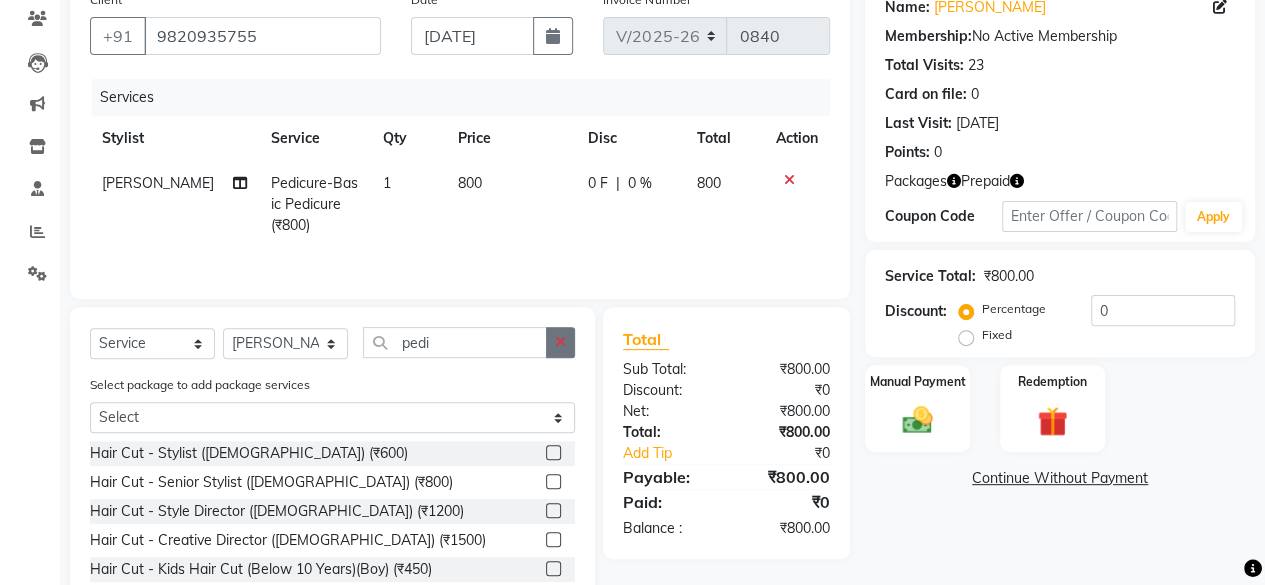 click 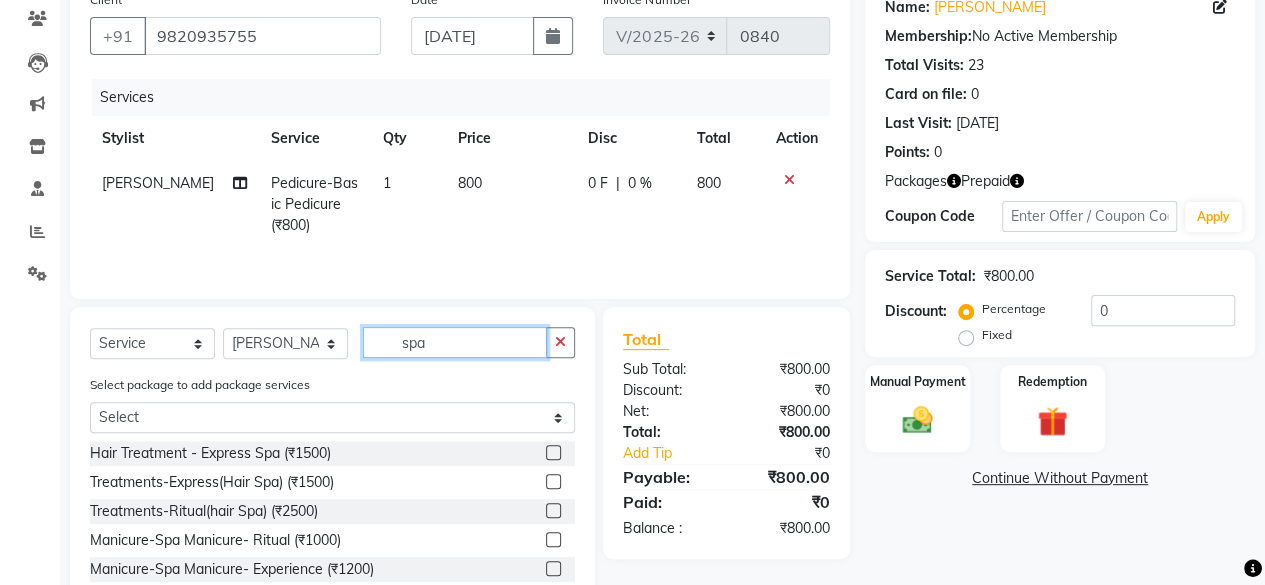 type on "spa" 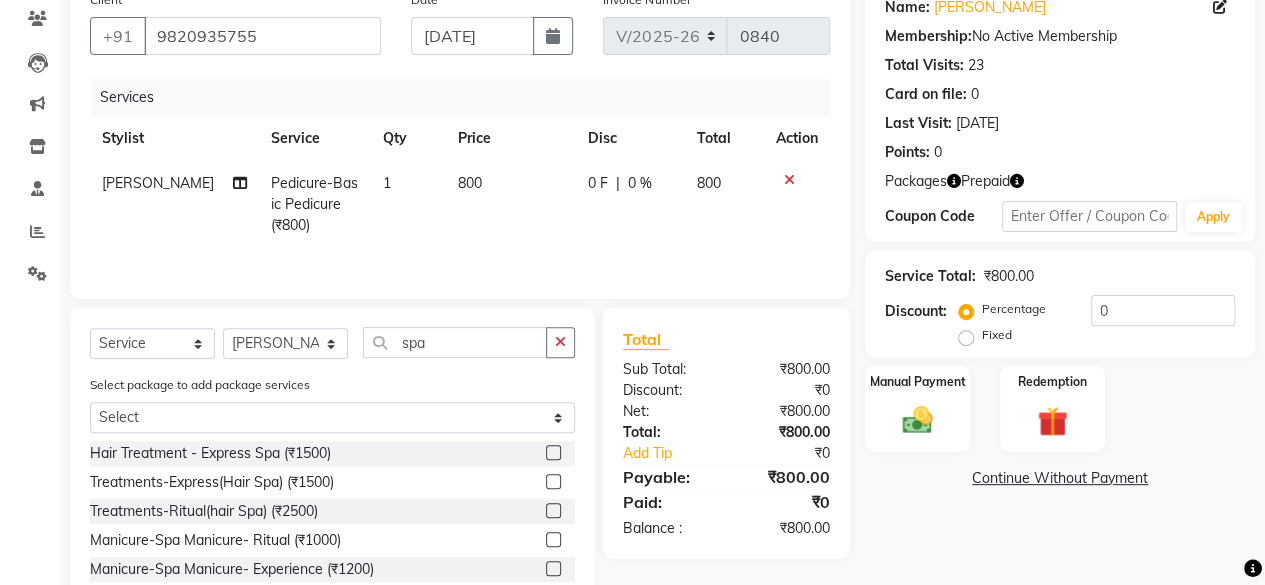 click 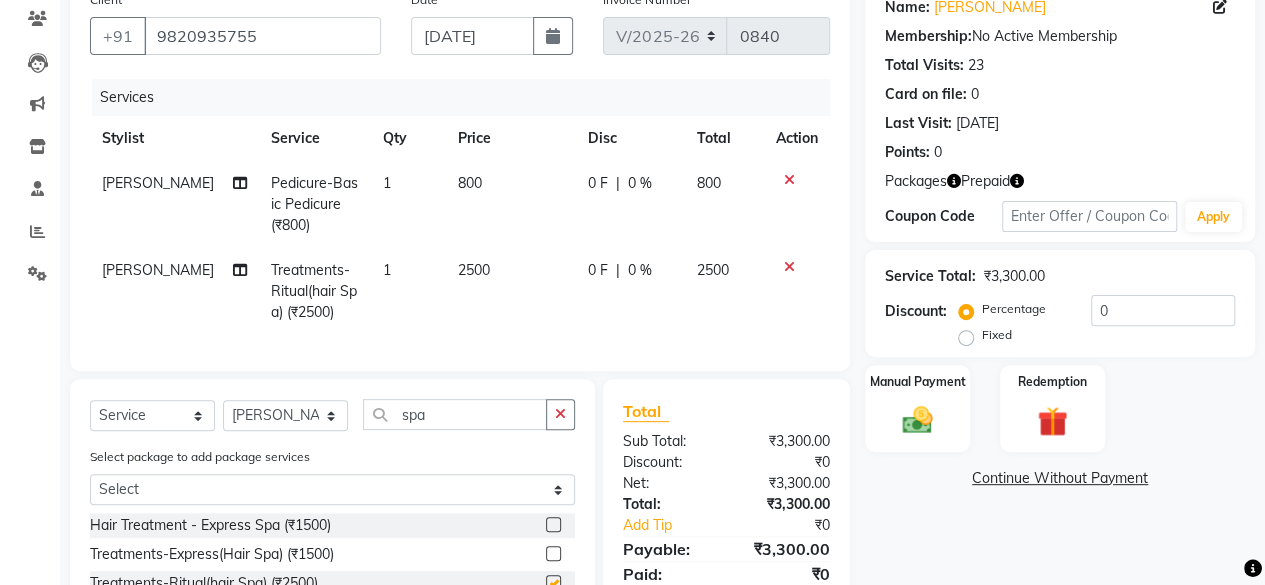 checkbox on "false" 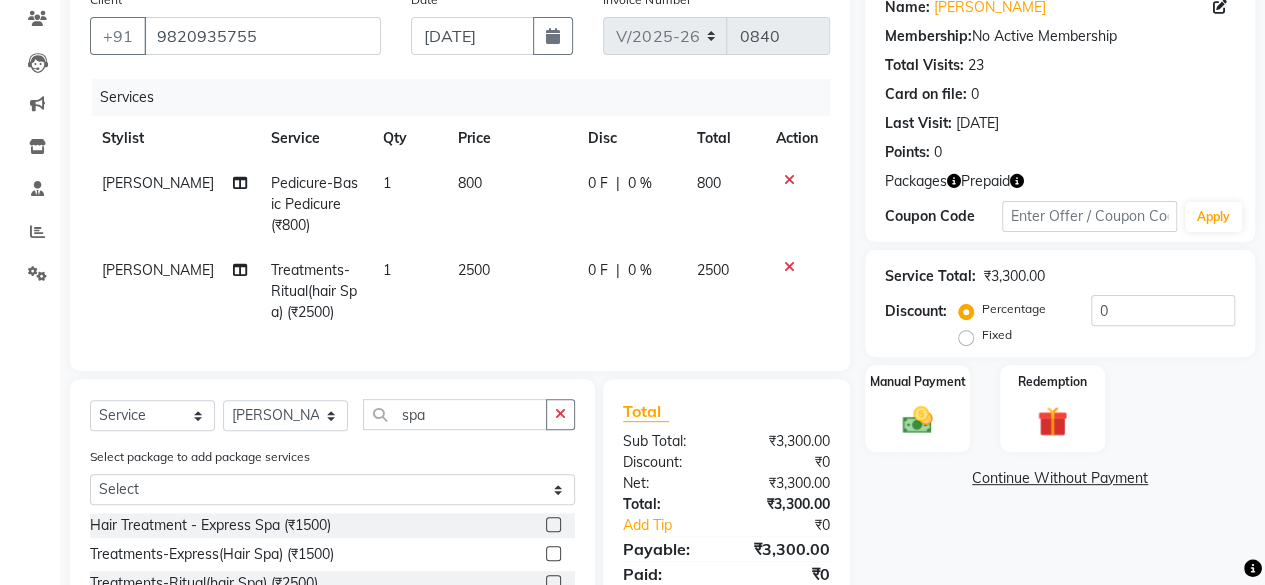 click on "800" 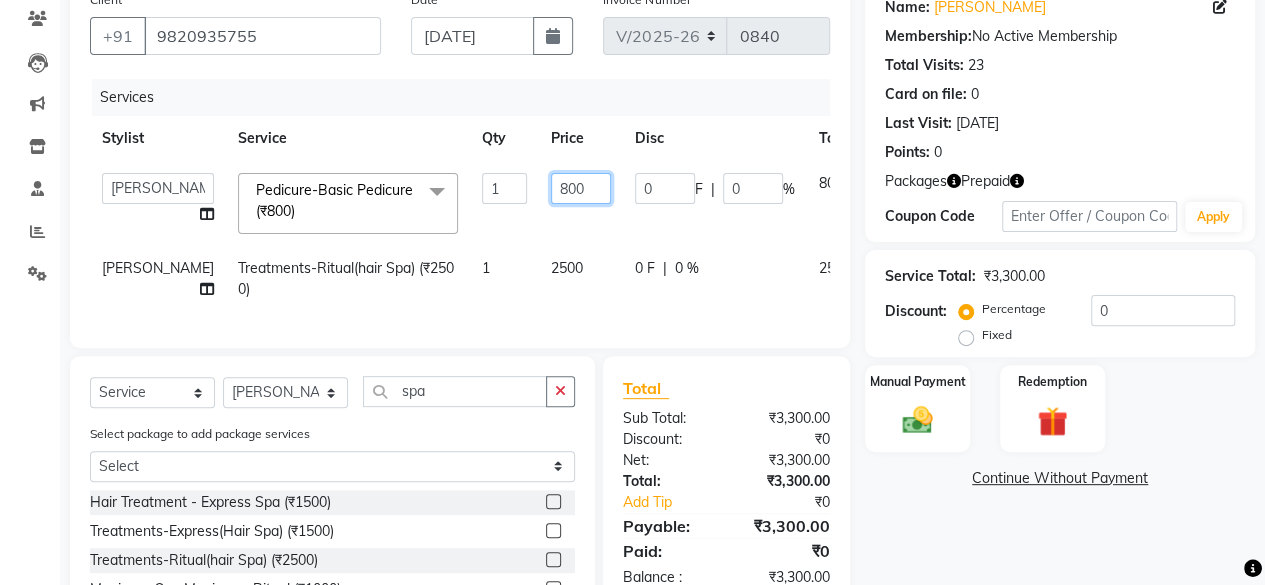 click on "800" 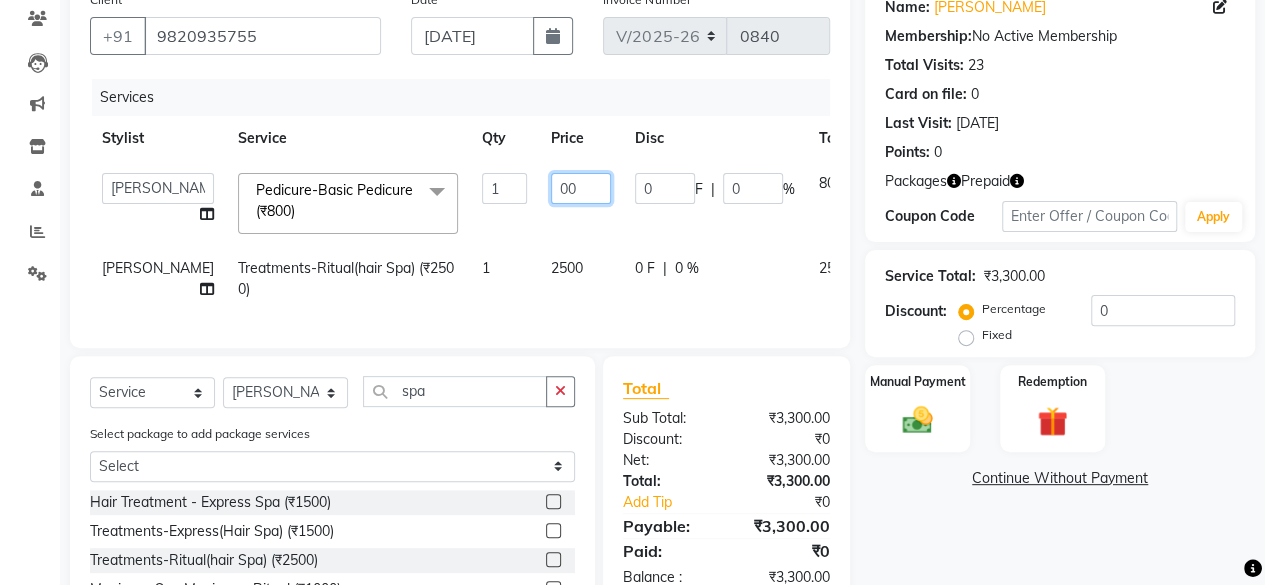 type on "900" 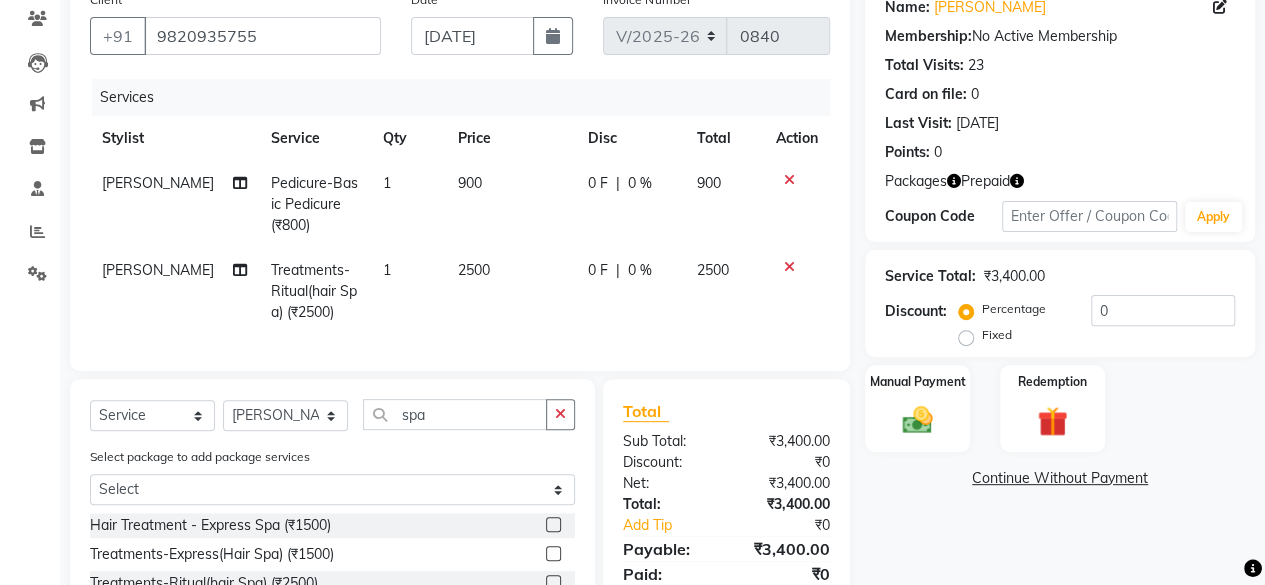 click on "Name: [PERSON_NAME]  Membership:  No Active Membership  Total Visits:  23 Card on file:  0 Last Visit:   [DATE] Points:   0  Packages Prepaid Coupon Code Apply Service Total:  ₹3,400.00  Discount:  Percentage   Fixed  0 Manual Payment Redemption  Continue Without Payment" 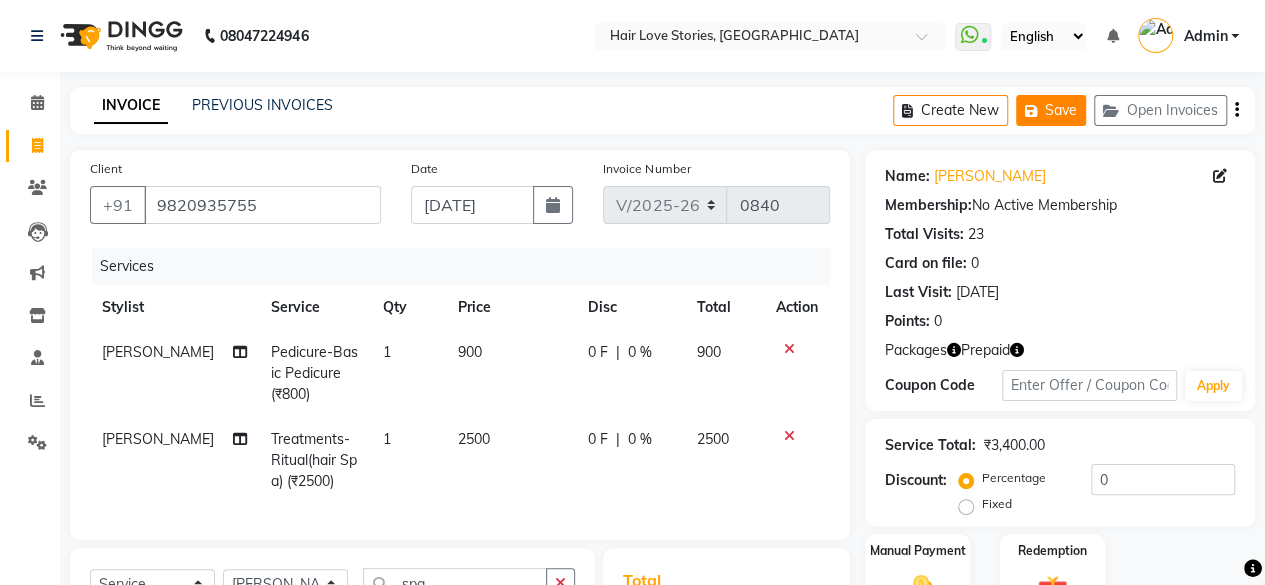click on "Save" 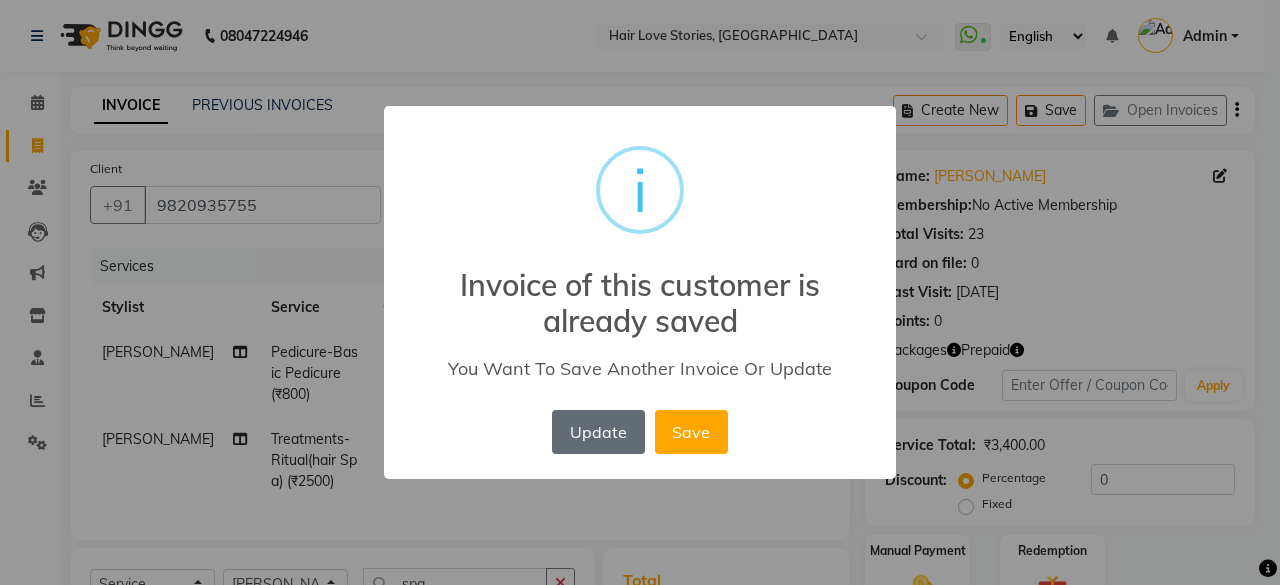 click on "Update" at bounding box center [598, 432] 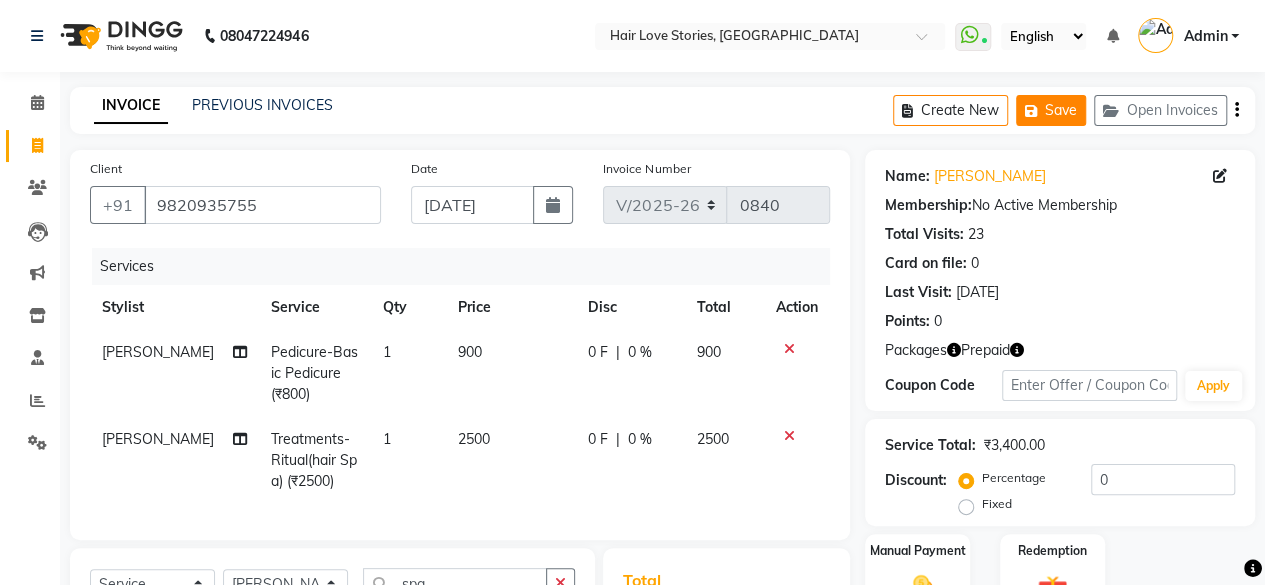 click on "Save" 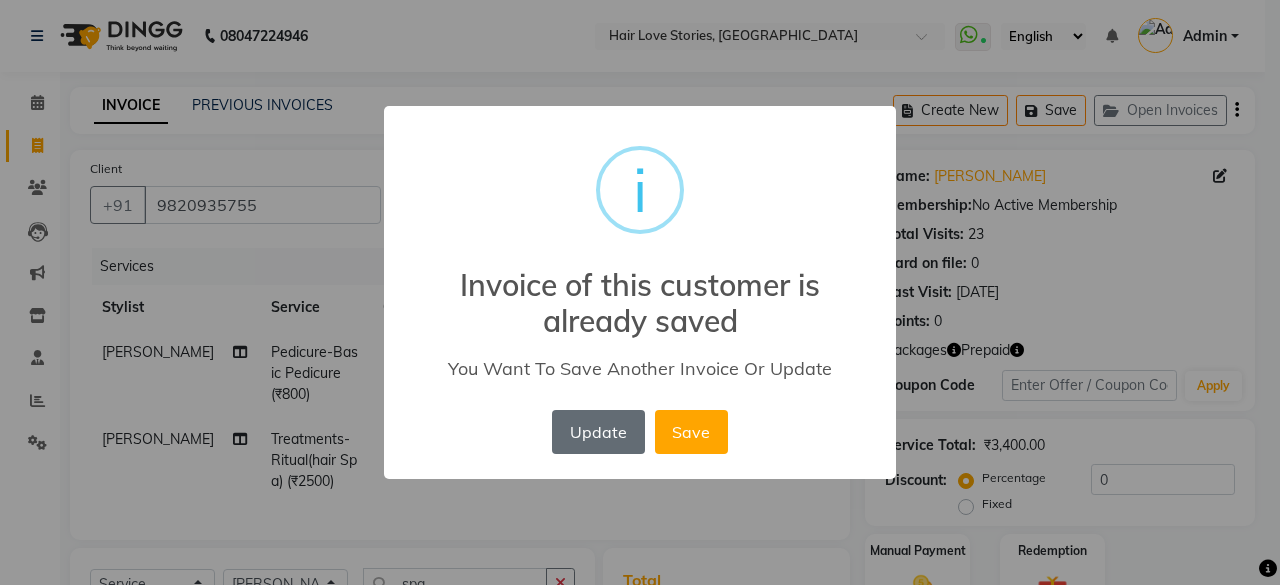 click on "Update" at bounding box center [598, 432] 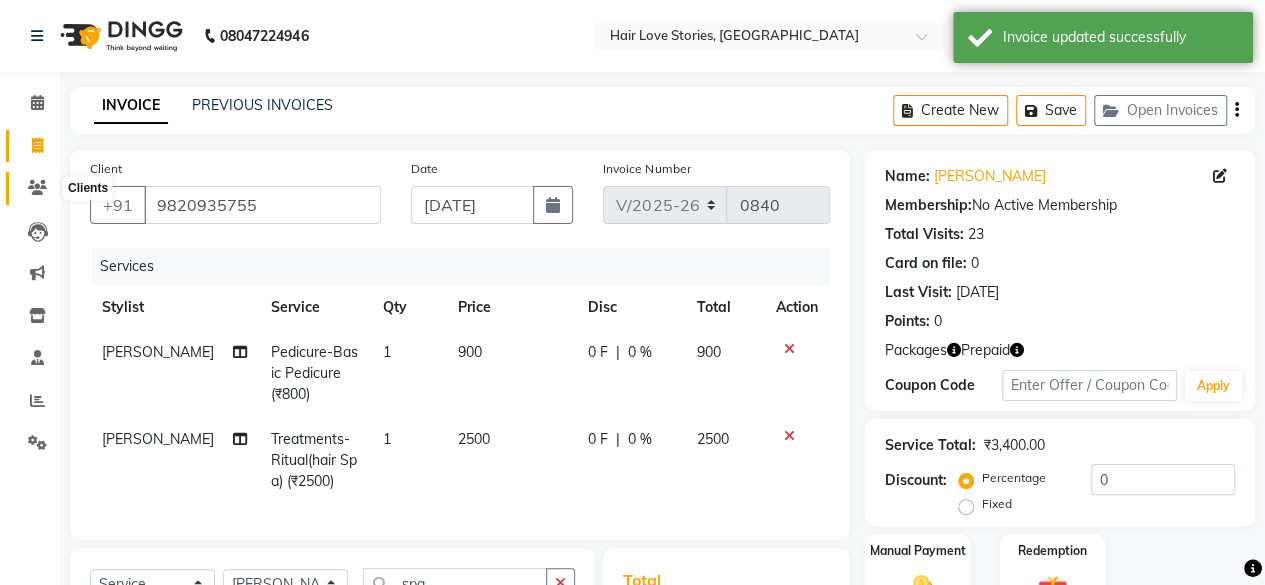 click 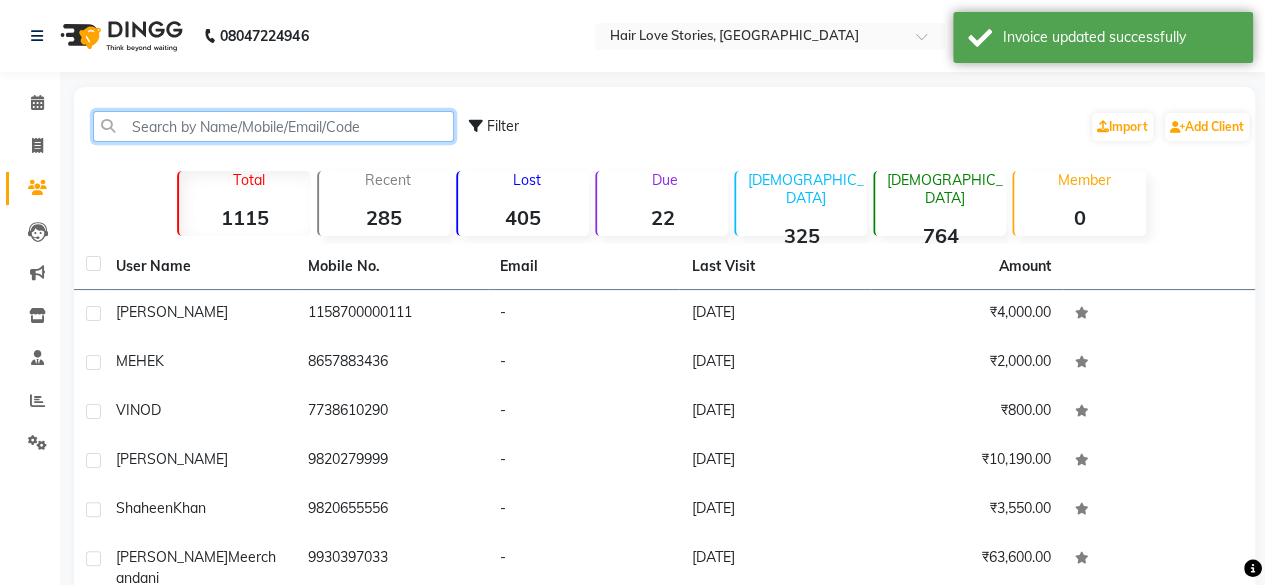 click 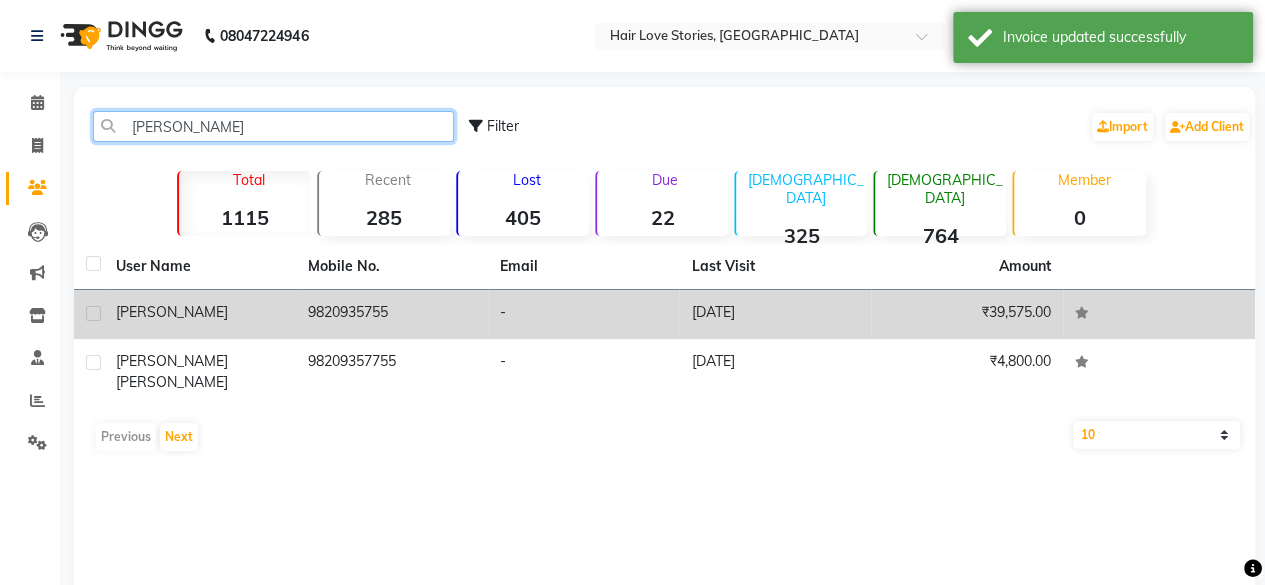 type on "[PERSON_NAME]" 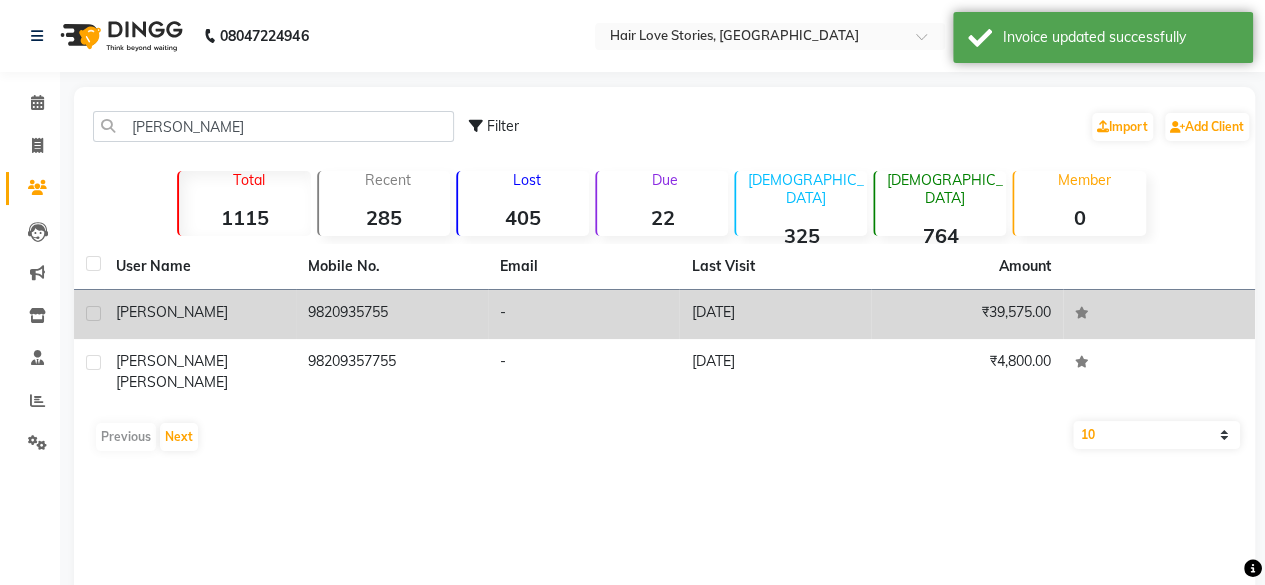 click on "9820935755" 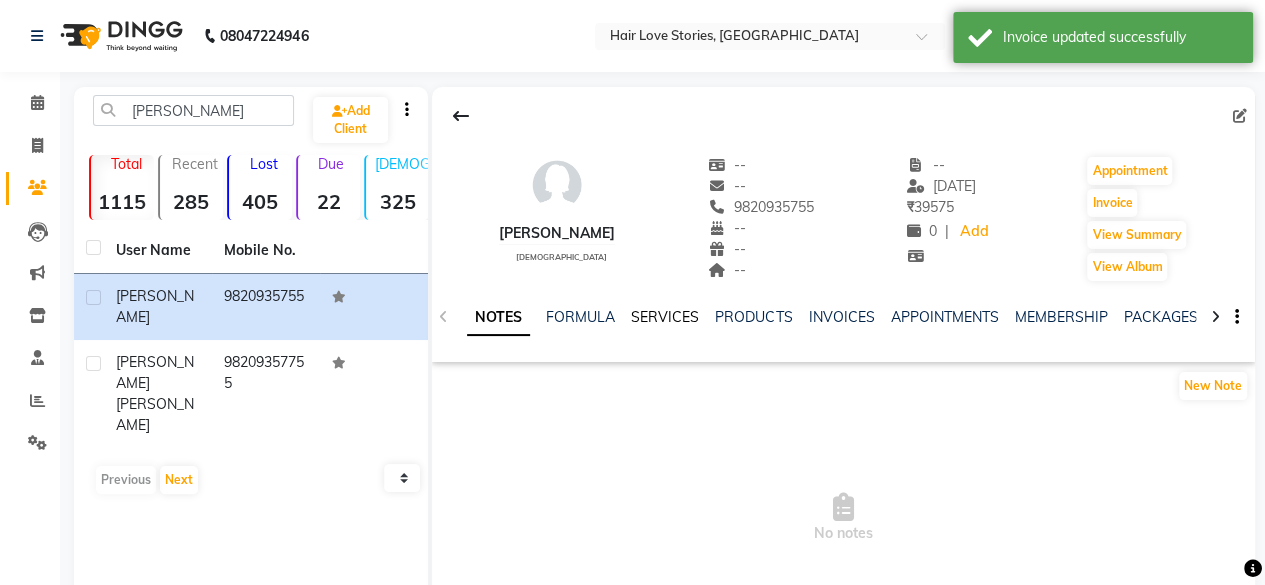click on "SERVICES" 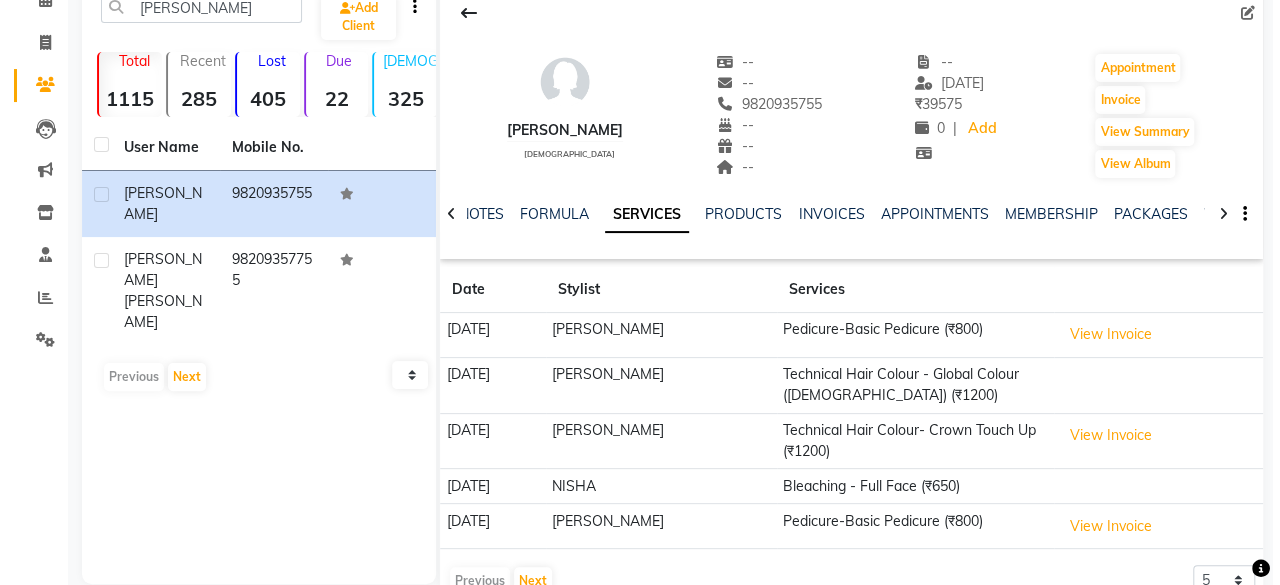 scroll, scrollTop: 148, scrollLeft: 0, axis: vertical 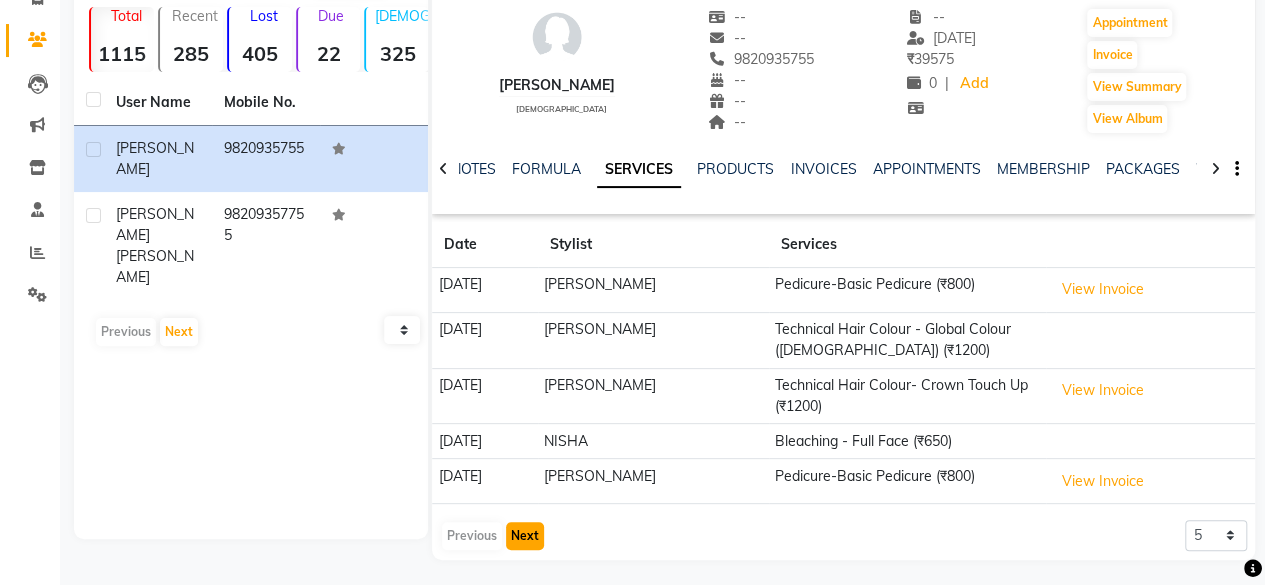 click on "Next" 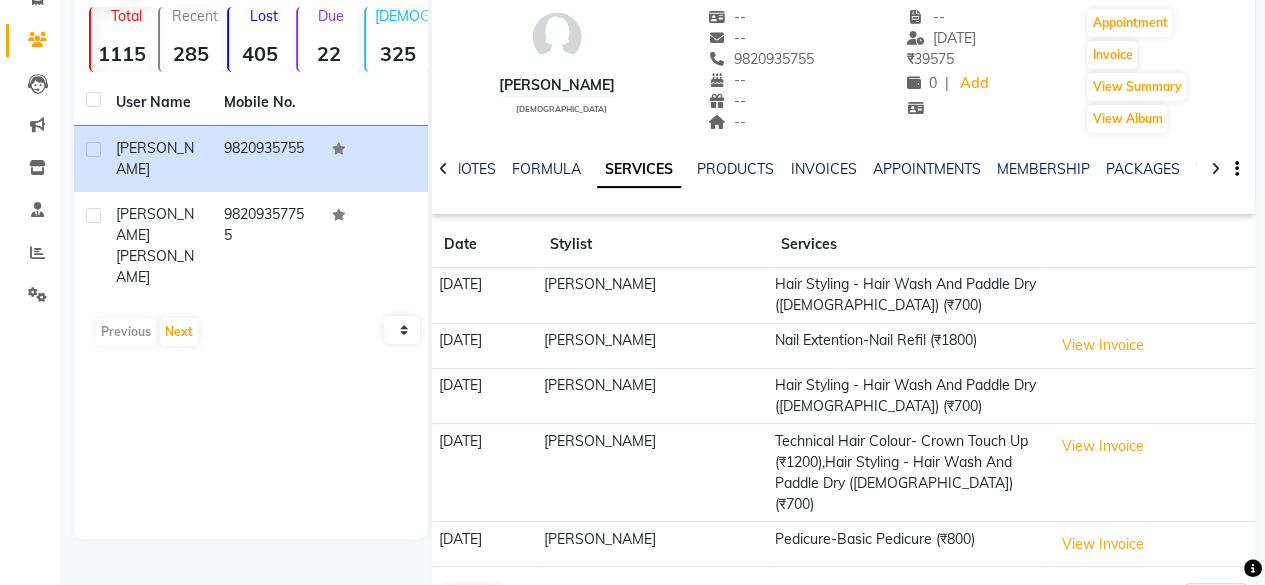 click on "Next" 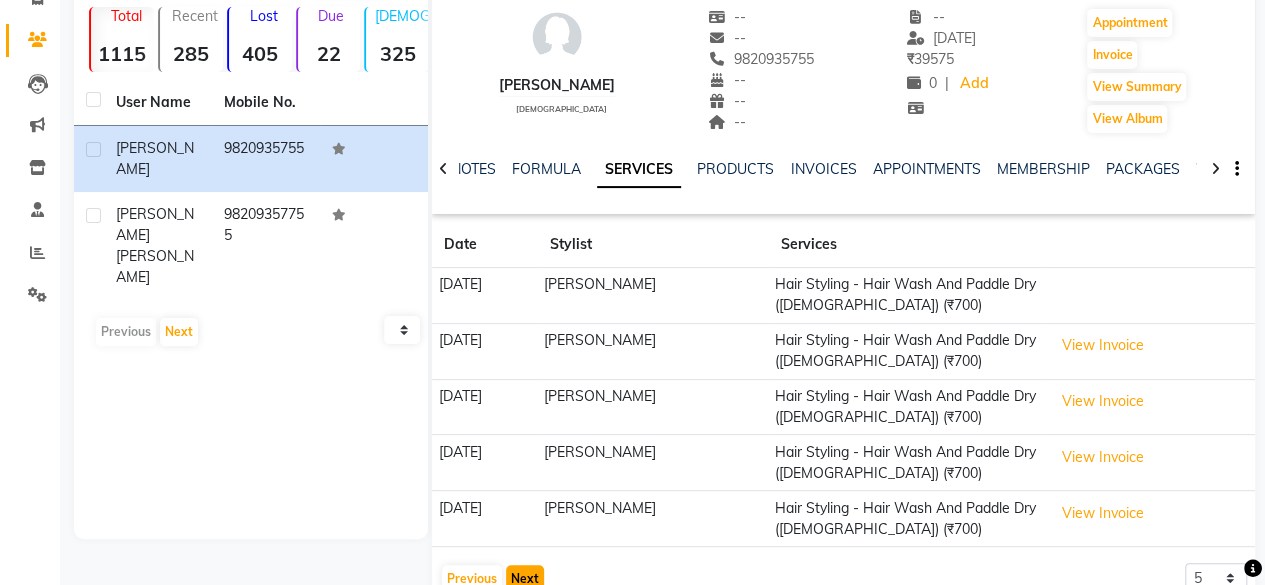 click on "Next" 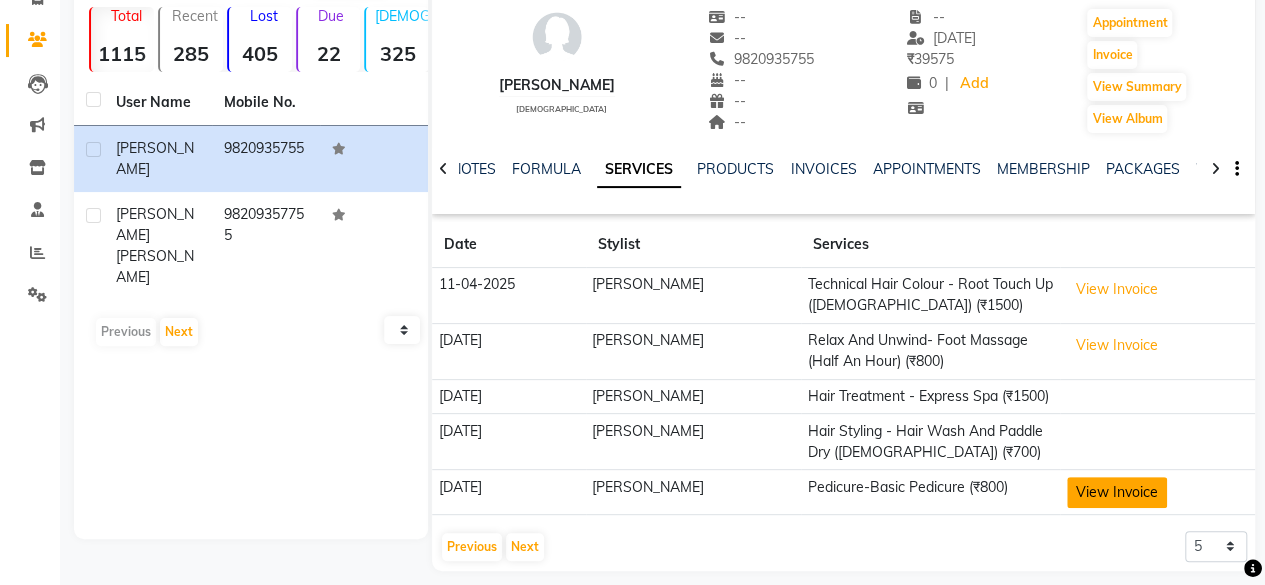 click on "View Invoice" 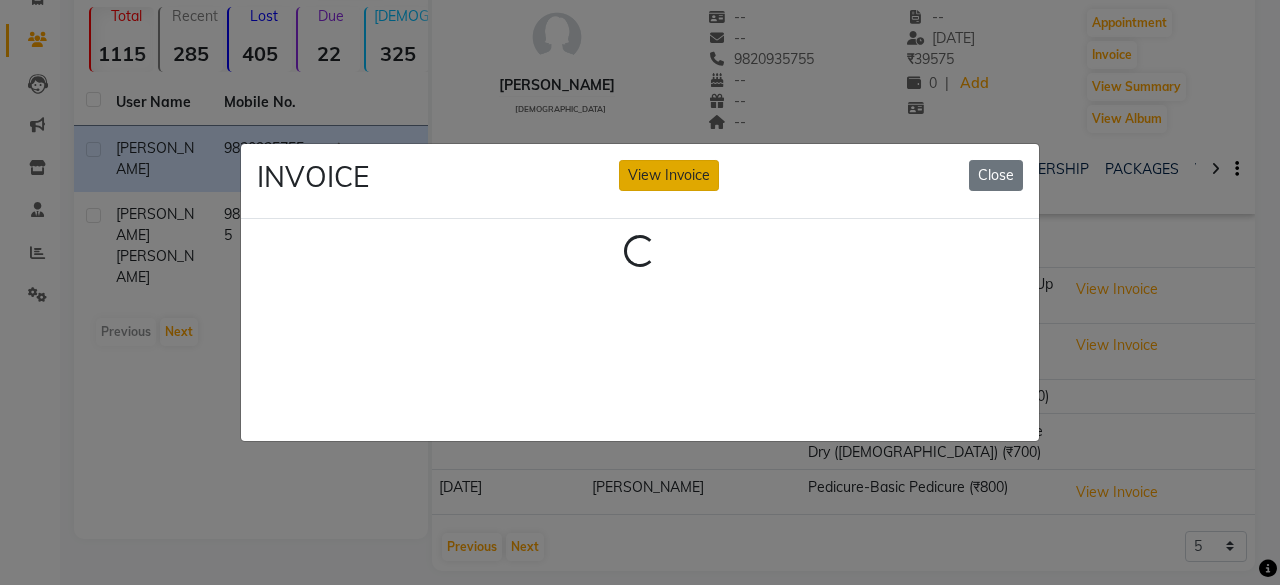 click on "View Invoice" 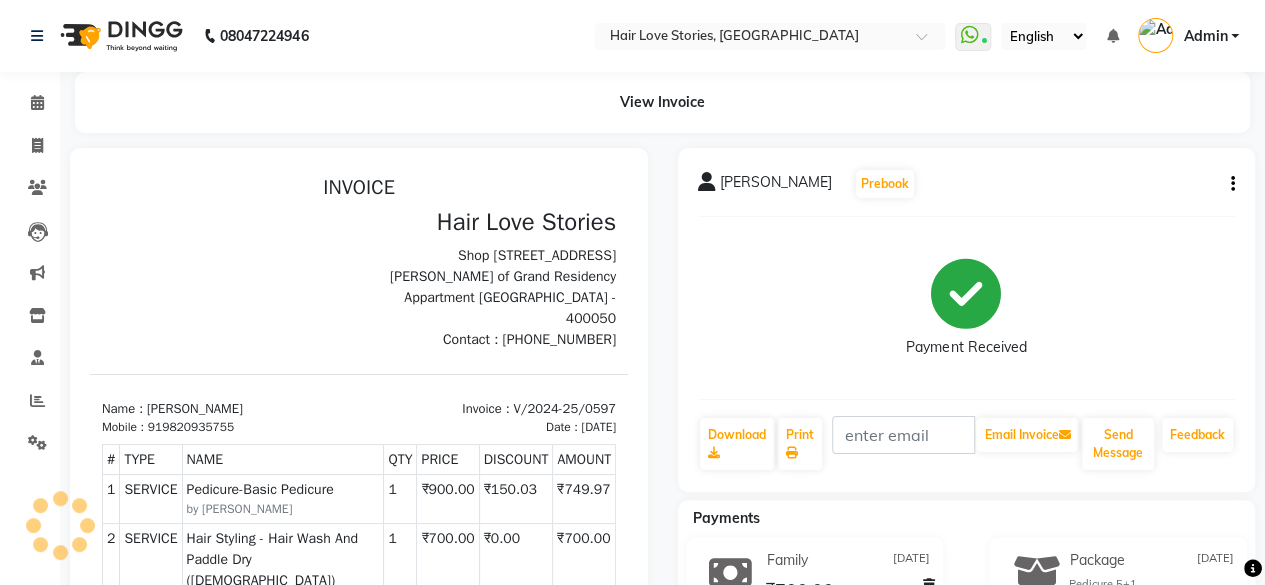 scroll, scrollTop: 0, scrollLeft: 0, axis: both 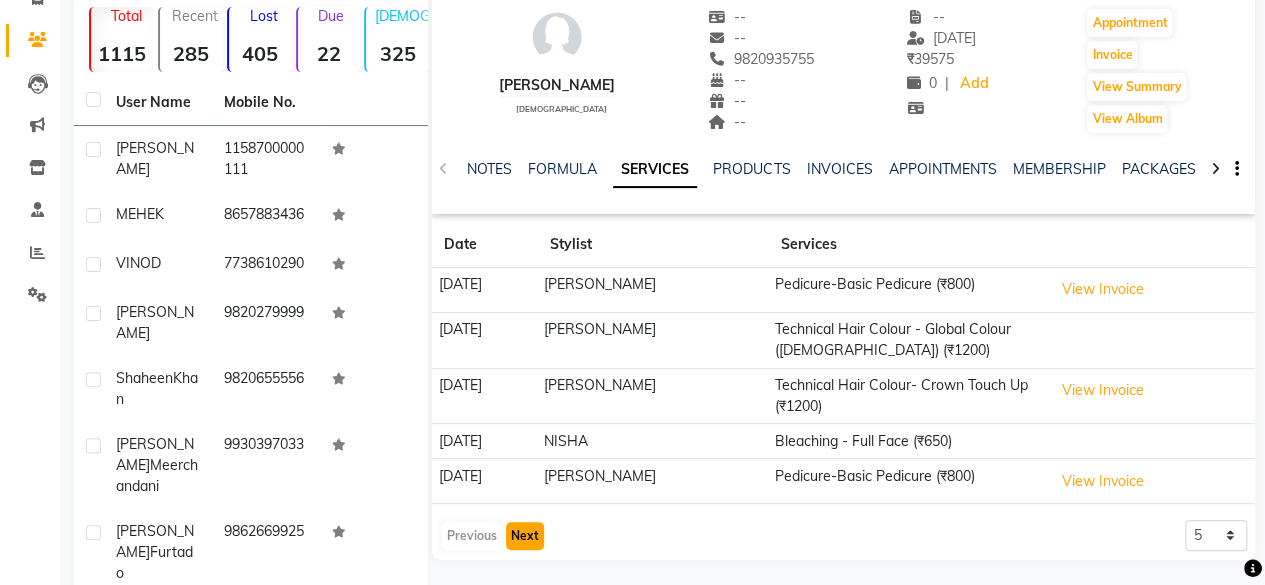 click on "Next" 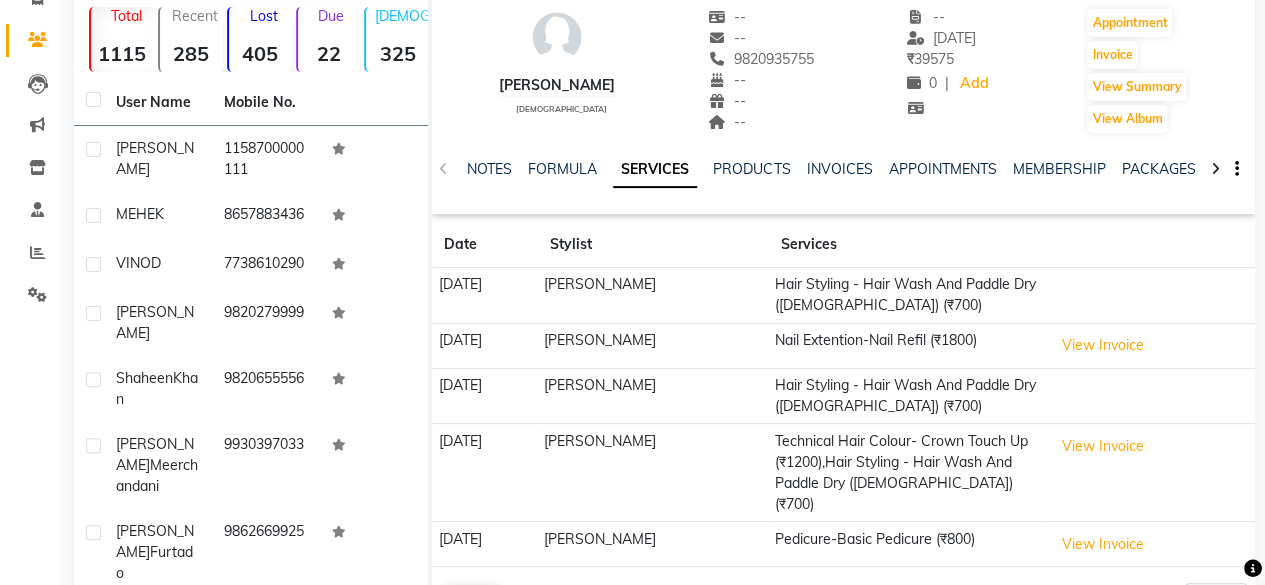 click on "Next" 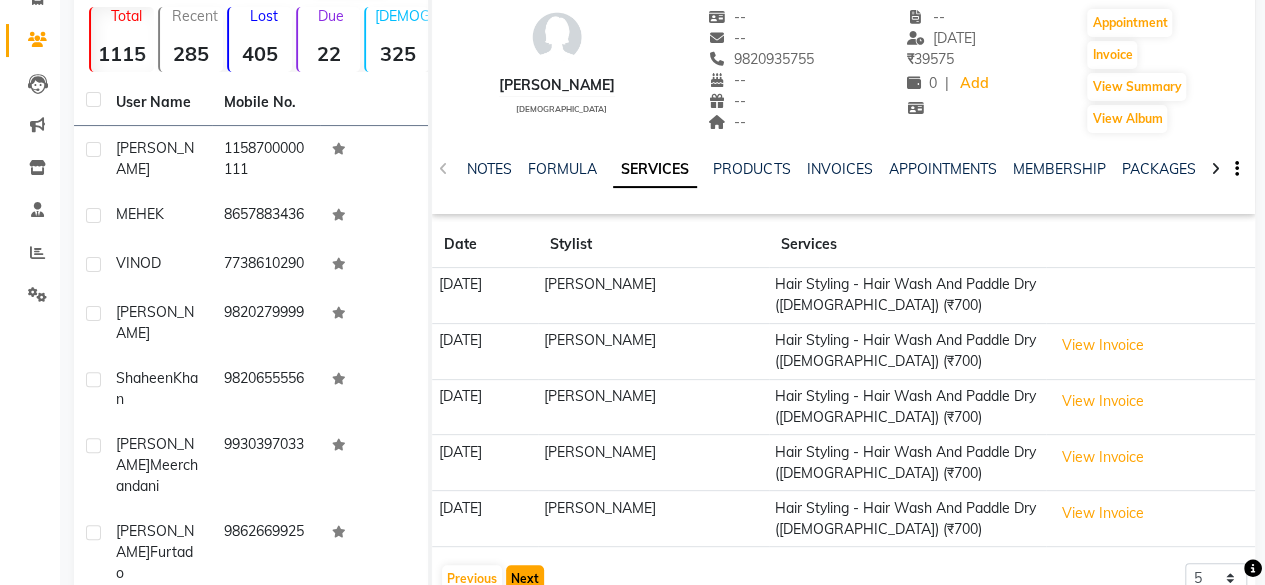 click on "Next" 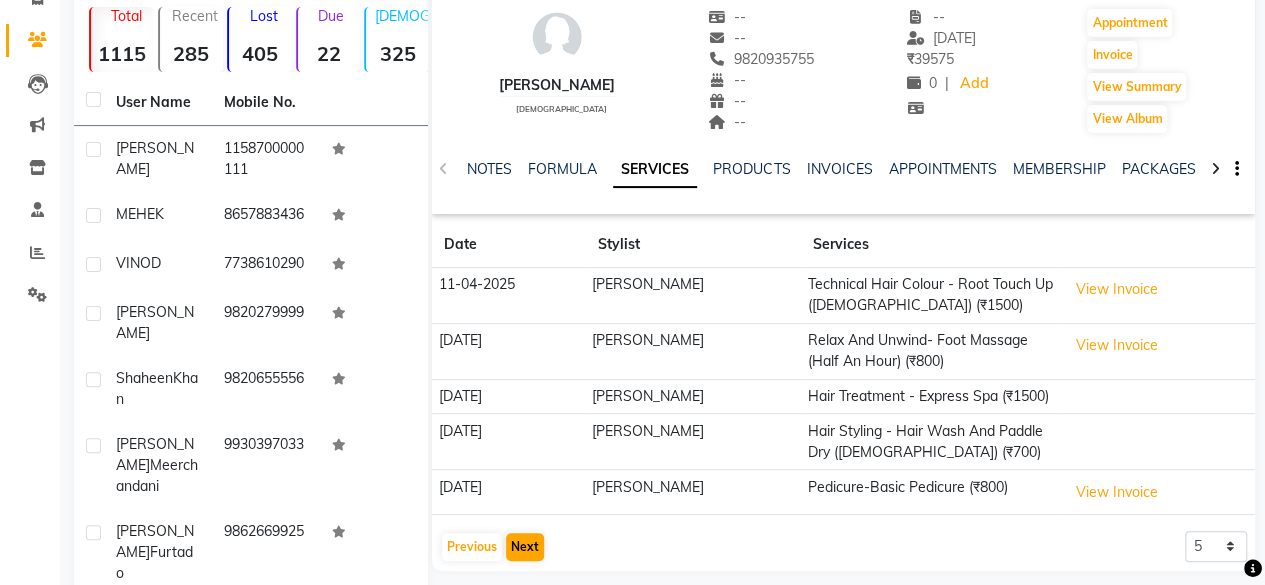 click on "[PERSON_NAME]    [DEMOGRAPHIC_DATA]  --   --   9820935755  --  --  --  -- [DATE] ₹    39575 0 |  Add   Appointment   Invoice  View Summary  View Album  NOTES FORMULA SERVICES PRODUCTS INVOICES APPOINTMENTS MEMBERSHIP PACKAGES VOUCHERS GIFTCARDS POINTS FORMS FAMILY CARDS WALLET Date Stylist Services [DATE] [PERSON_NAME] Technical Hair Colour - Root Touch Up ([DEMOGRAPHIC_DATA]) (₹1500)  View Invoice  [DATE] [PERSON_NAME] Relax And Unwind- Foot Massage (Half An Hour) (₹800)  View Invoice  [DATE] [PERSON_NAME] Hair Treatment - Express Spa  (₹1500) [DATE] [PERSON_NAME] Hair Styling - Hair Wash And Paddle Dry ([DEMOGRAPHIC_DATA]) (₹700) [DATE] [PERSON_NAME] Pedicure-Basic Pedicure (₹800)  View Invoice   Previous   Next  5 10 50 100 500" 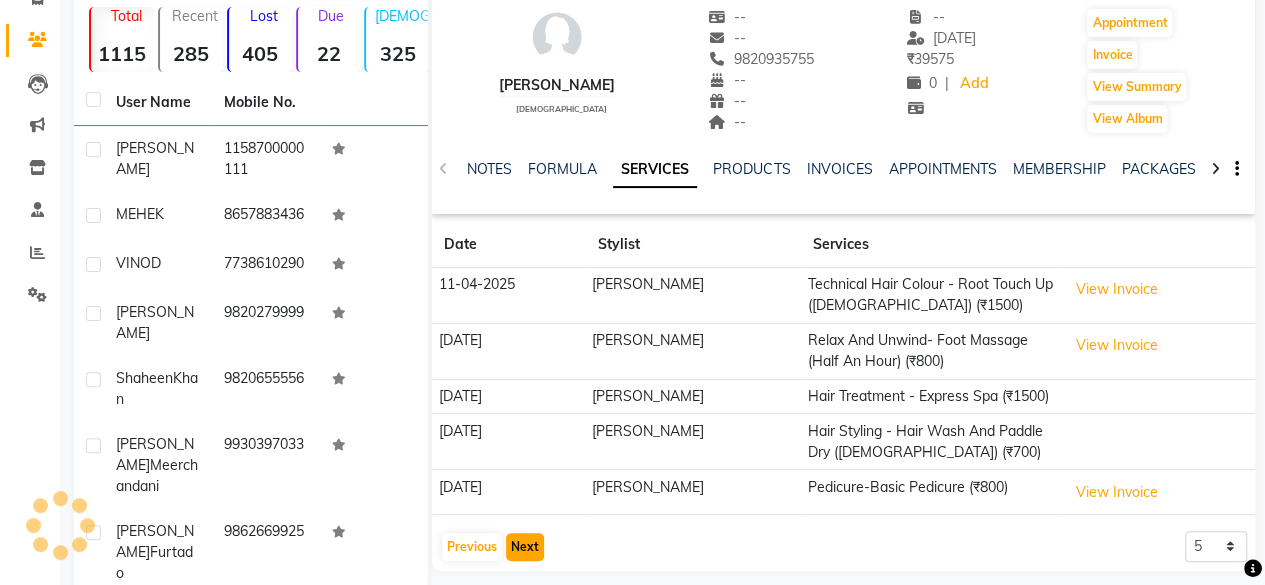click on "Next" 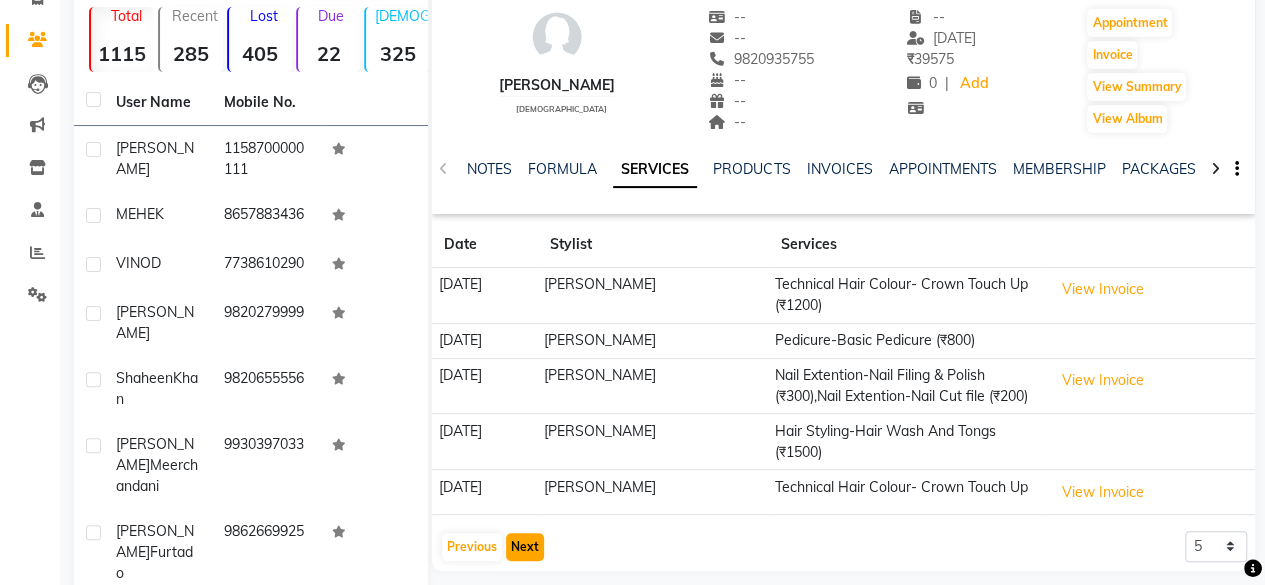 click on "Next" 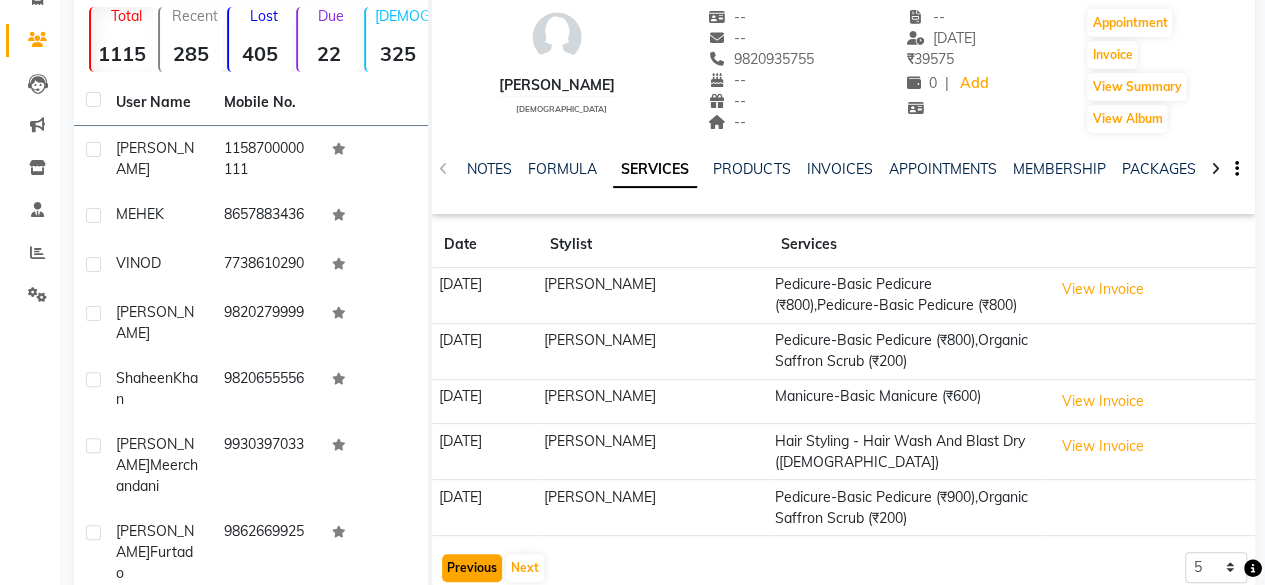 click on "Previous" 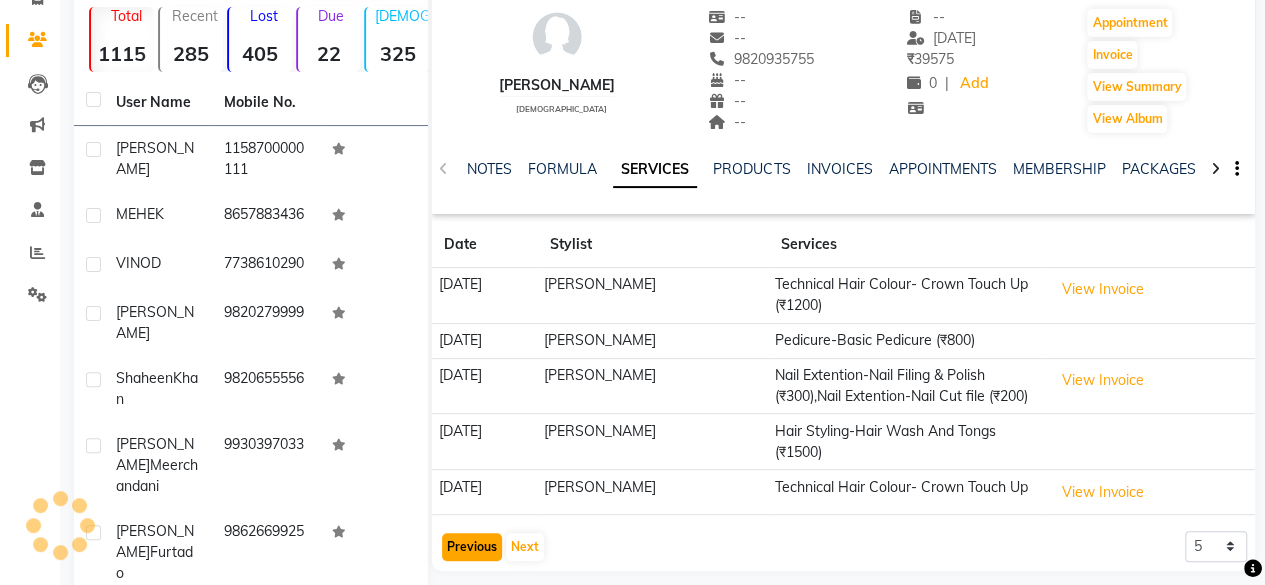 click on "Previous" 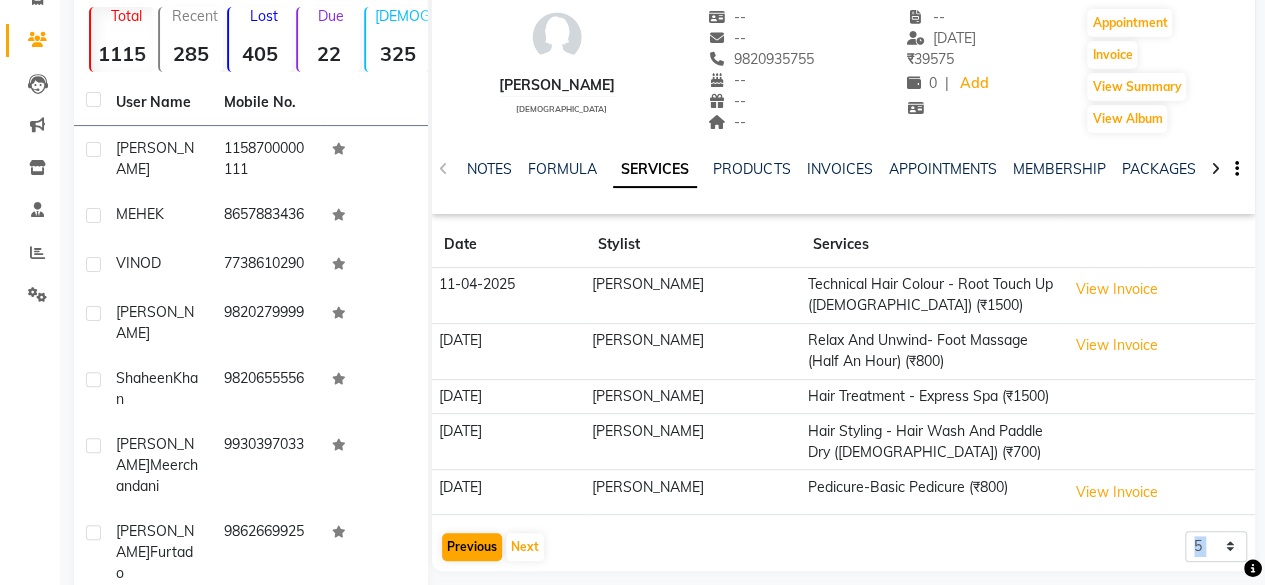 click on "[PERSON_NAME]    [DEMOGRAPHIC_DATA]  --   --   9820935755  --  --  --  -- [DATE] ₹    39575 0 |  Add   Appointment   Invoice  View Summary  View Album  NOTES FORMULA SERVICES PRODUCTS INVOICES APPOINTMENTS MEMBERSHIP PACKAGES VOUCHERS GIFTCARDS POINTS FORMS FAMILY CARDS WALLET Date Stylist Services [DATE] [PERSON_NAME] Technical Hair Colour - Root Touch Up ([DEMOGRAPHIC_DATA]) (₹1500)  View Invoice  [DATE] [PERSON_NAME] Relax And Unwind- Foot Massage (Half An Hour) (₹800)  View Invoice  [DATE] [PERSON_NAME] Hair Treatment - Express Spa  (₹1500) [DATE] [PERSON_NAME] Hair Styling - Hair Wash And Paddle Dry ([DEMOGRAPHIC_DATA]) (₹700) [DATE] [PERSON_NAME] Pedicure-Basic Pedicure (₹800)  View Invoice   Previous   Next  5 10 50 100 500" 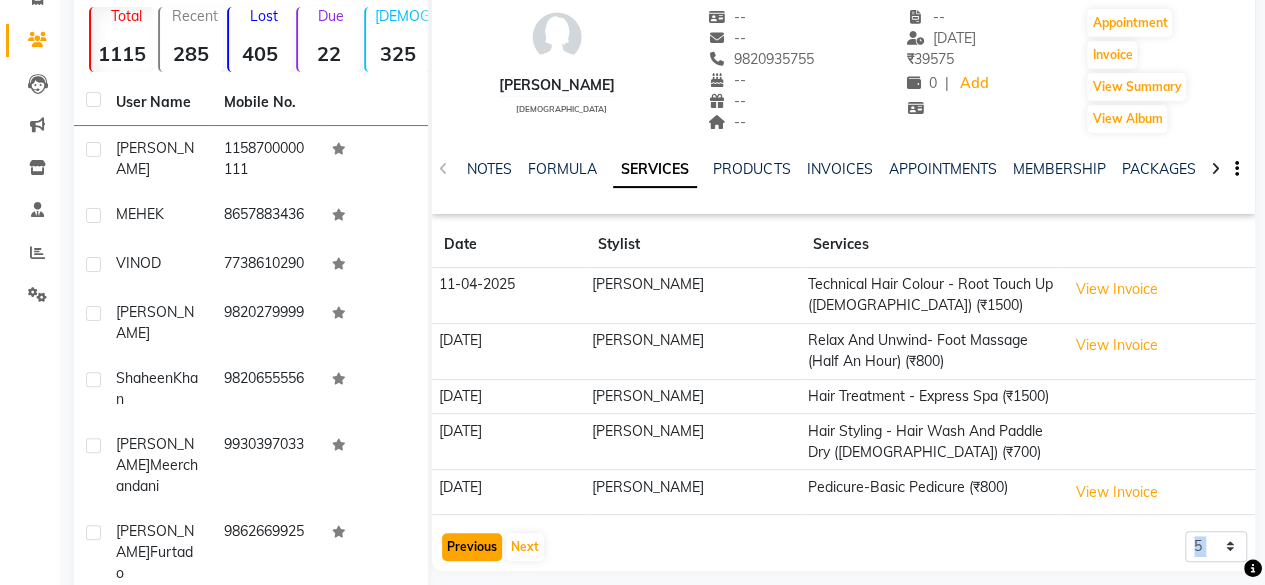 click on "Previous" 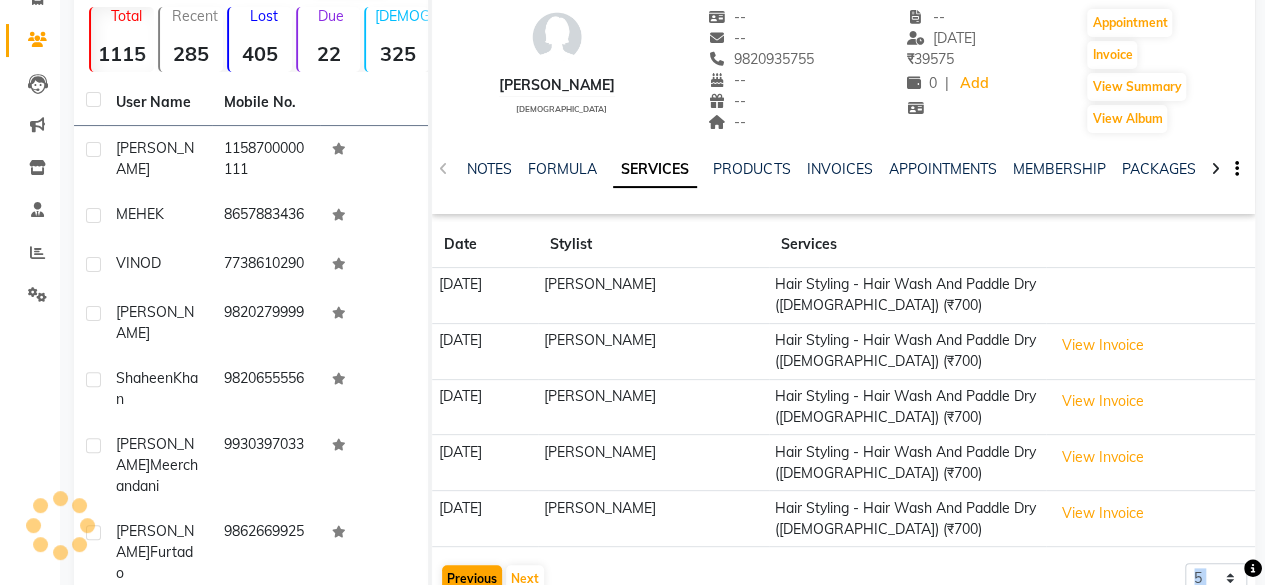 click on "Date Stylist Services [DATE] [PERSON_NAME] Hair Styling - Hair Wash And Paddle Dry ([DEMOGRAPHIC_DATA]) (₹700) [DATE] [PERSON_NAME] Hair Styling - Hair Wash And Paddle Dry ([DEMOGRAPHIC_DATA]) (₹700)  View Invoice  [DATE] [PERSON_NAME] Hair Styling - Hair Wash And Paddle Dry ([DEMOGRAPHIC_DATA]) (₹700)  View Invoice  [DATE] [PERSON_NAME] Hair Styling - Hair Wash And Paddle Dry ([DEMOGRAPHIC_DATA]) (₹700)  View Invoice  [DATE] [PERSON_NAME] Hair Styling - Hair Wash And Paddle Dry ([DEMOGRAPHIC_DATA]) (₹700)  View Invoice   Previous   Next  5 10 50 100 500" 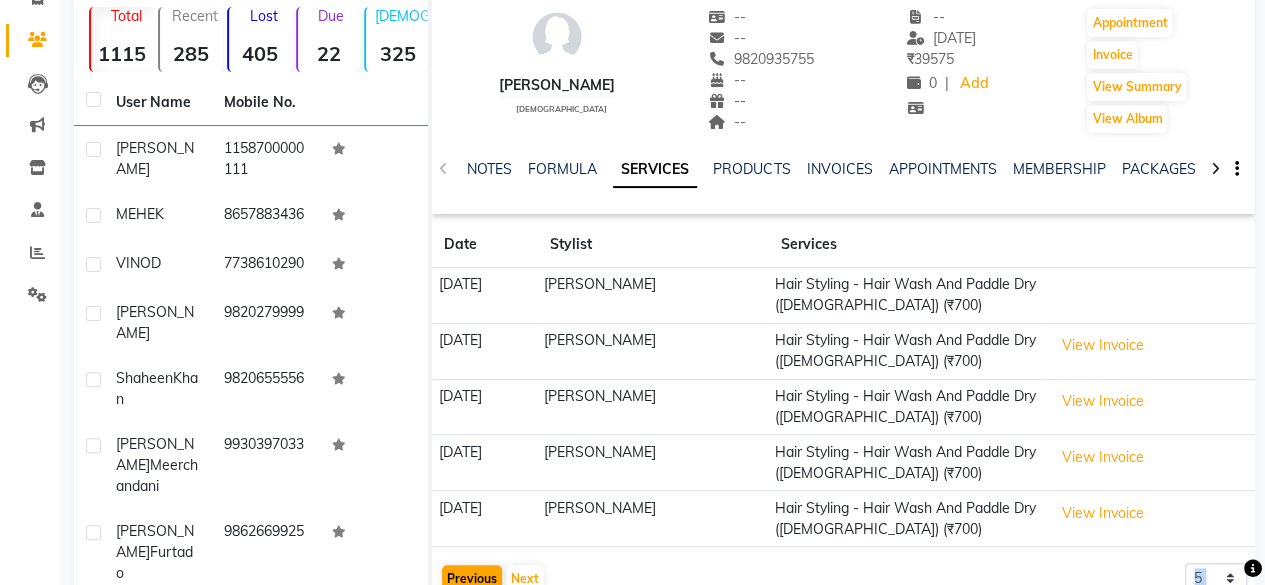 click on "Date Stylist Services [DATE] [PERSON_NAME] Hair Styling - Hair Wash And Paddle Dry ([DEMOGRAPHIC_DATA]) (₹700) [DATE] [PERSON_NAME] Hair Styling - Hair Wash And Paddle Dry ([DEMOGRAPHIC_DATA]) (₹700)  View Invoice  [DATE] [PERSON_NAME] Hair Styling - Hair Wash And Paddle Dry ([DEMOGRAPHIC_DATA]) (₹700)  View Invoice  [DATE] [PERSON_NAME] Hair Styling - Hair Wash And Paddle Dry ([DEMOGRAPHIC_DATA]) (₹700)  View Invoice  [DATE] [PERSON_NAME] Hair Styling - Hair Wash And Paddle Dry ([DEMOGRAPHIC_DATA]) (₹700)  View Invoice   Previous   Next  5 10 50 100 500" 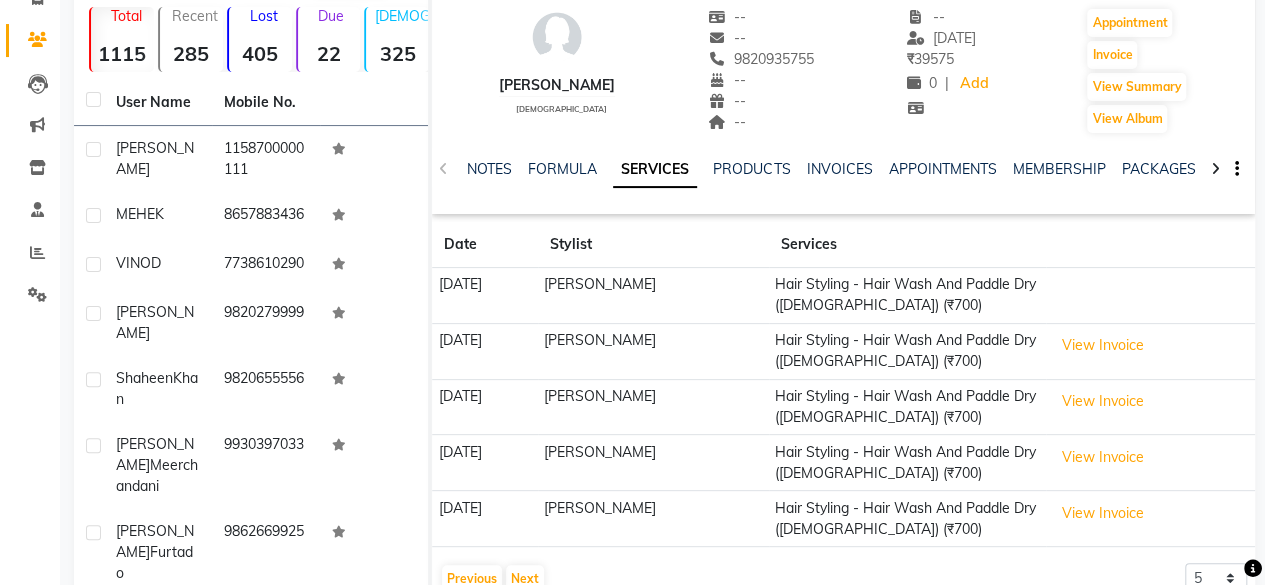 click on "Date Stylist Services [DATE] [PERSON_NAME] Hair Styling - Hair Wash And Paddle Dry ([DEMOGRAPHIC_DATA]) (₹700) [DATE] [PERSON_NAME] Hair Styling - Hair Wash And Paddle Dry ([DEMOGRAPHIC_DATA]) (₹700)  View Invoice  [DATE] [PERSON_NAME] Hair Styling - Hair Wash And Paddle Dry ([DEMOGRAPHIC_DATA]) (₹700)  View Invoice  [DATE] [PERSON_NAME] Hair Styling - Hair Wash And Paddle Dry ([DEMOGRAPHIC_DATA]) (₹700)  View Invoice  [DATE] [PERSON_NAME] Hair Styling - Hair Wash And Paddle Dry ([DEMOGRAPHIC_DATA]) (₹700)  View Invoice   Previous   Next  5 10 50 100 500" 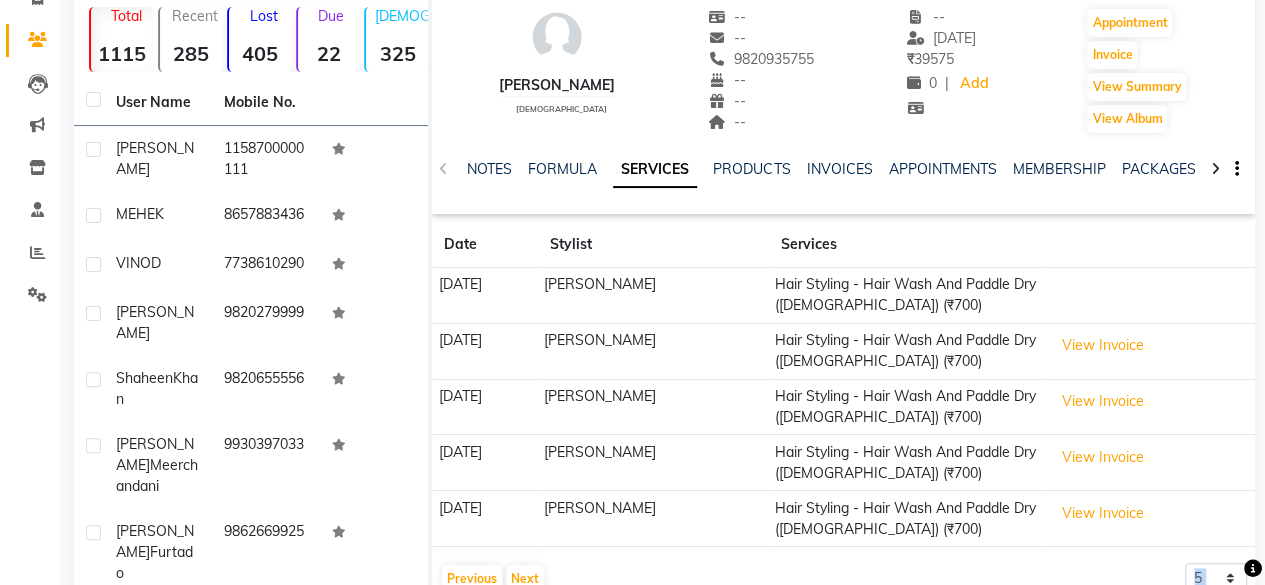 click on "Date Stylist Services [DATE] [PERSON_NAME] Hair Styling - Hair Wash And Paddle Dry ([DEMOGRAPHIC_DATA]) (₹700) [DATE] [PERSON_NAME] Hair Styling - Hair Wash And Paddle Dry ([DEMOGRAPHIC_DATA]) (₹700)  View Invoice  [DATE] [PERSON_NAME] Hair Styling - Hair Wash And Paddle Dry ([DEMOGRAPHIC_DATA]) (₹700)  View Invoice  [DATE] [PERSON_NAME] Hair Styling - Hair Wash And Paddle Dry ([DEMOGRAPHIC_DATA]) (₹700)  View Invoice  [DATE] [PERSON_NAME] Hair Styling - Hair Wash And Paddle Dry ([DEMOGRAPHIC_DATA]) (₹700)  View Invoice   Previous   Next  5 10 50 100 500" 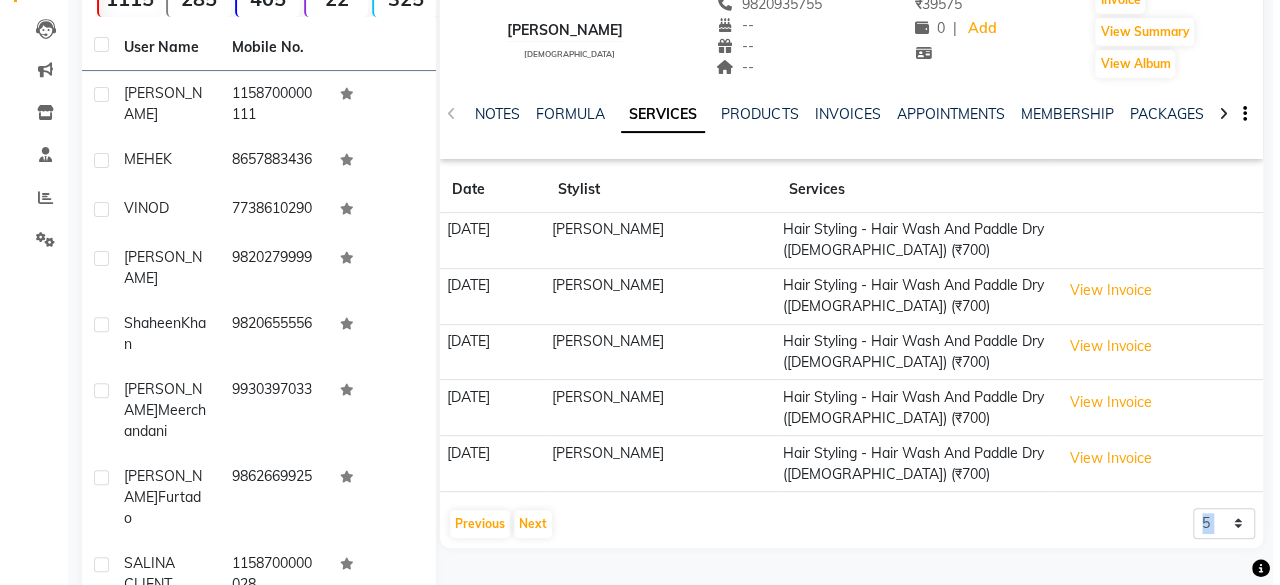 scroll, scrollTop: 204, scrollLeft: 0, axis: vertical 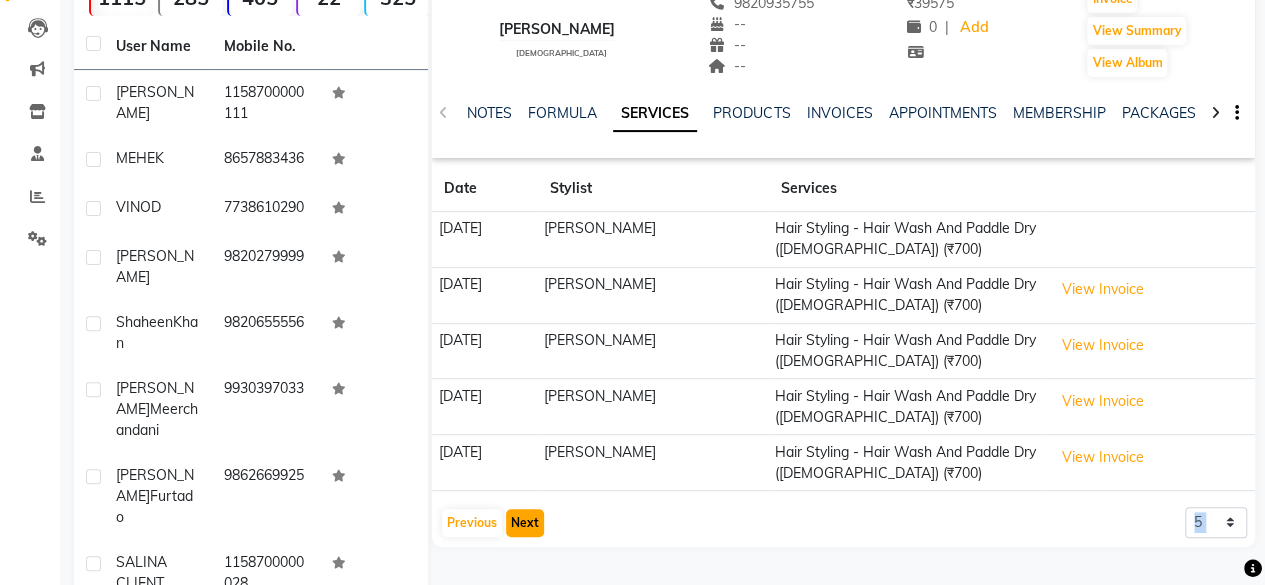 click on "Next" 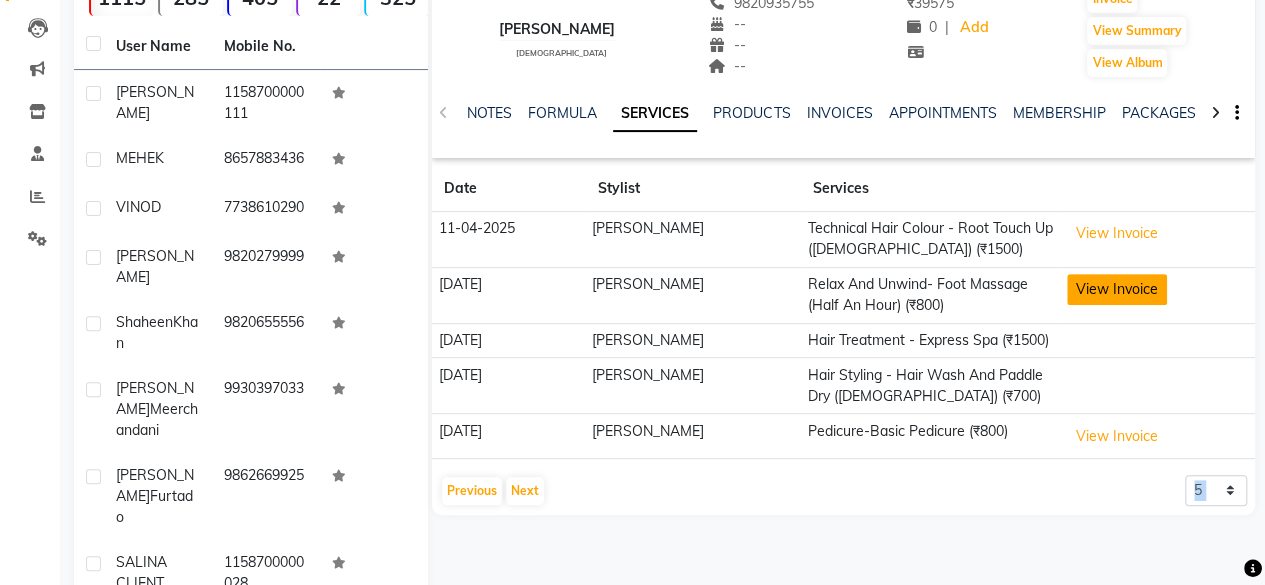 click on "View Invoice" 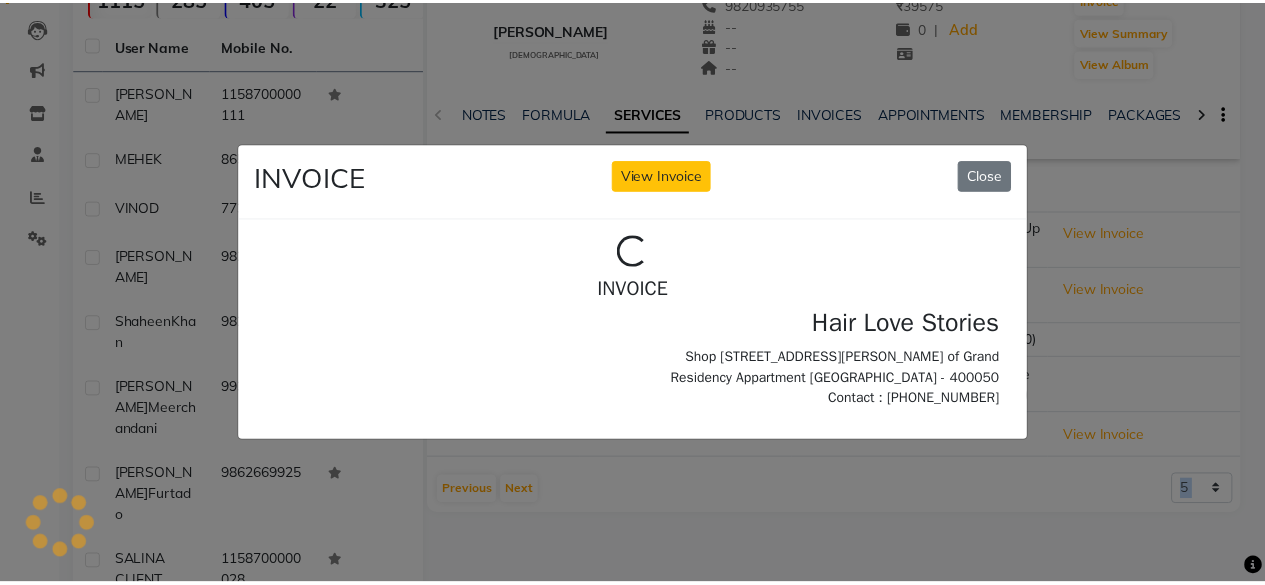 scroll, scrollTop: 0, scrollLeft: 0, axis: both 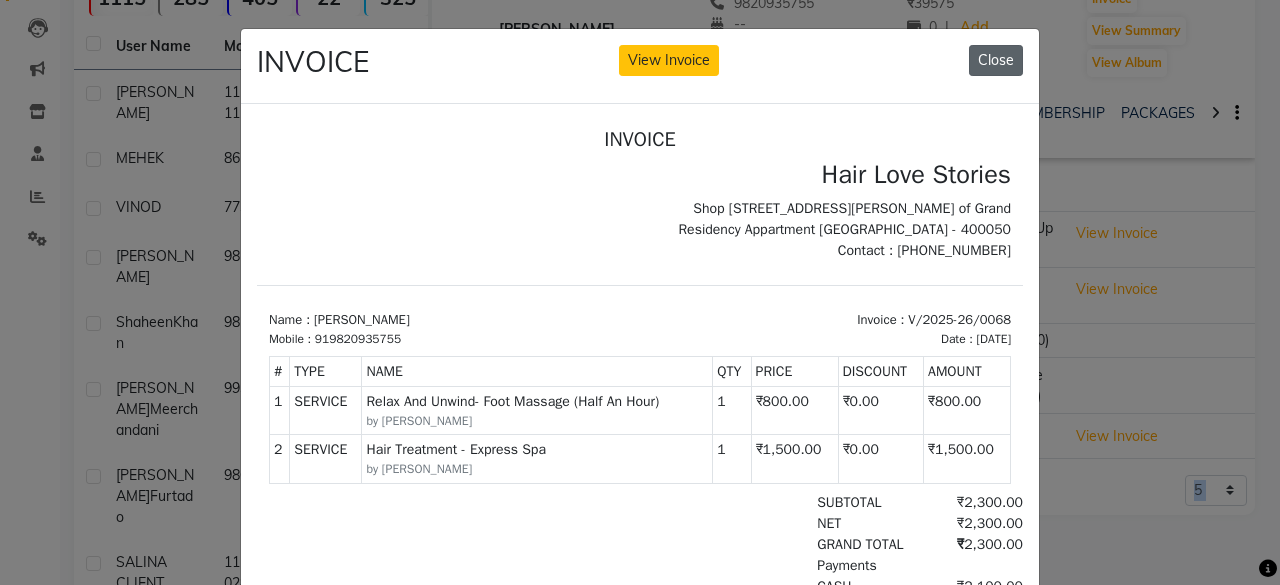 click on "Close" 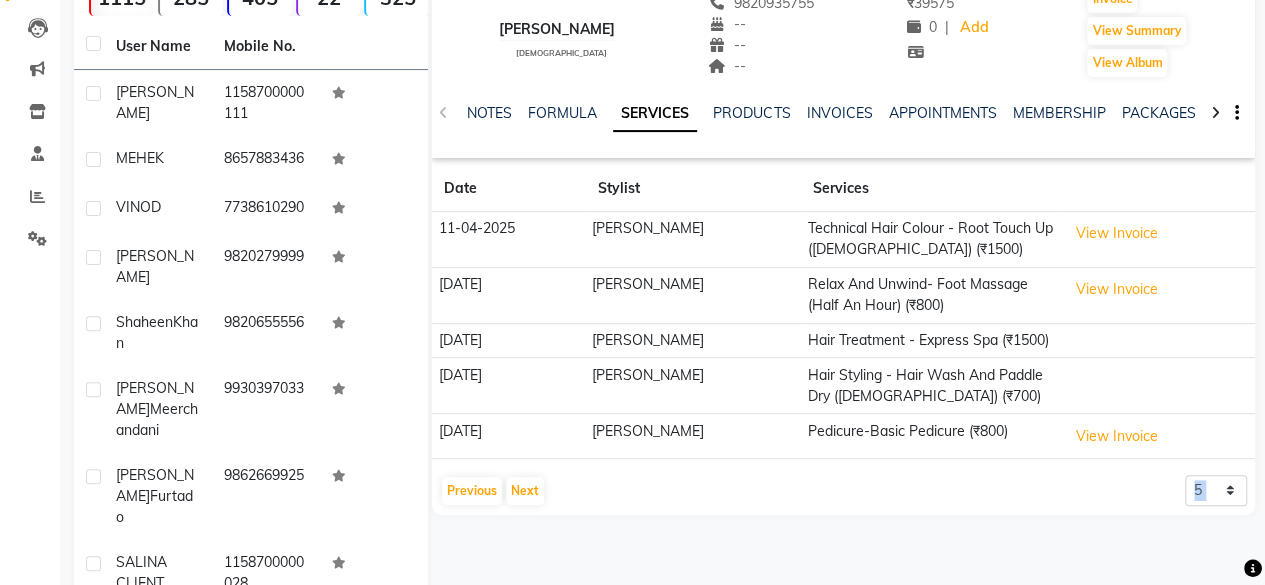 scroll, scrollTop: 0, scrollLeft: 0, axis: both 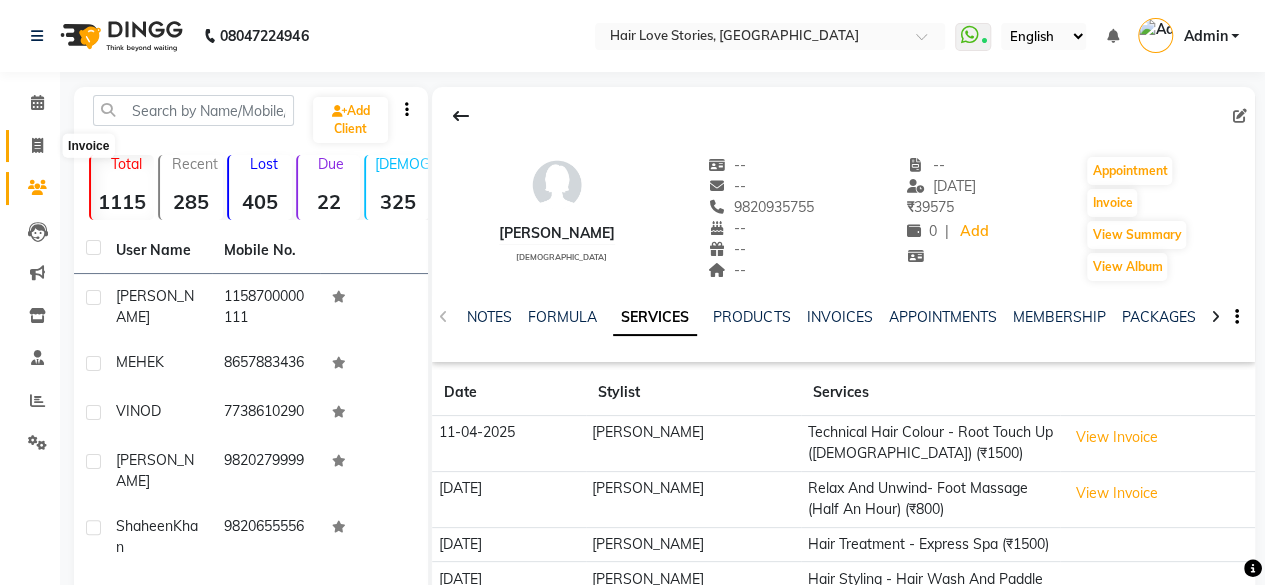 click 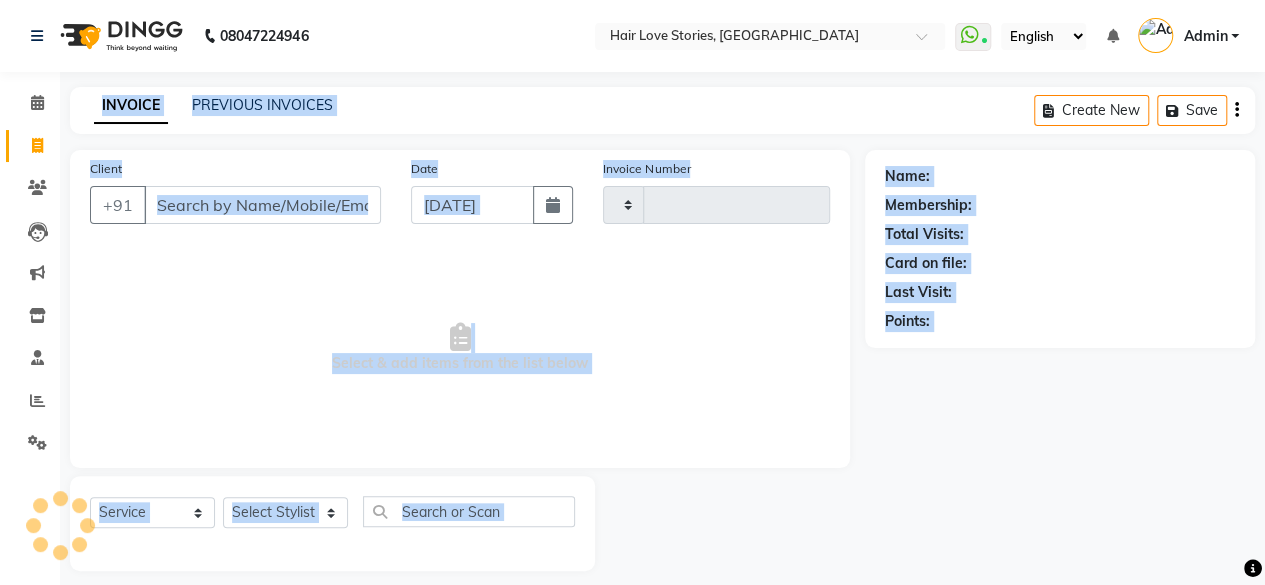 type on "0840" 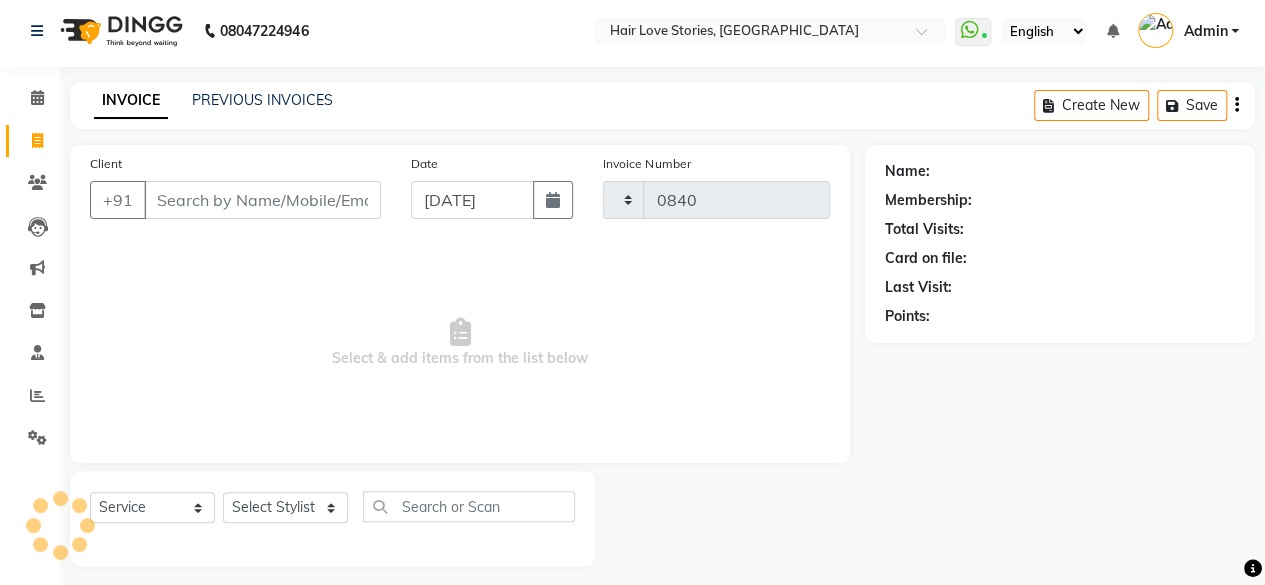 select on "3886" 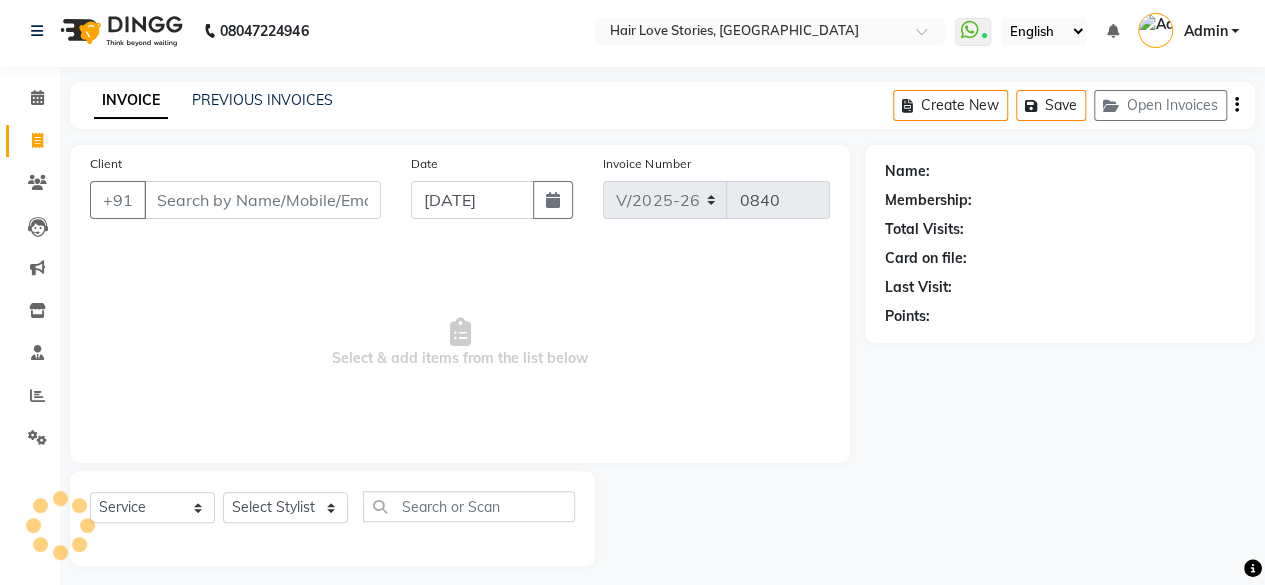 scroll, scrollTop: 15, scrollLeft: 0, axis: vertical 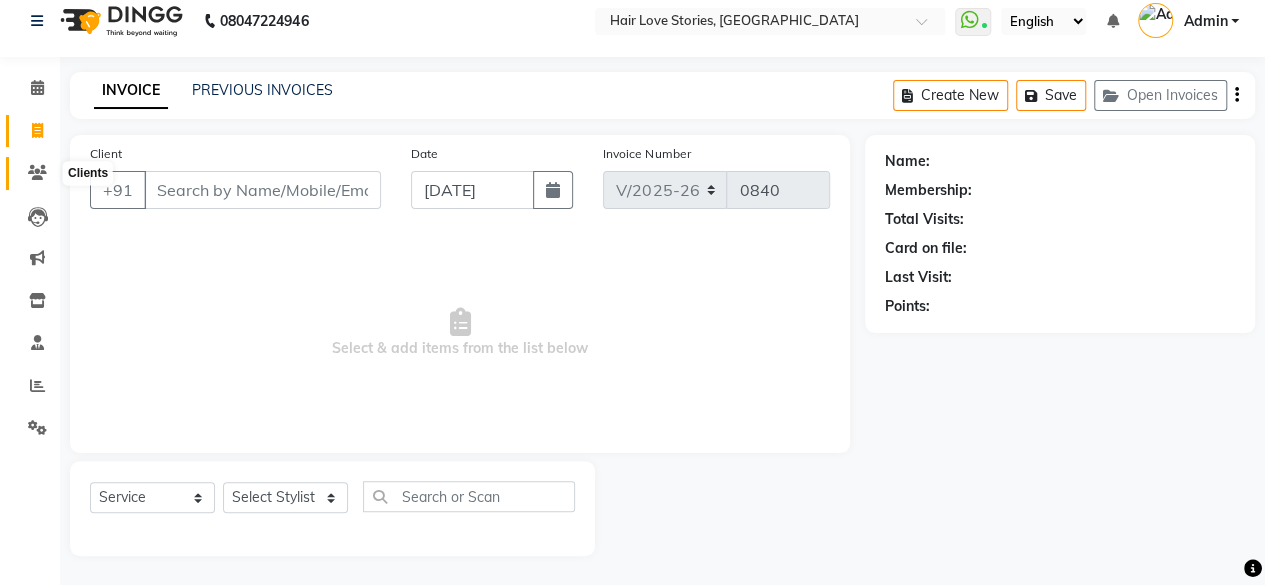 click 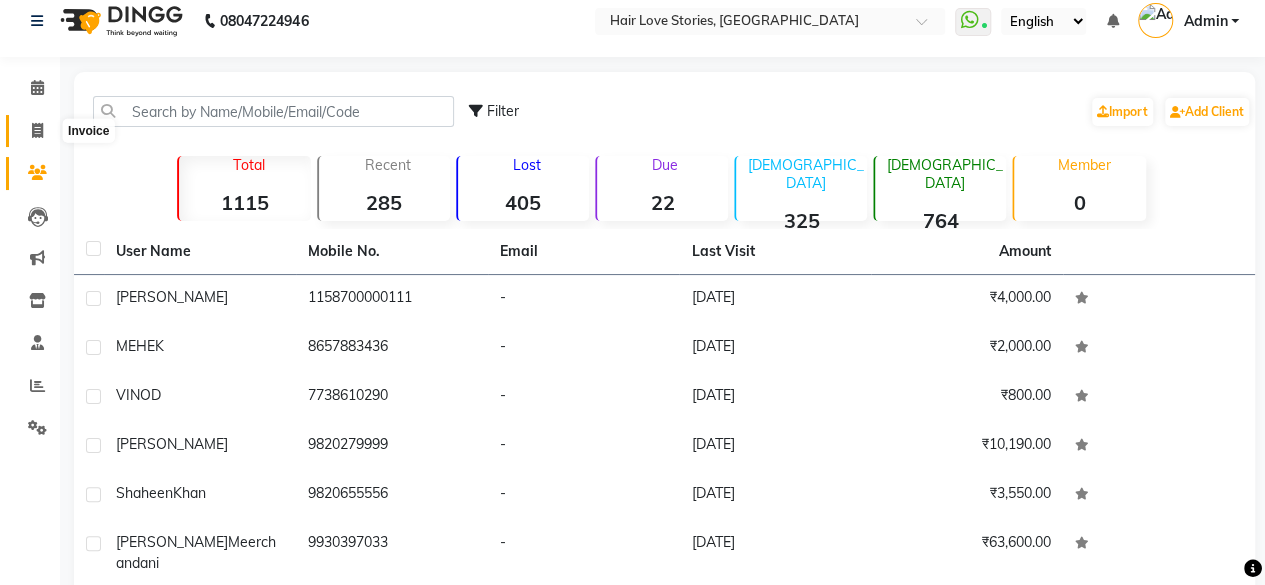 click 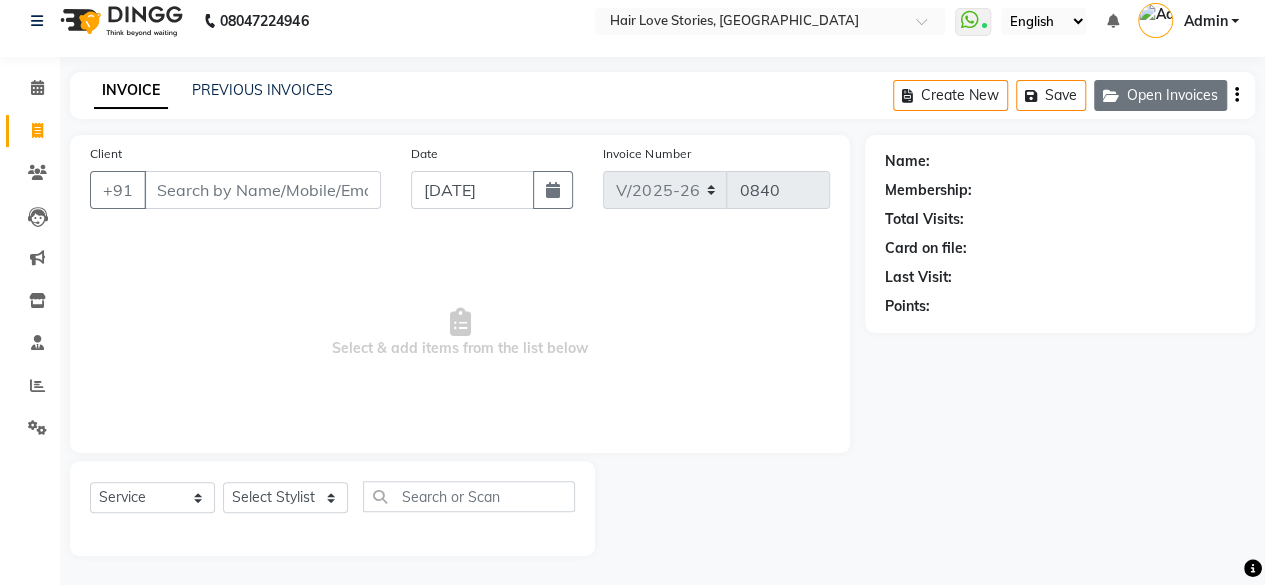 click on "Open Invoices" 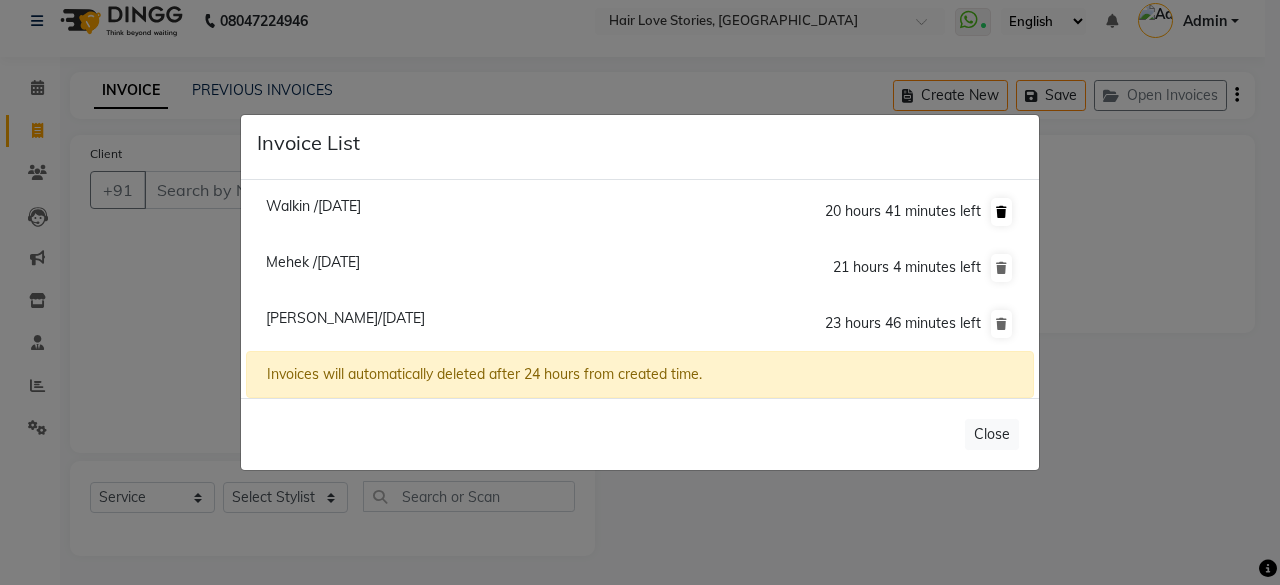 click 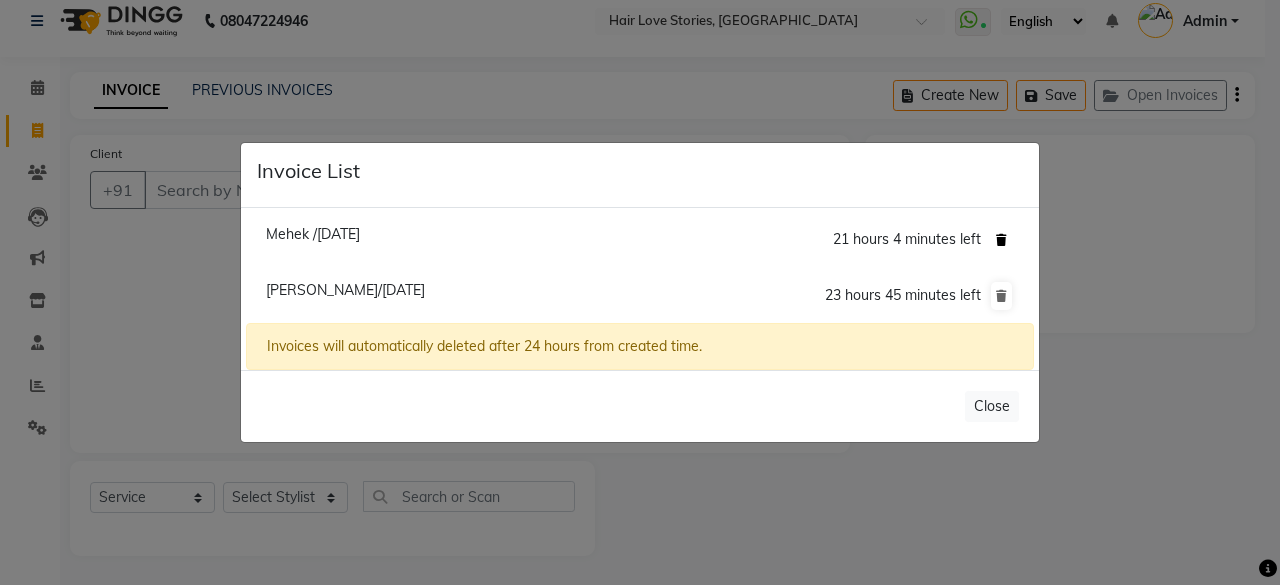 click 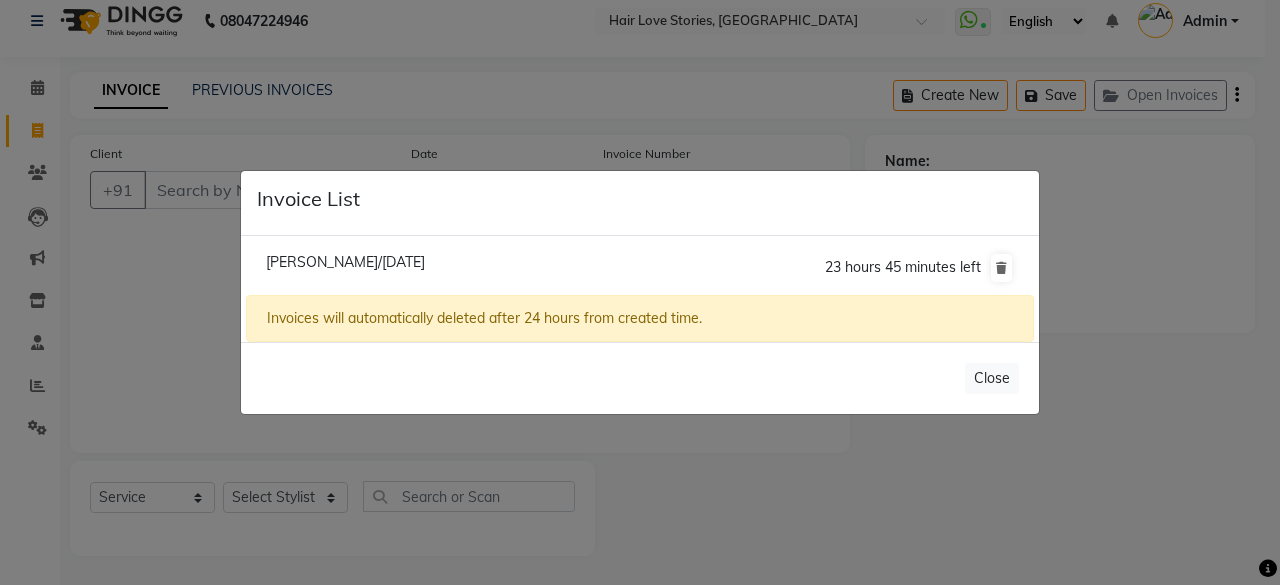 click on "[PERSON_NAME]/[DATE]  23 hours 45 minutes left" 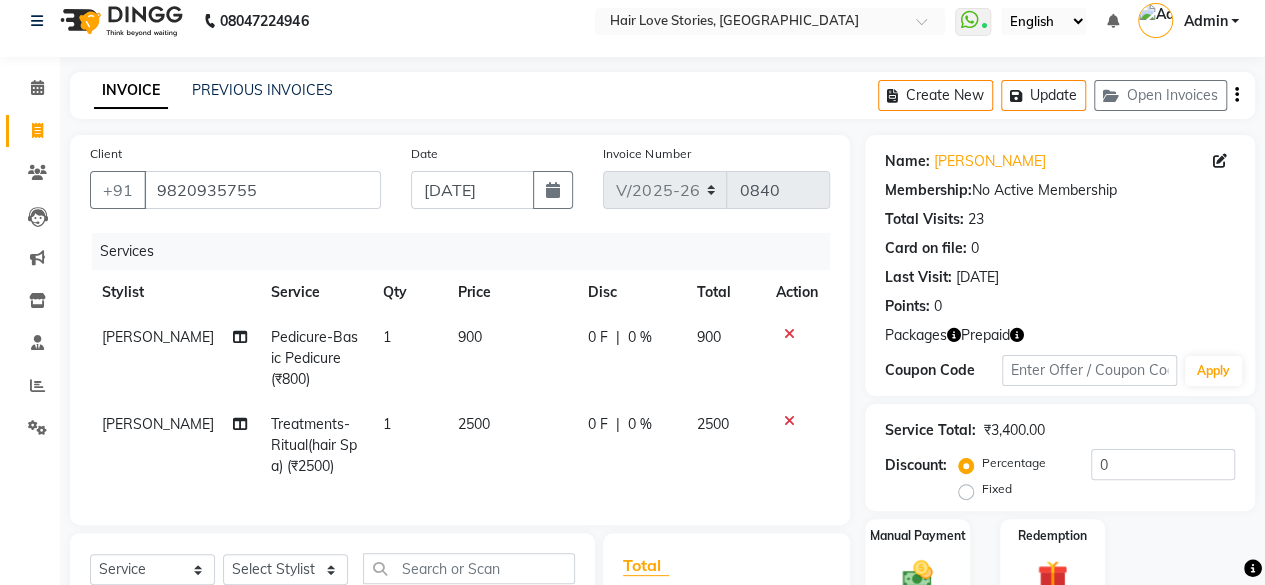 click on "2500" 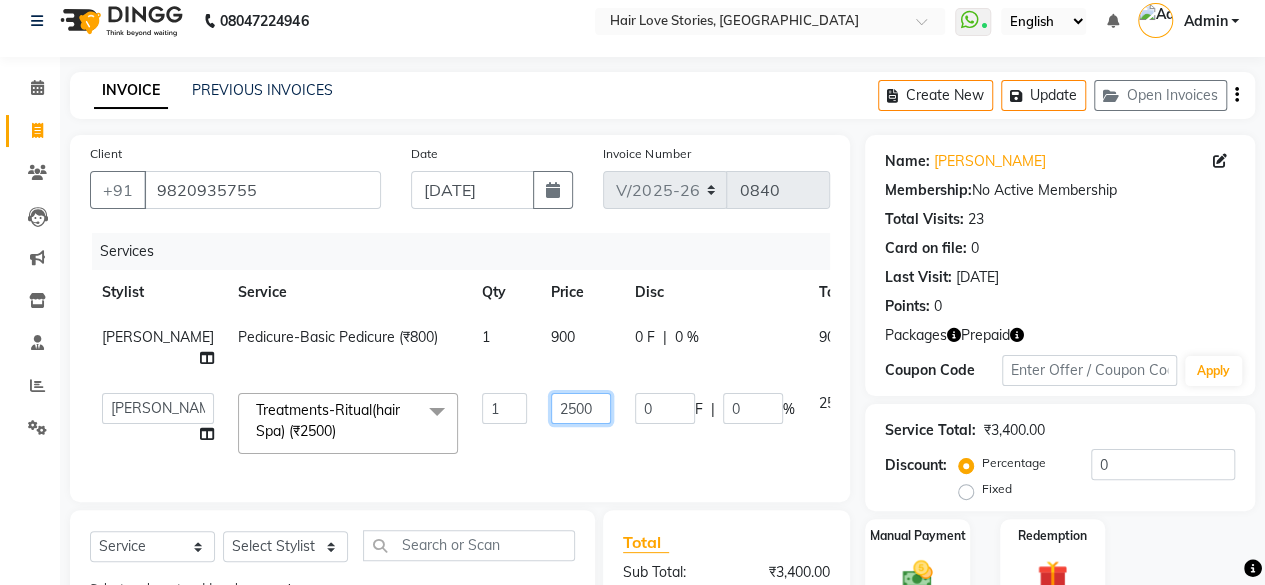 click on "2500" 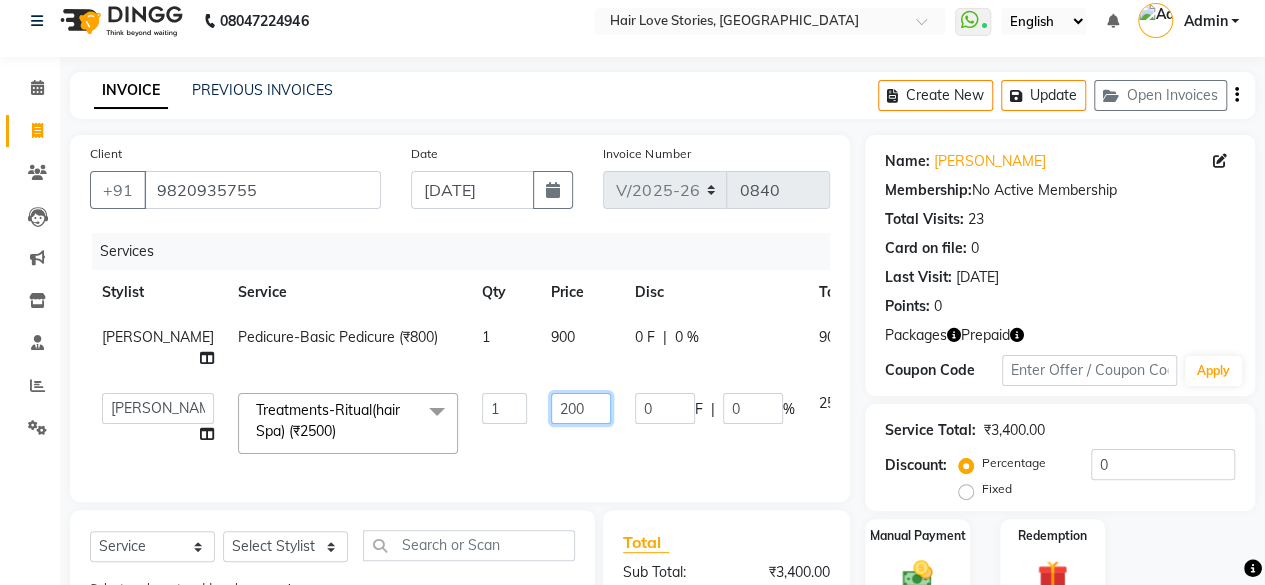 type on "2000" 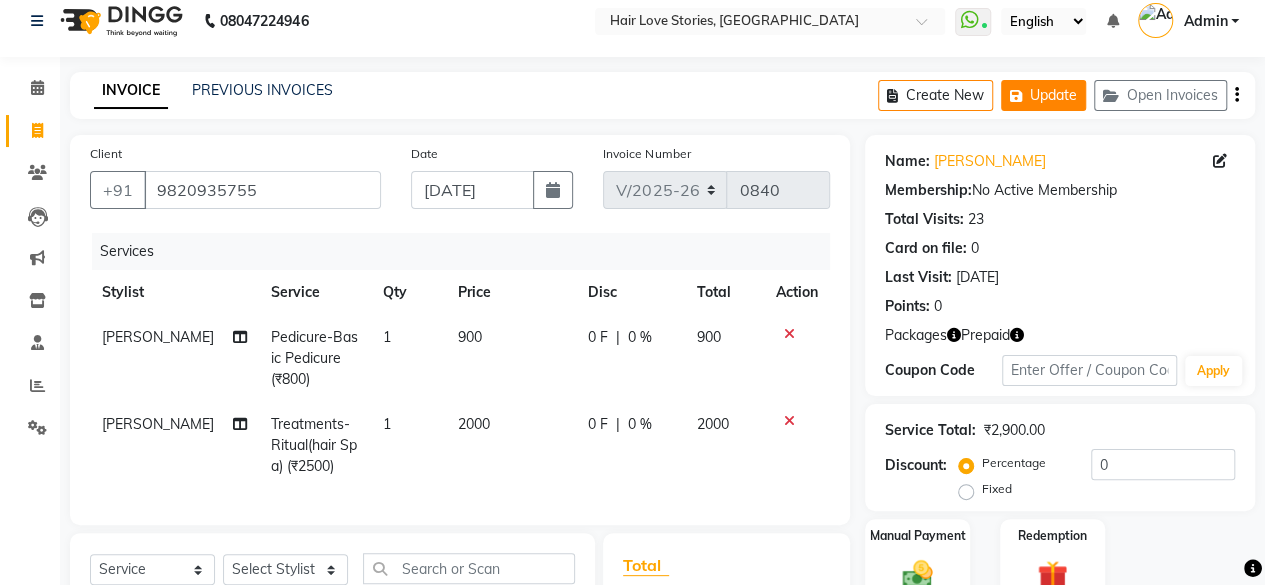 click on "Update" 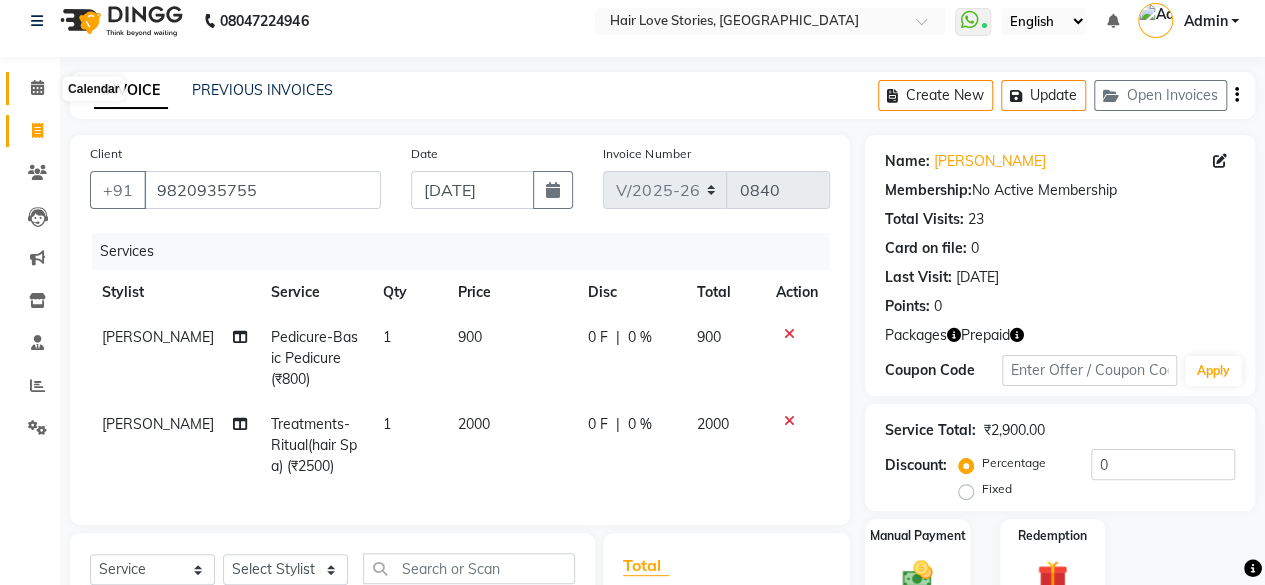 click 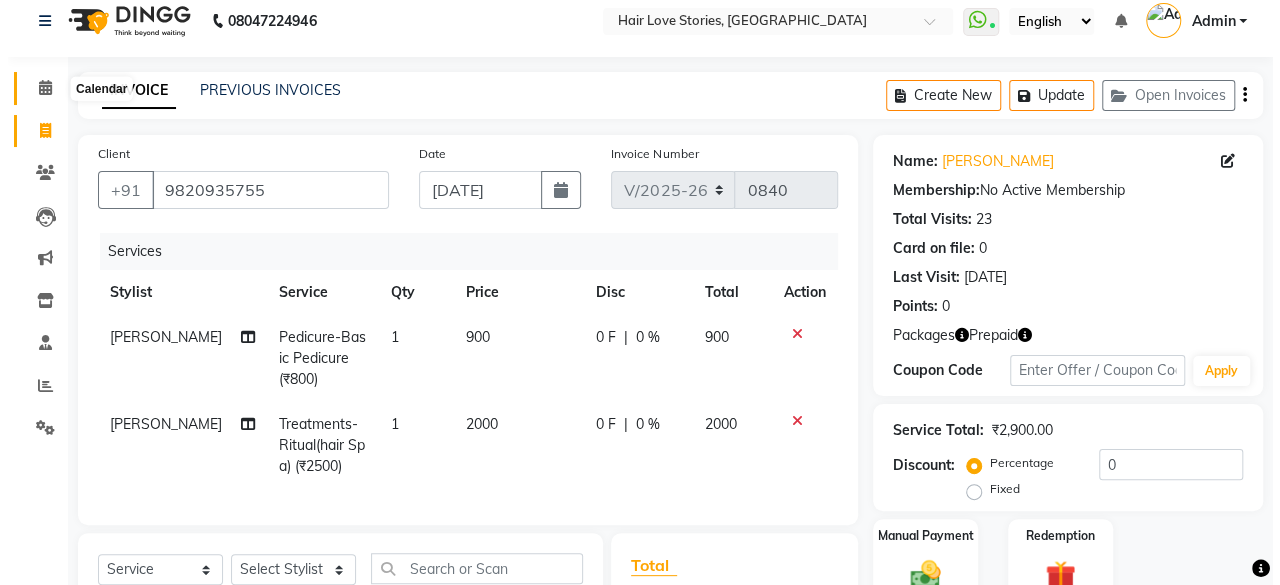 scroll, scrollTop: 0, scrollLeft: 0, axis: both 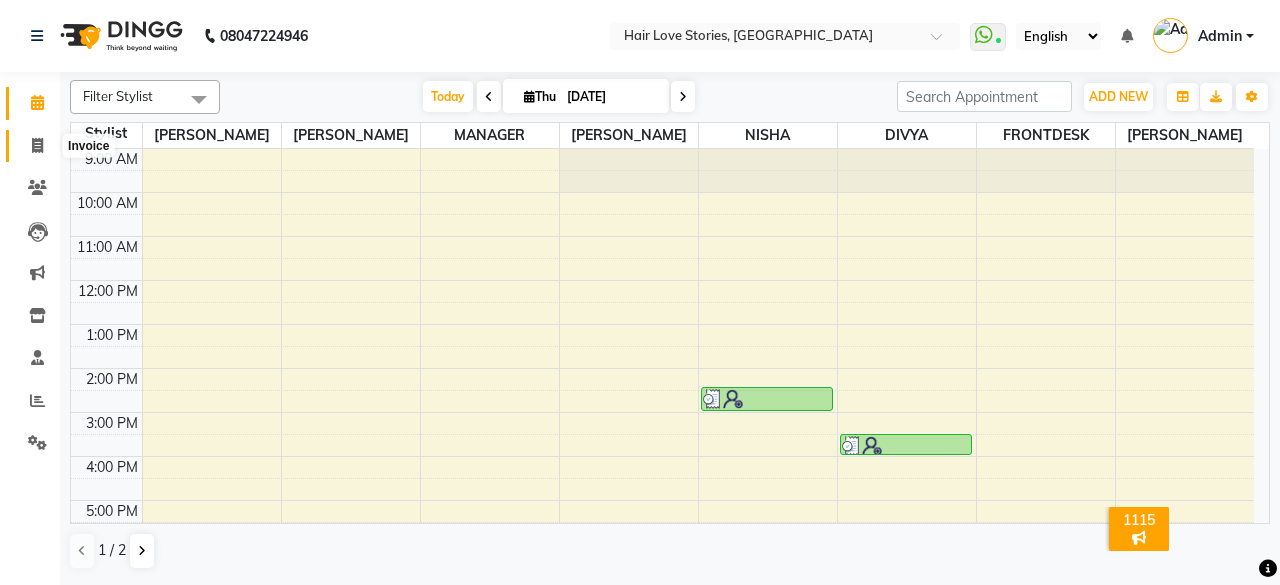 click 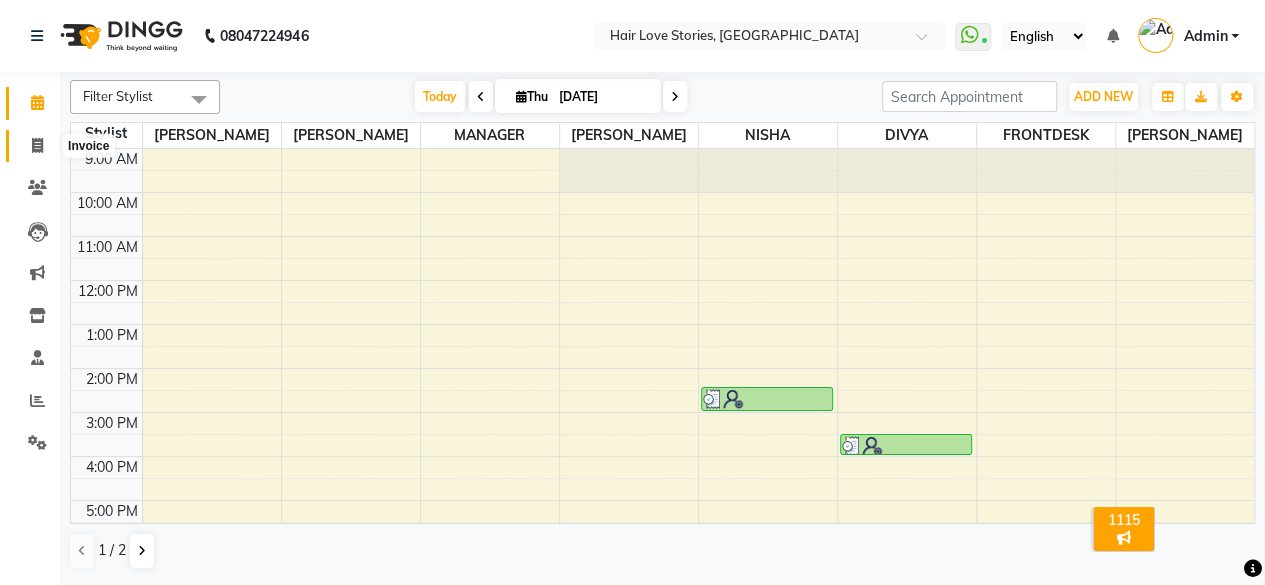 select on "3886" 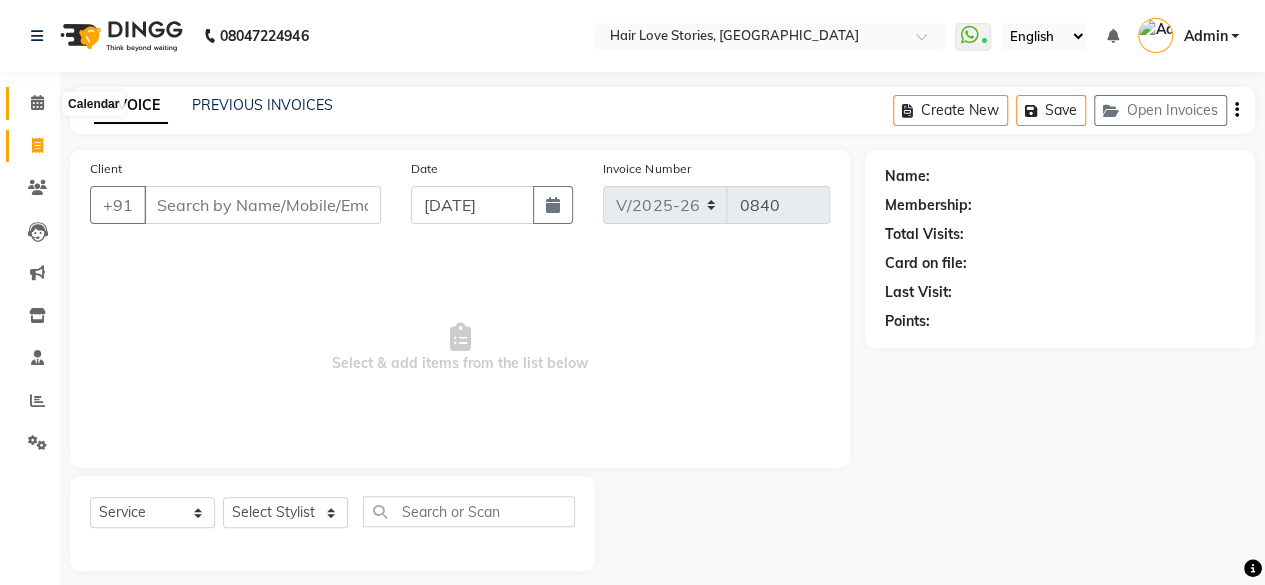 click 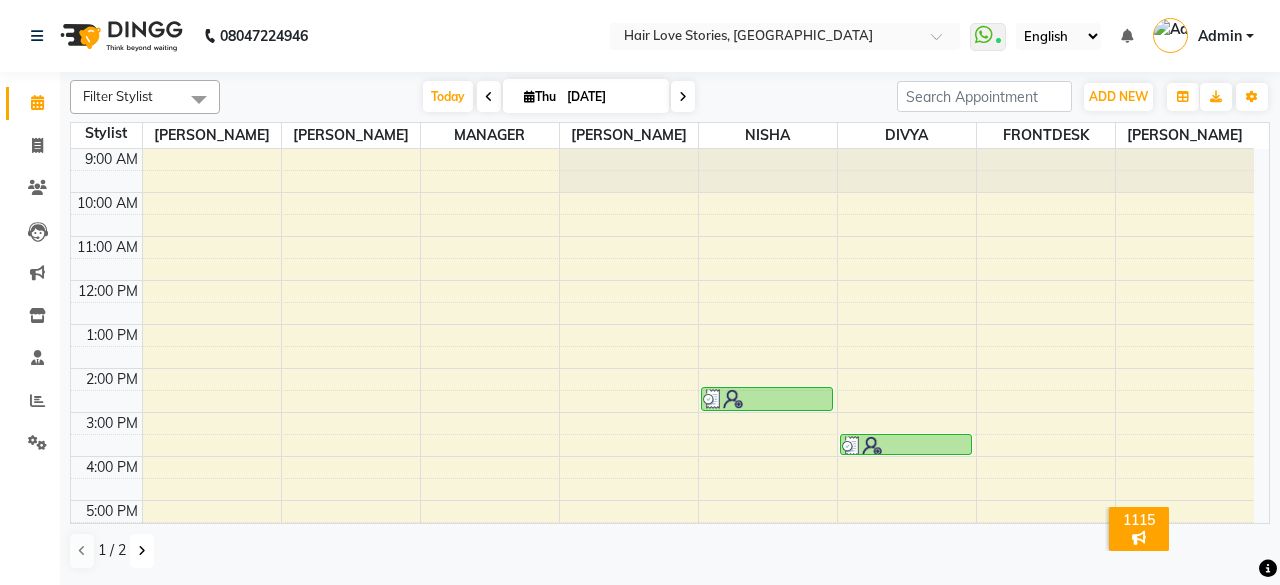 click at bounding box center [142, 551] 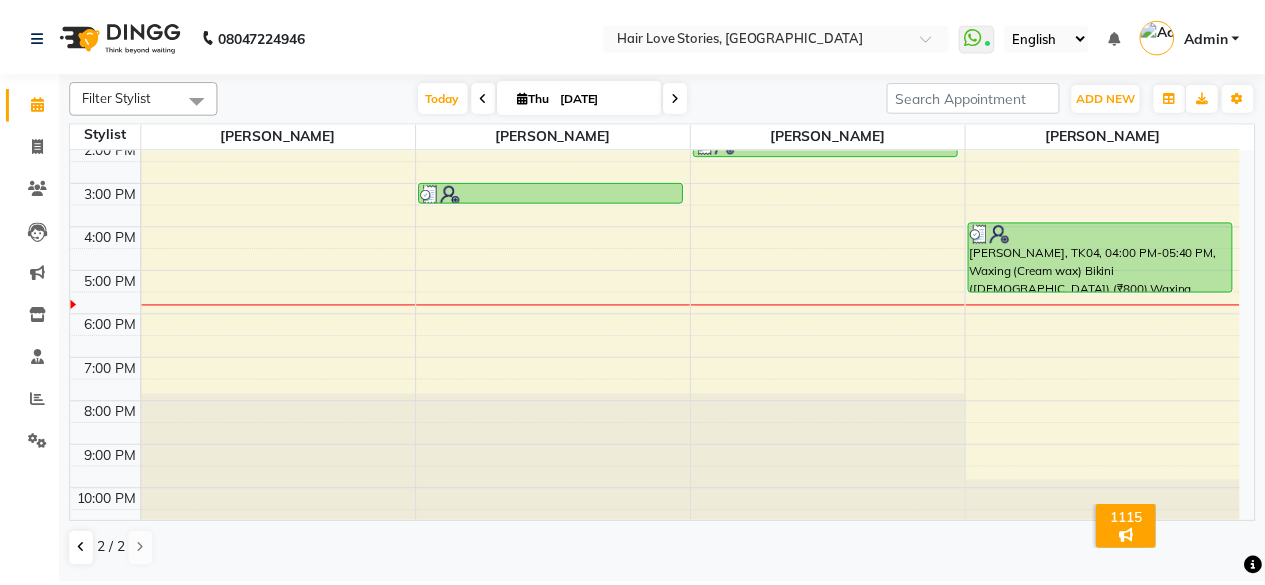 scroll, scrollTop: 0, scrollLeft: 0, axis: both 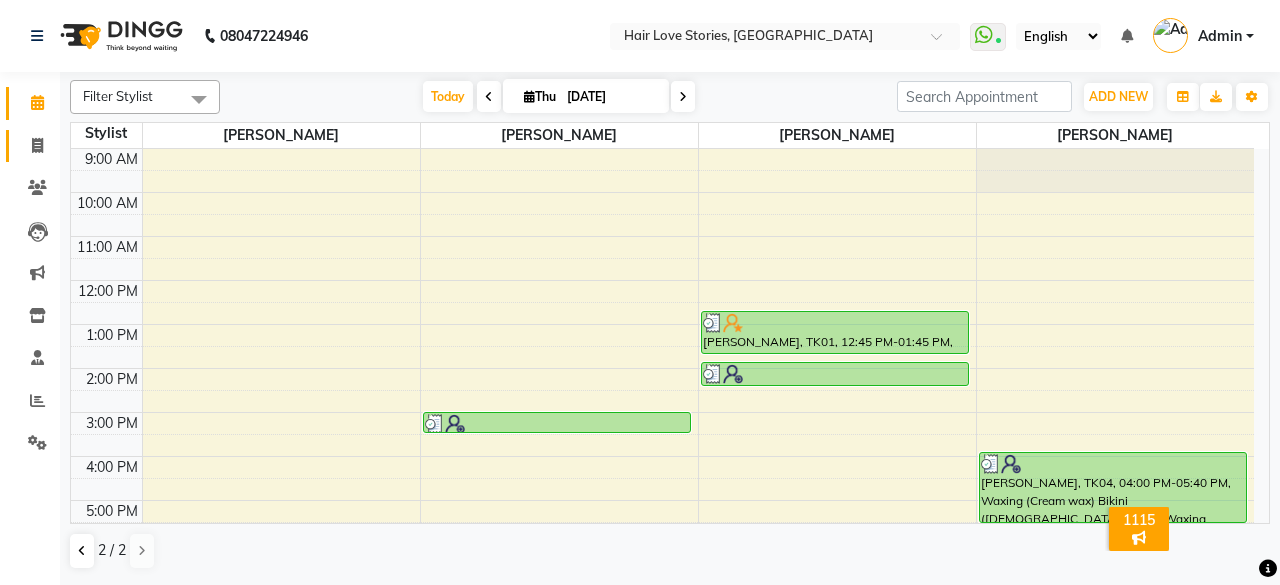 click on "Invoice" 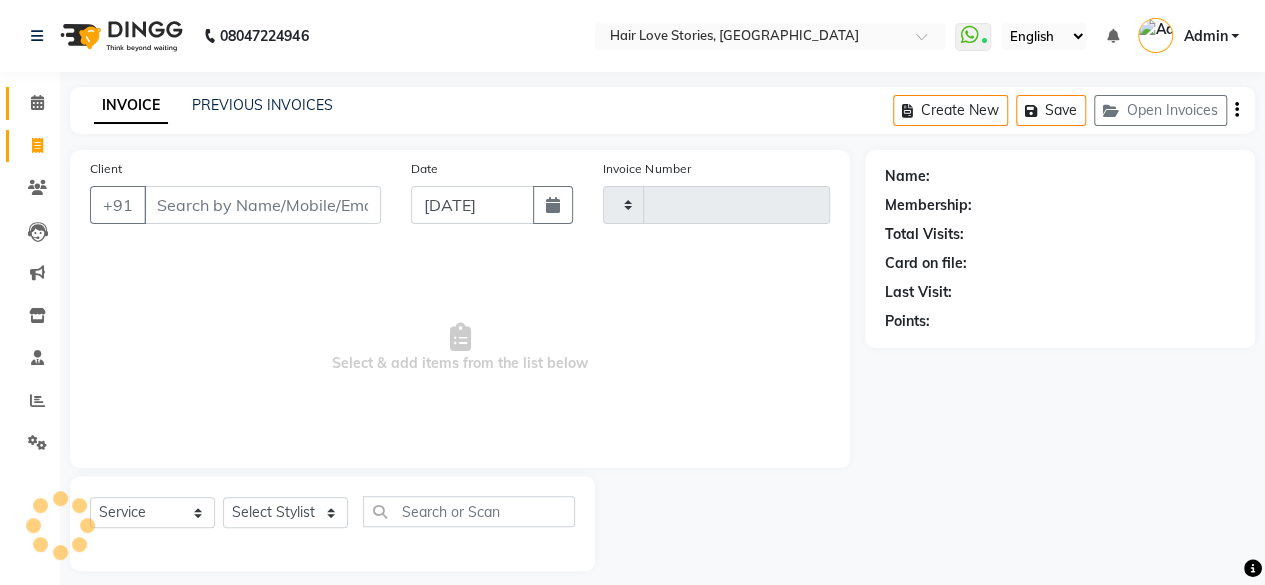 type on "0840" 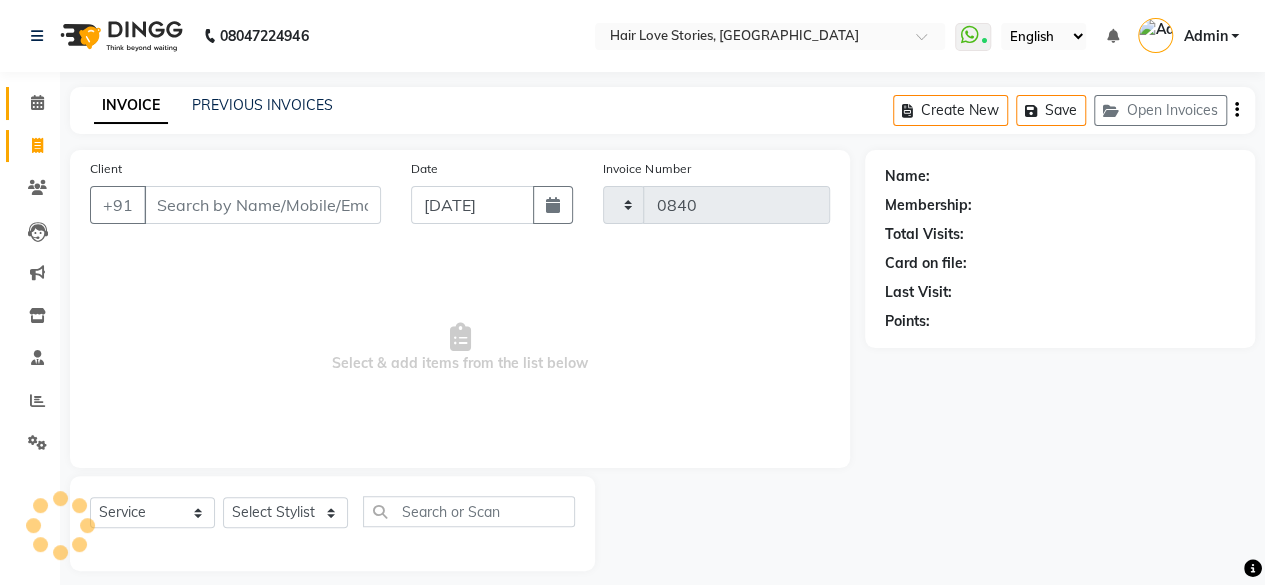 select on "3886" 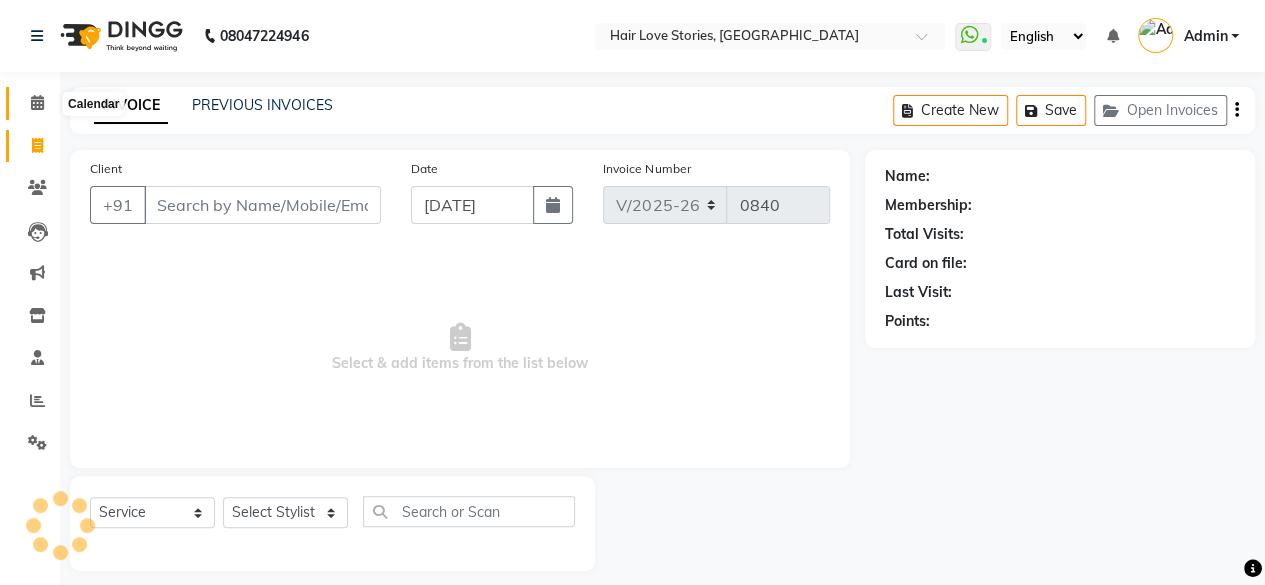 click 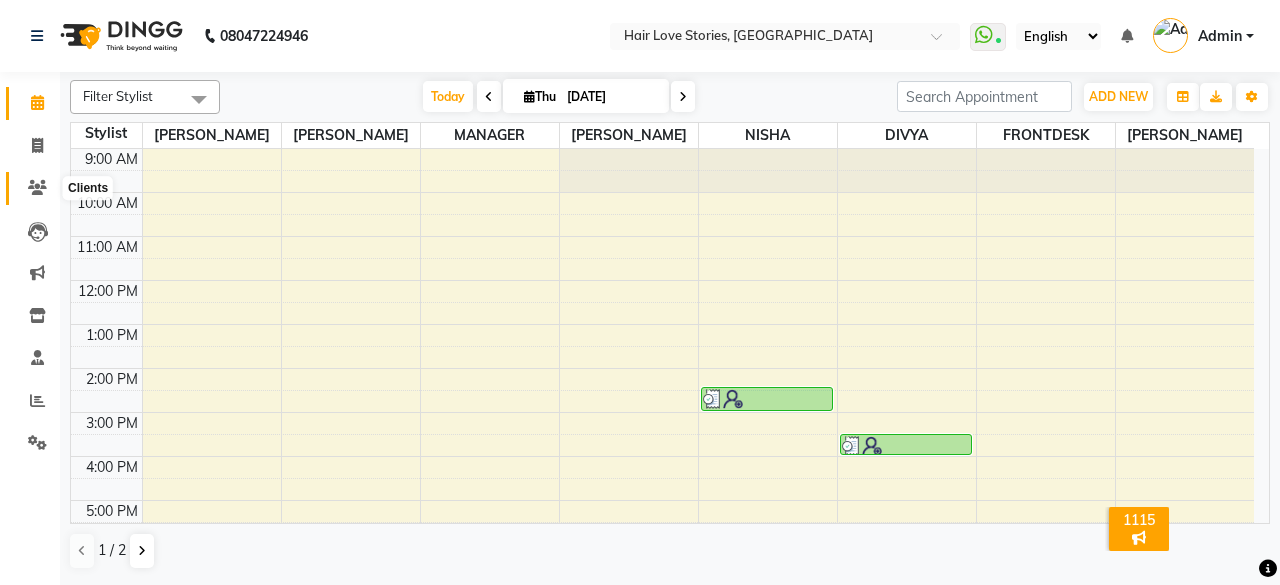 click 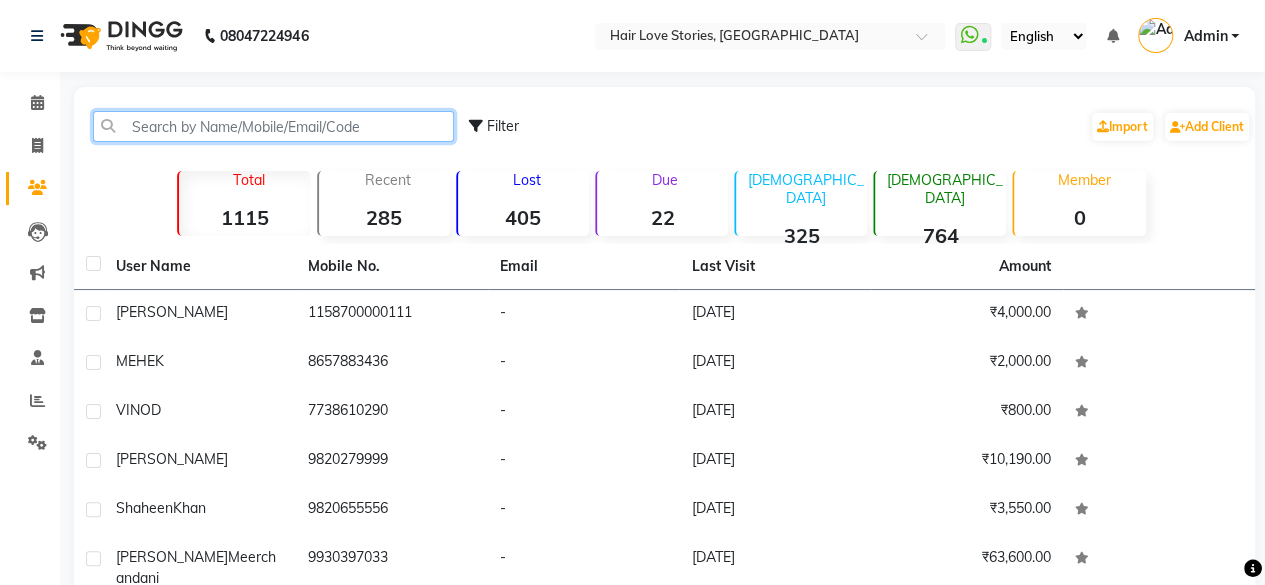 click 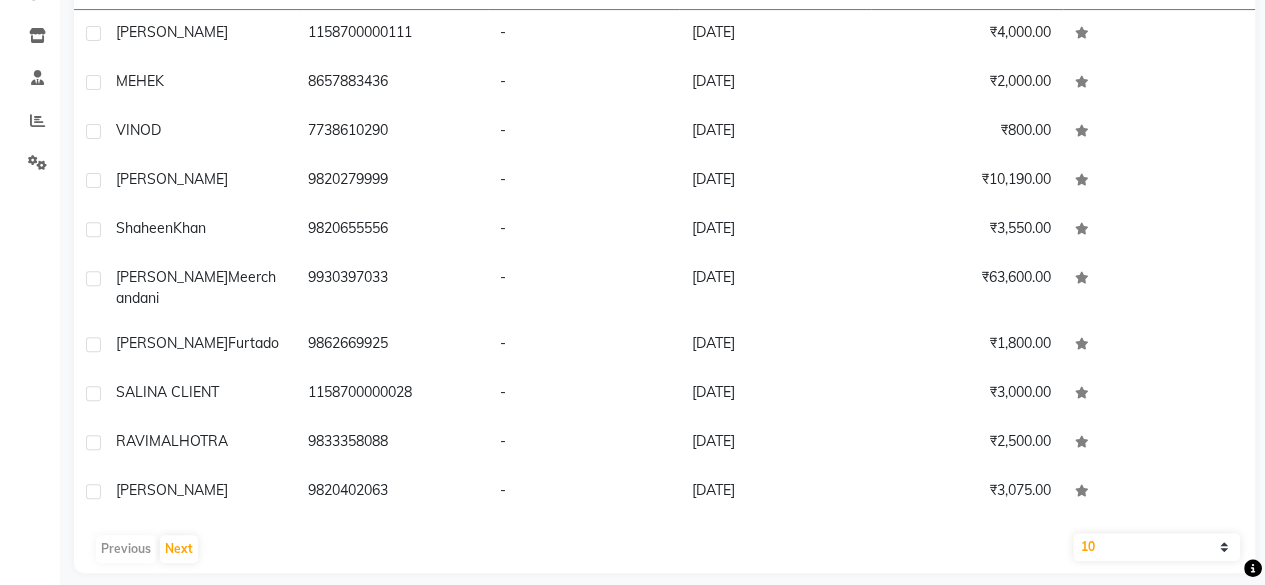 scroll, scrollTop: 0, scrollLeft: 0, axis: both 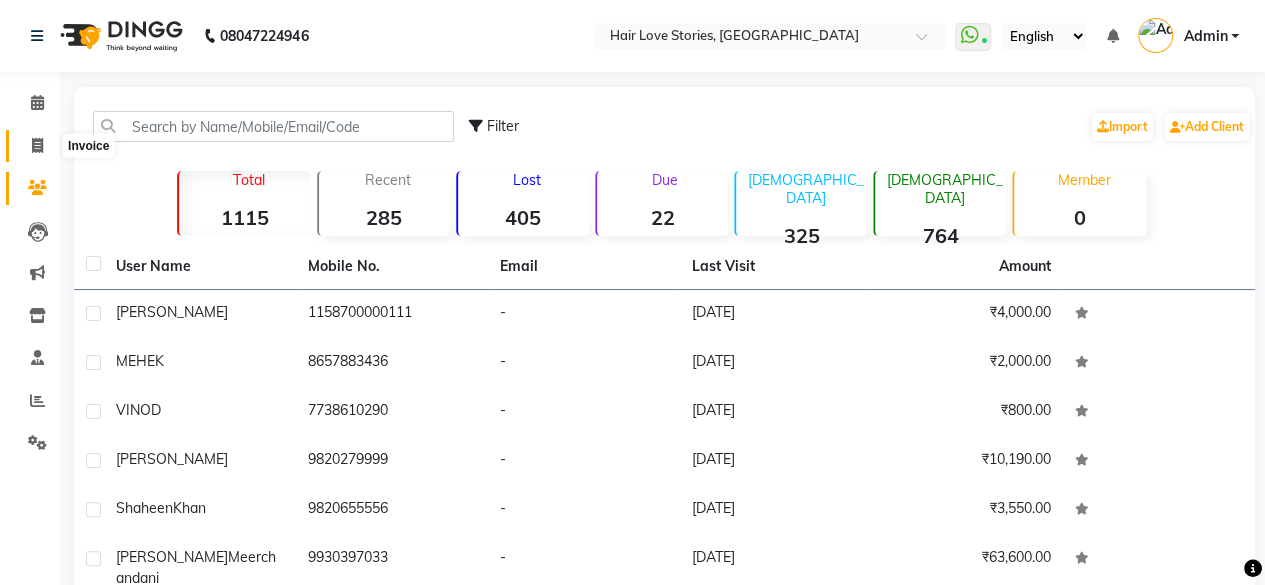 click 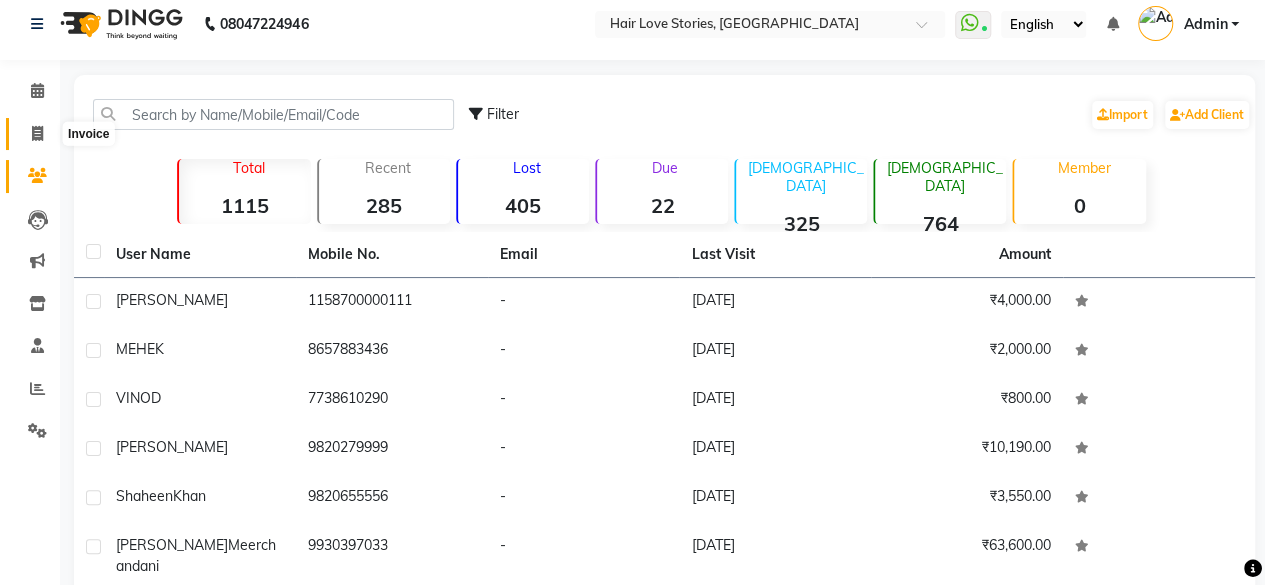 select on "3886" 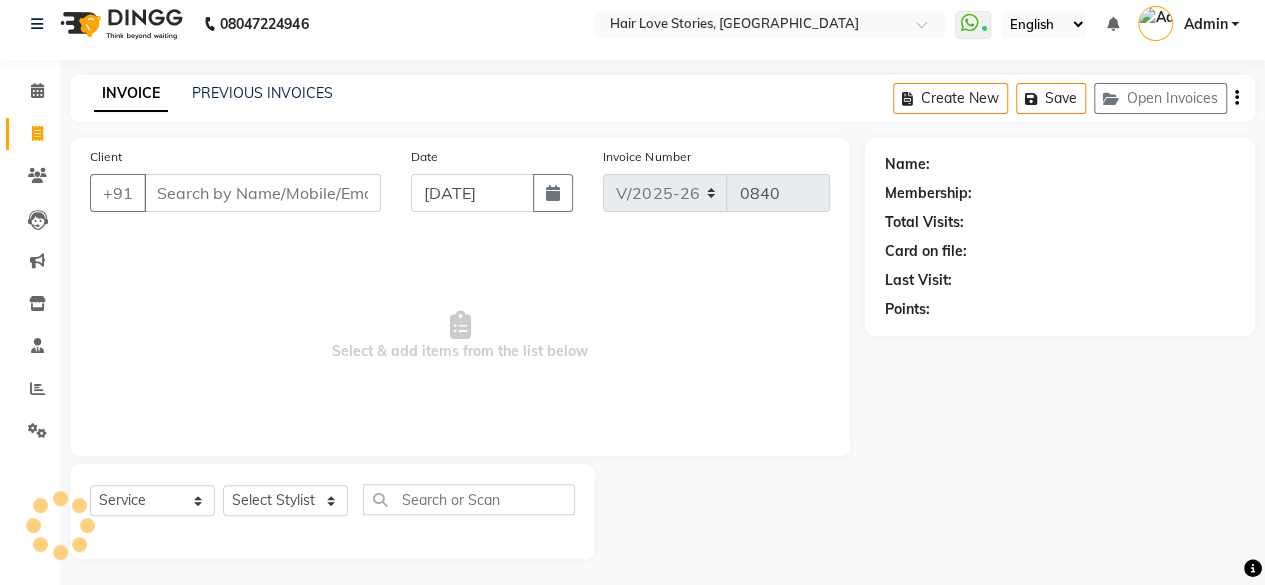 scroll, scrollTop: 15, scrollLeft: 0, axis: vertical 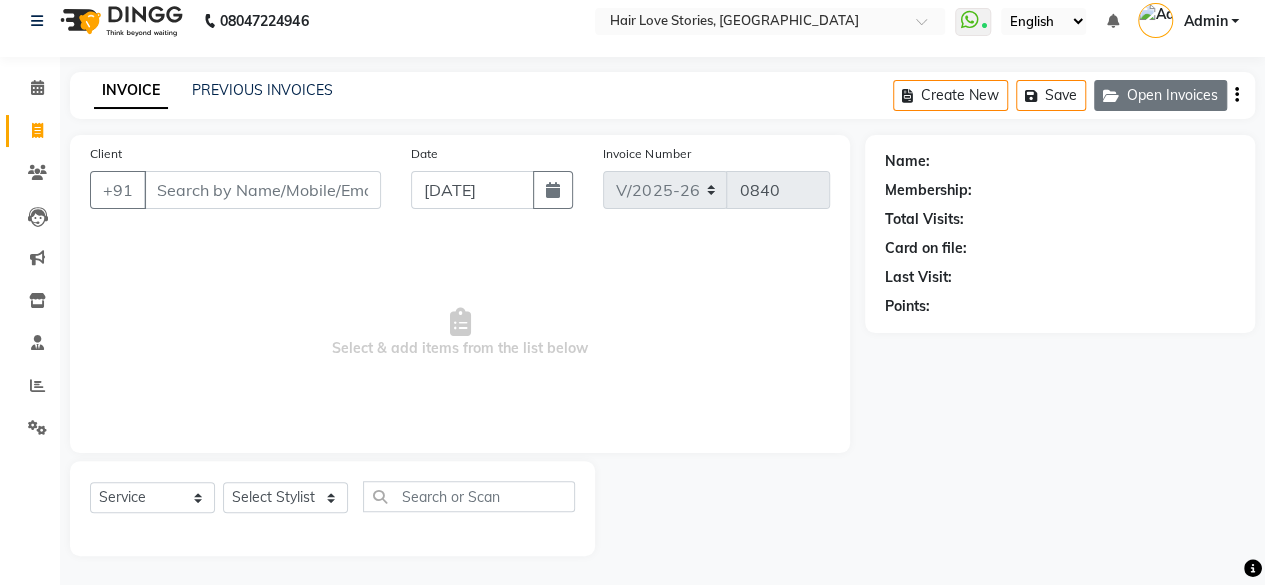 click on "Open Invoices" 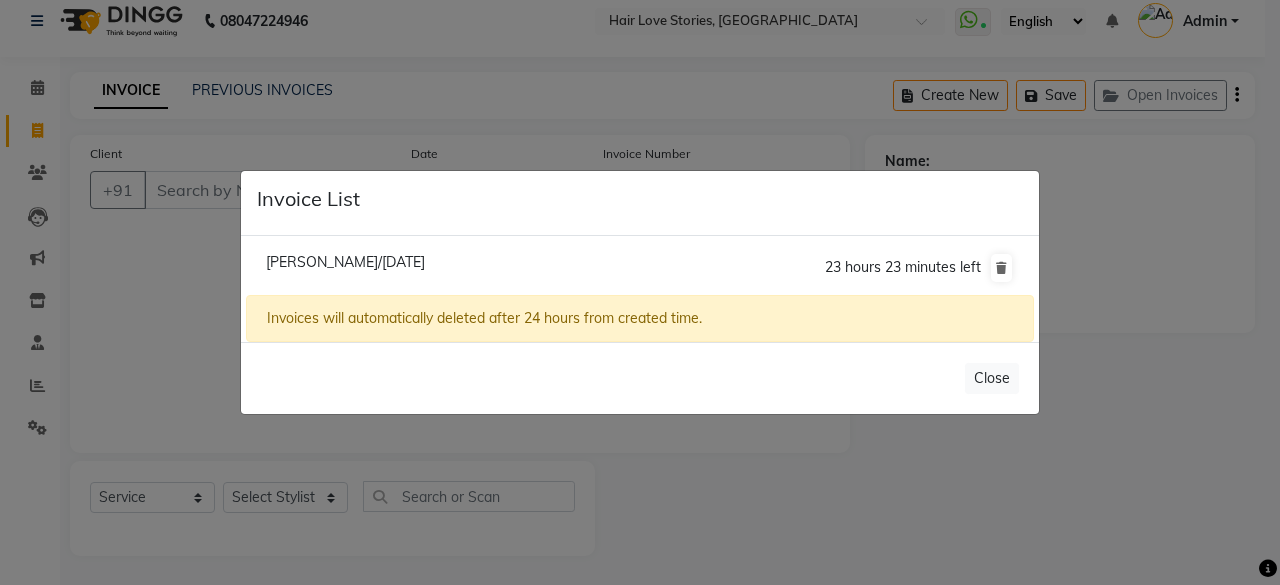click on "[PERSON_NAME]/[DATE]" 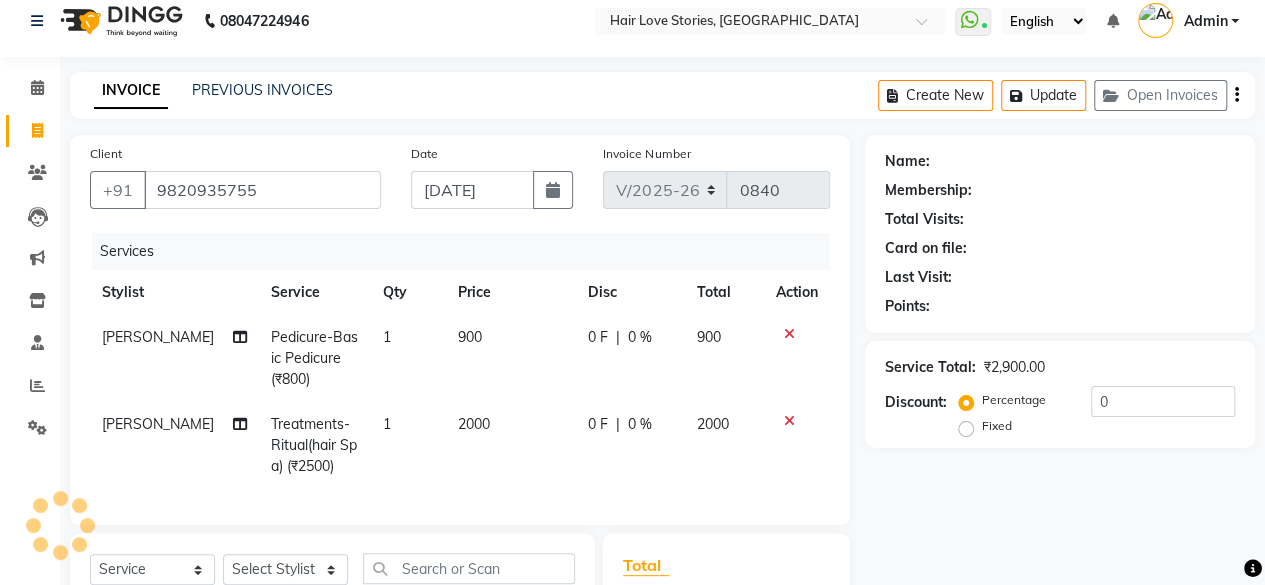 click on "2000" 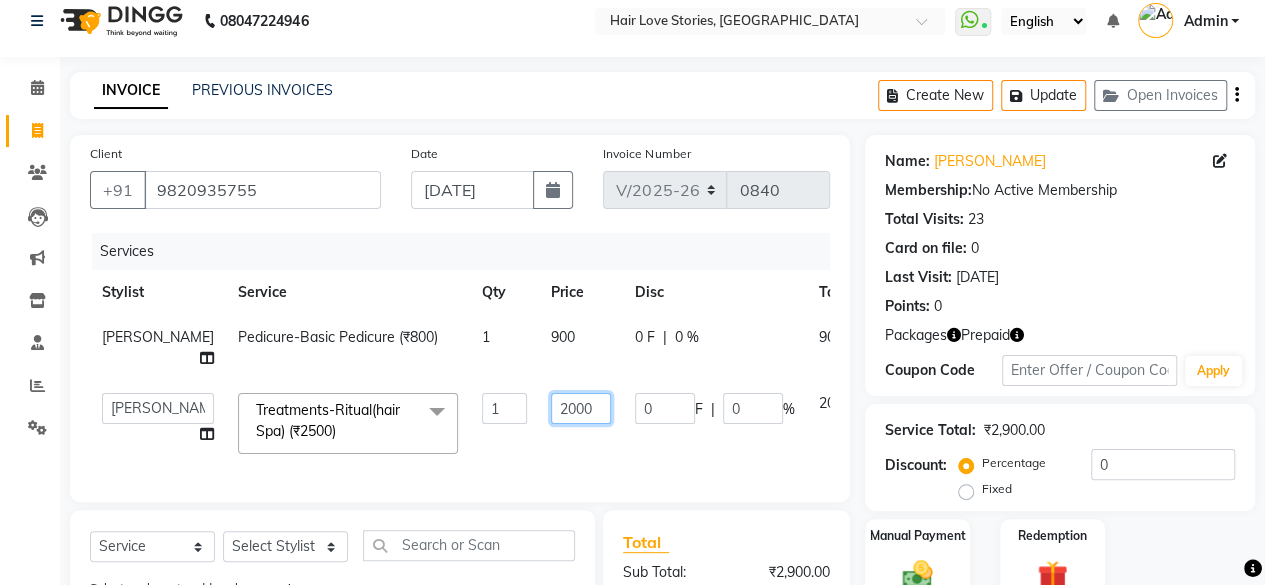 click on "2000" 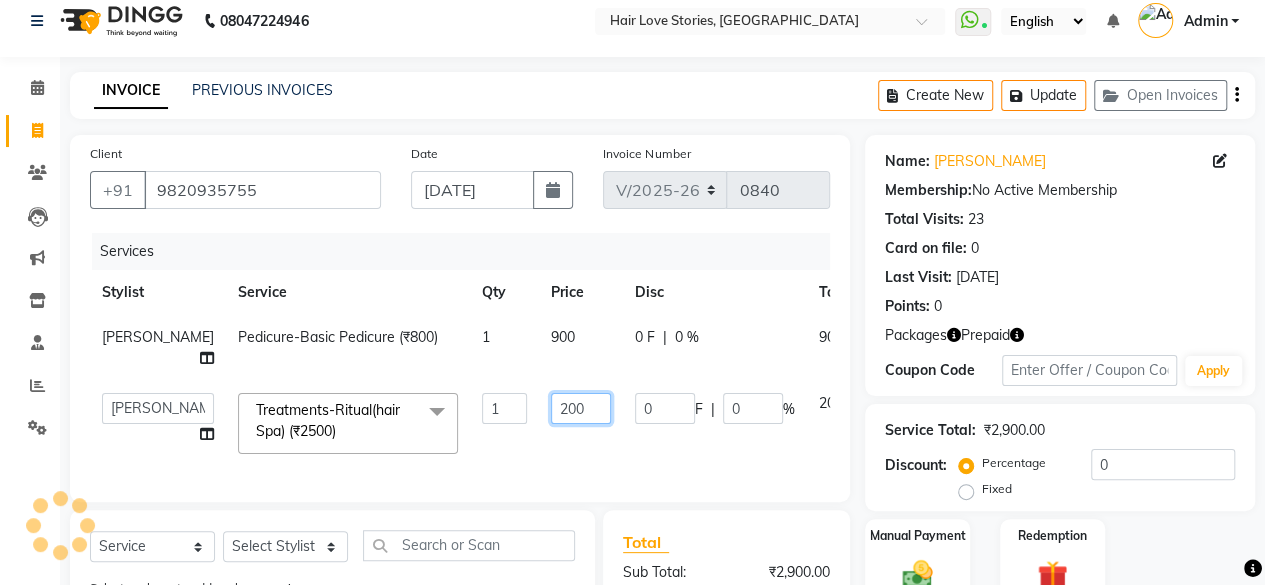 type on "2500" 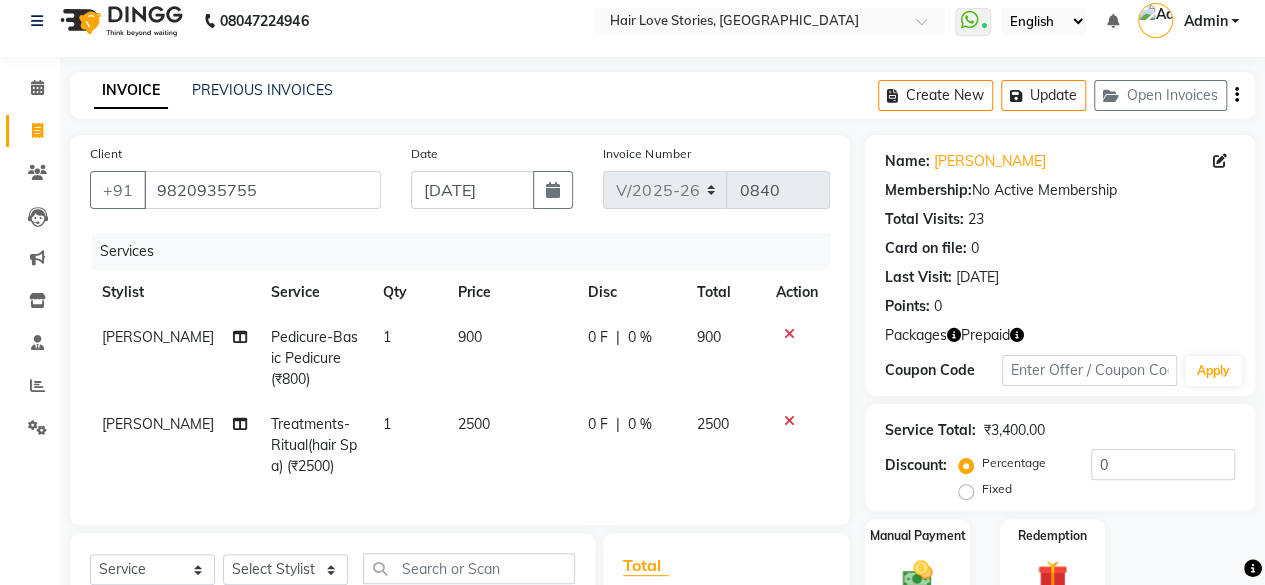 click on "Manual Payment Redemption" 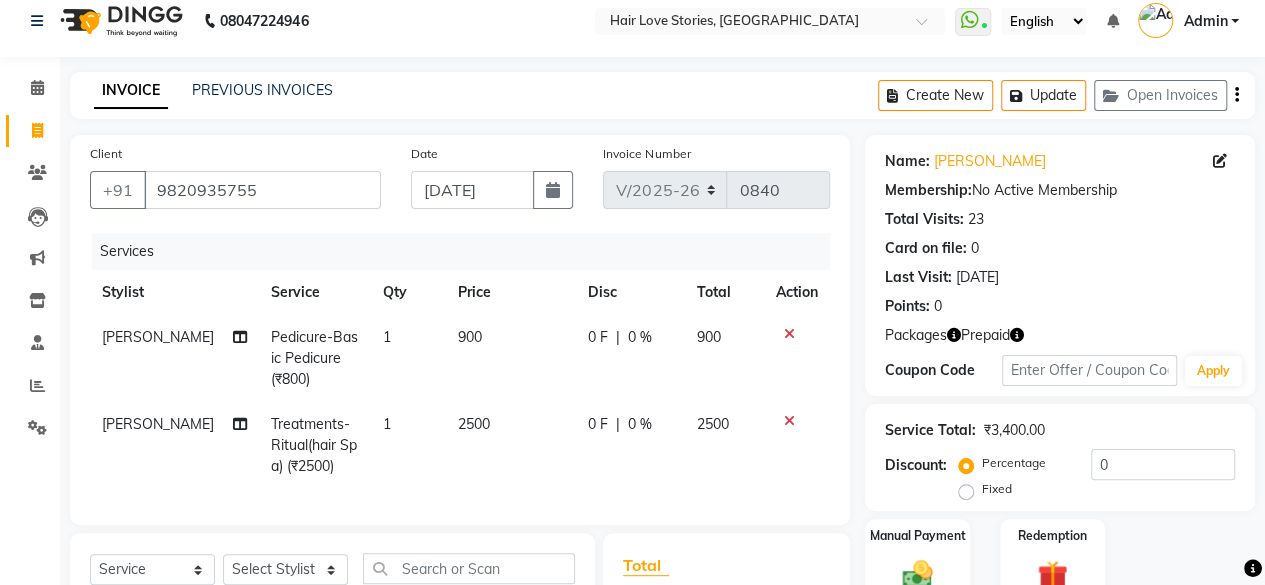 scroll, scrollTop: 258, scrollLeft: 0, axis: vertical 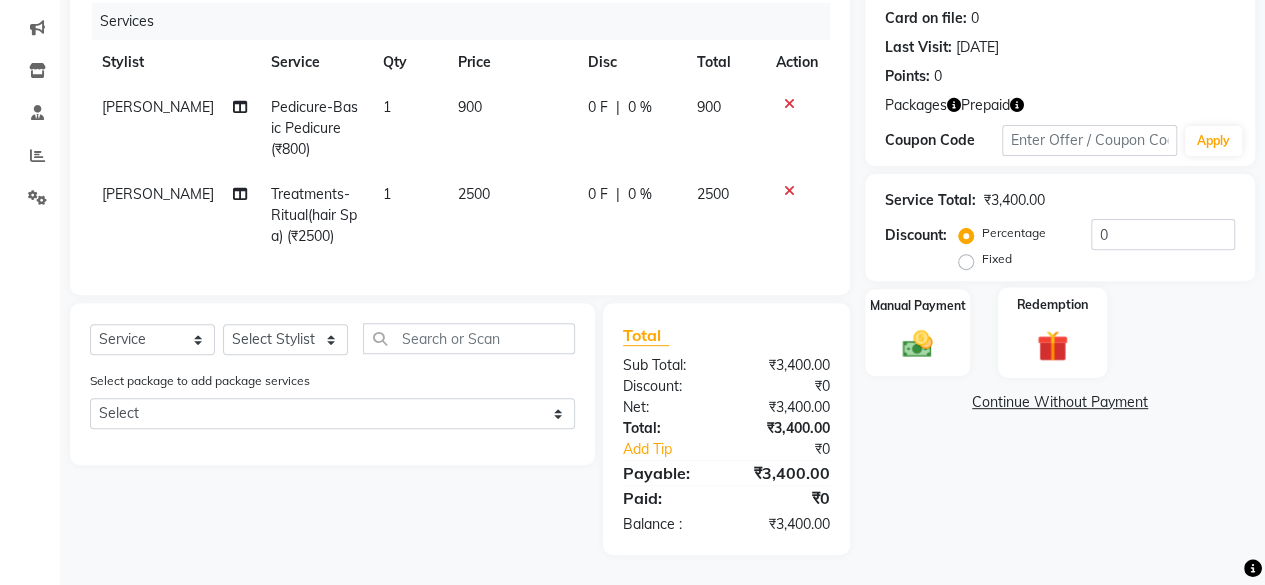 click 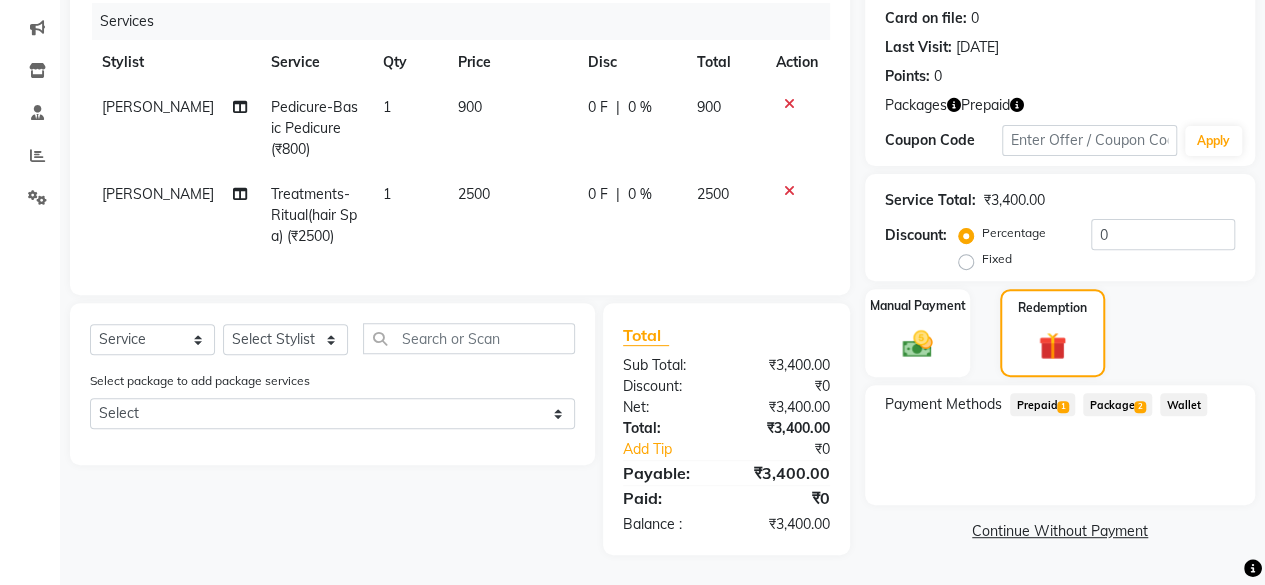 click on "Prepaid  1" 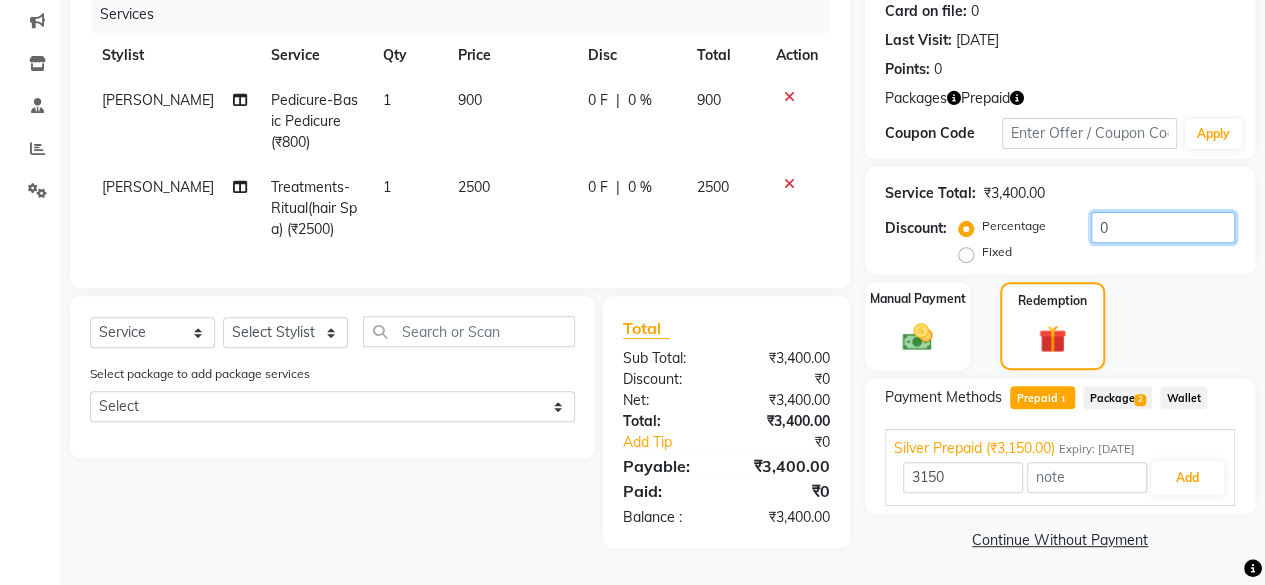 drag, startPoint x: 1263, startPoint y: 220, endPoint x: 1276, endPoint y: 5, distance: 215.39267 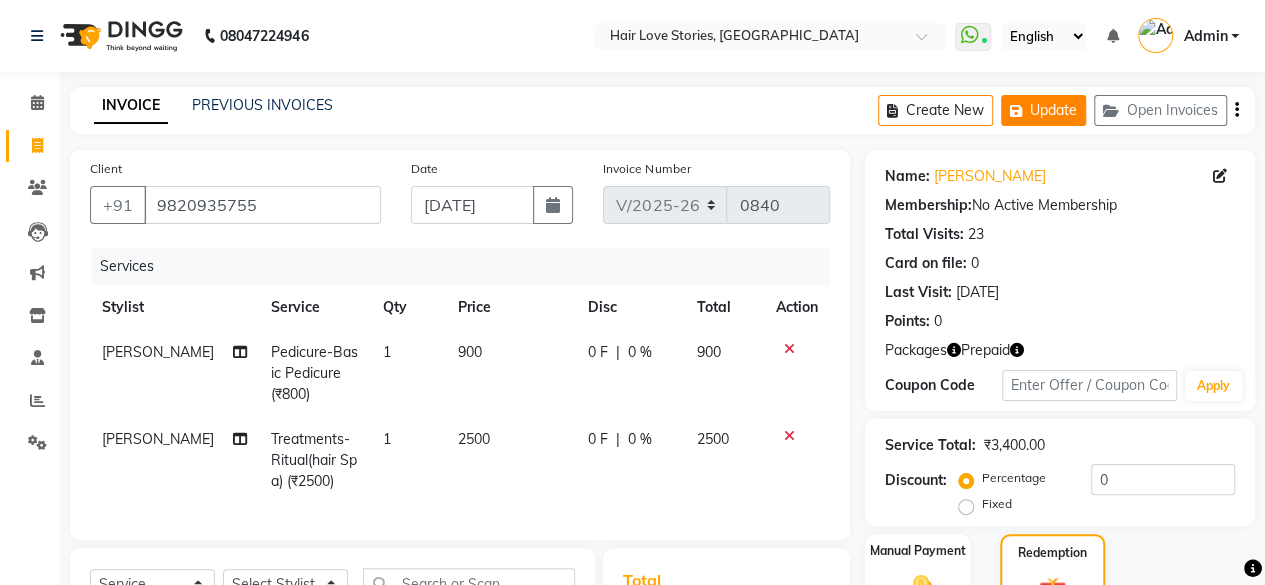 click on "Update" 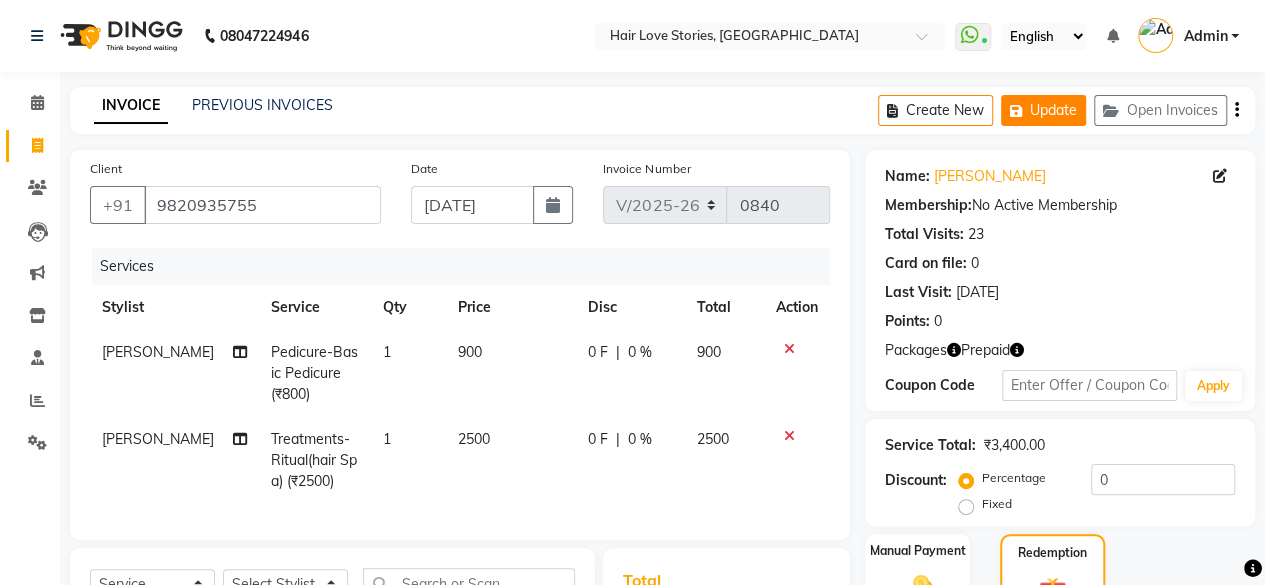 click on "Update" 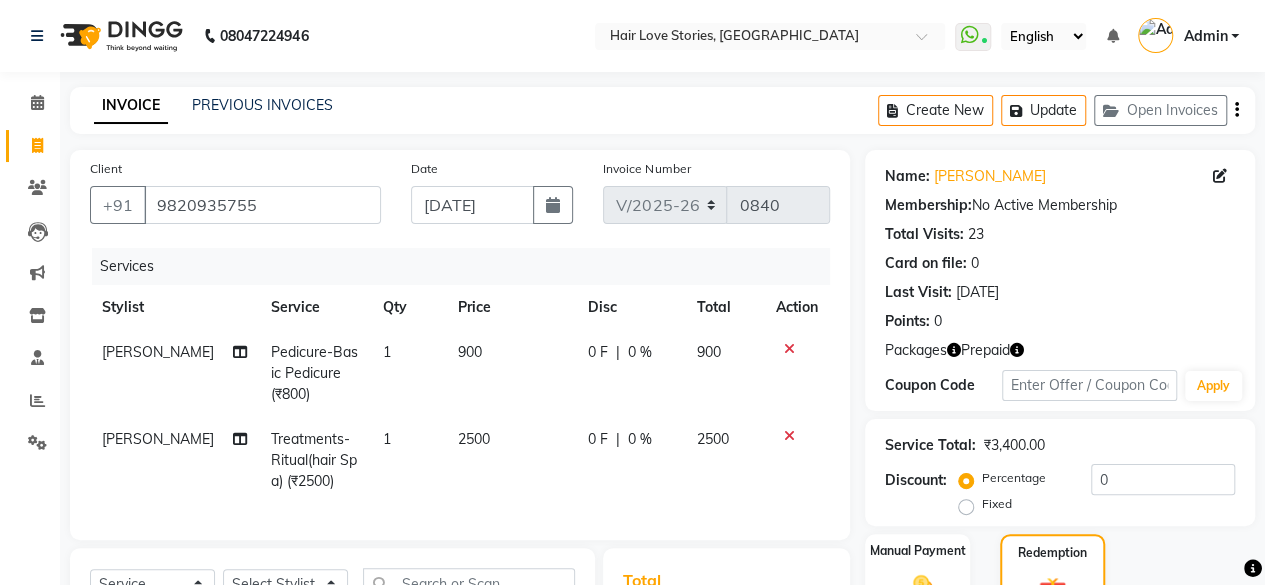 type 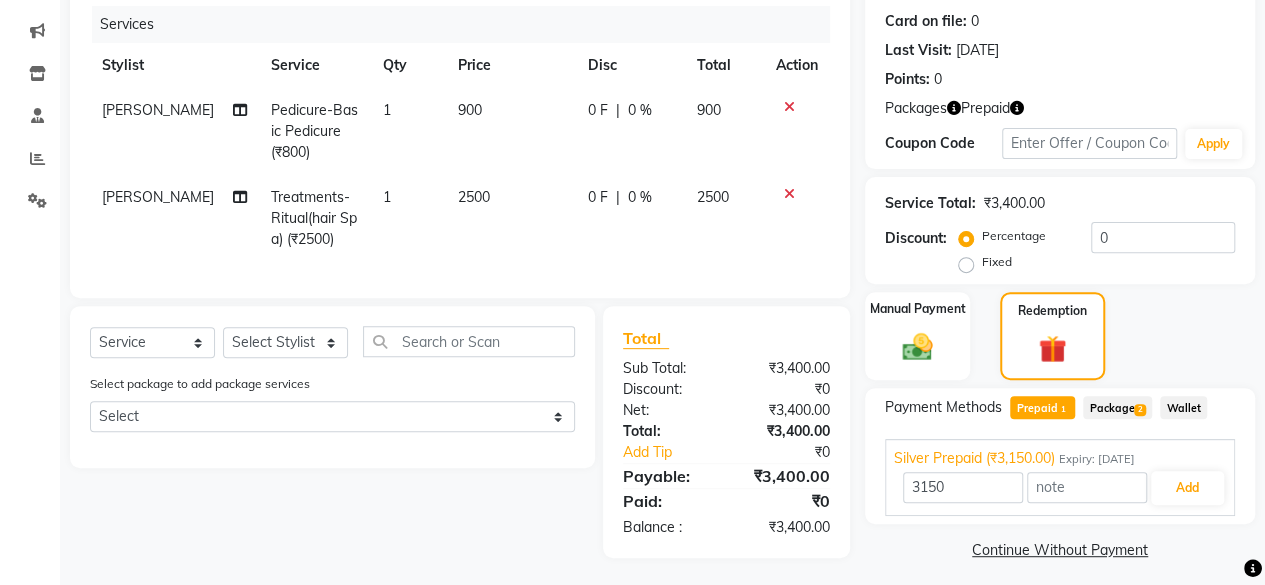 scroll, scrollTop: 248, scrollLeft: 0, axis: vertical 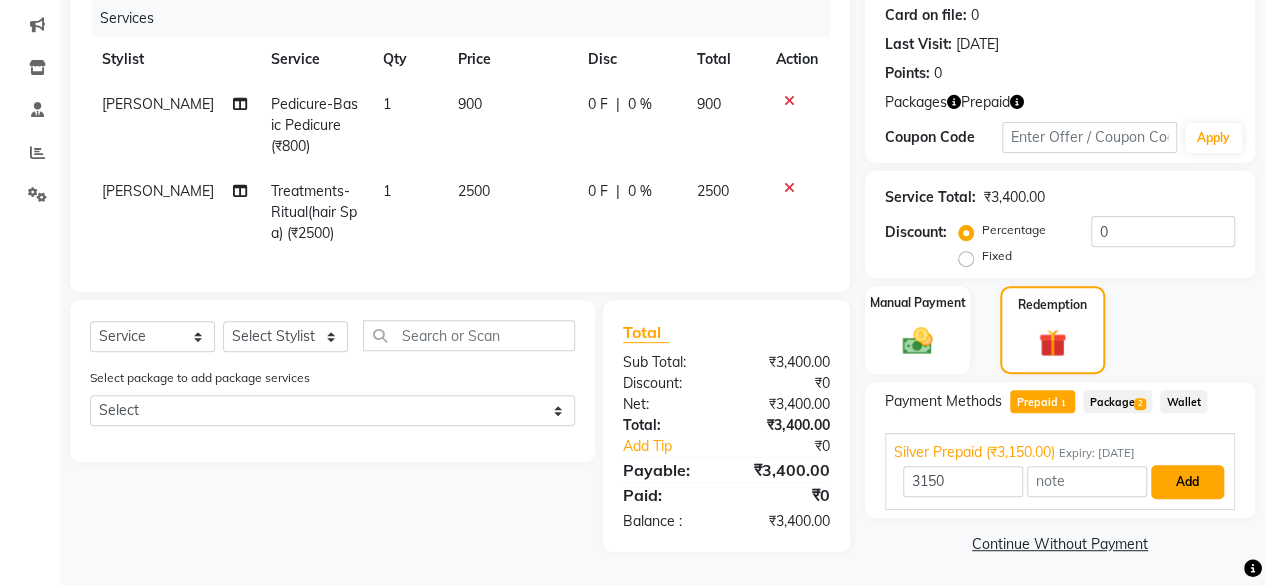 click on "Add" at bounding box center (1187, 482) 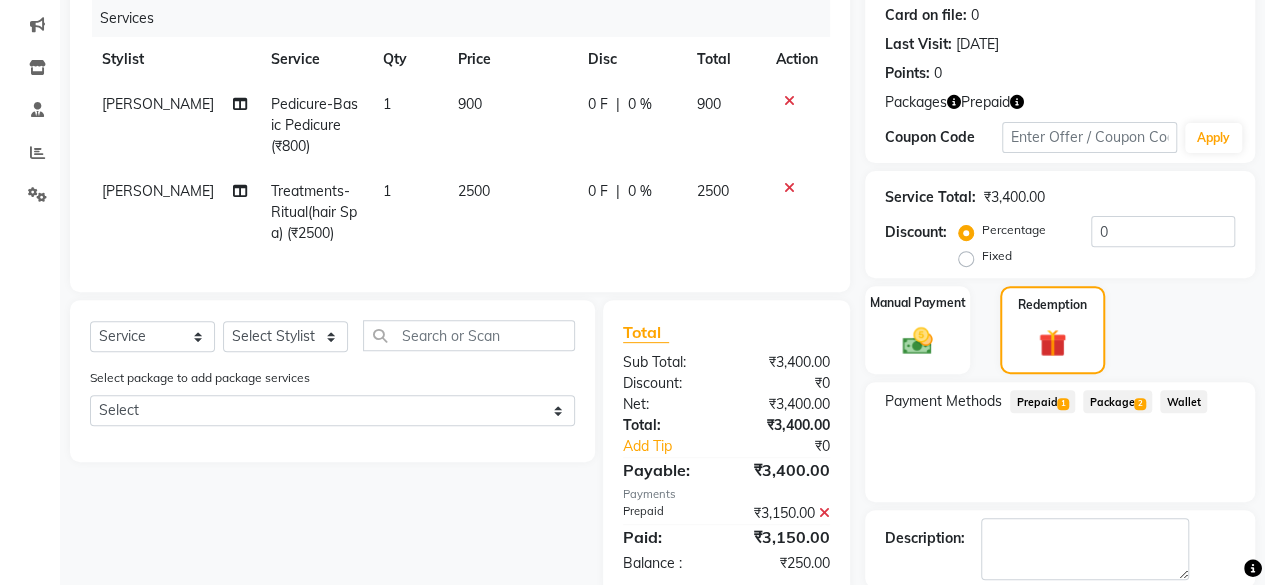scroll, scrollTop: 347, scrollLeft: 0, axis: vertical 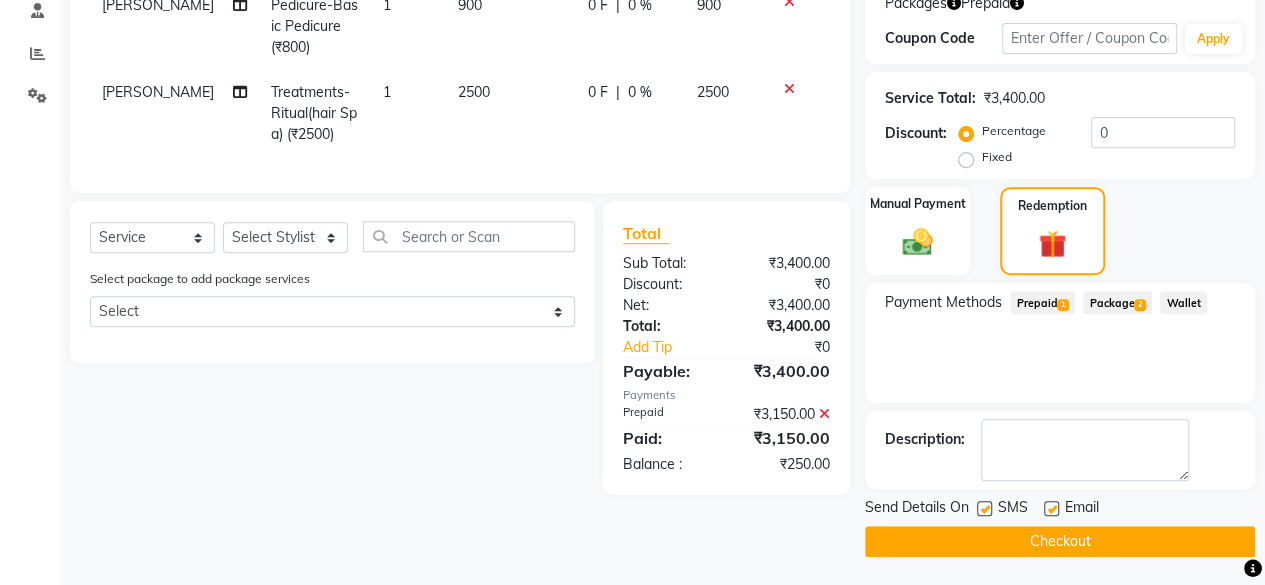 click on "Prepaid  1" 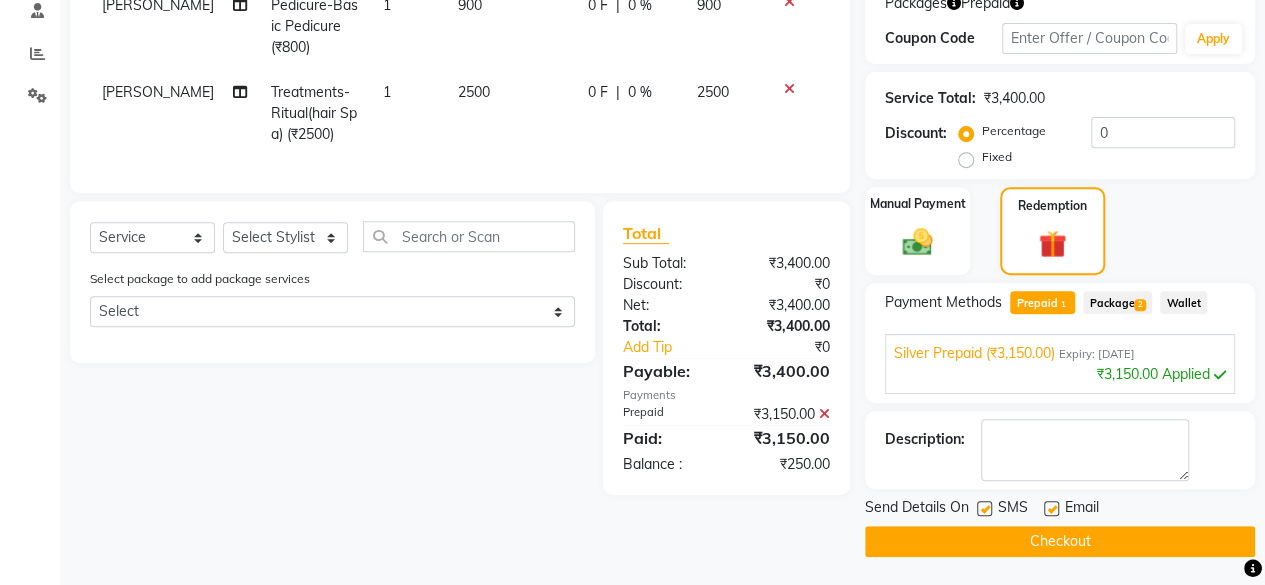 click 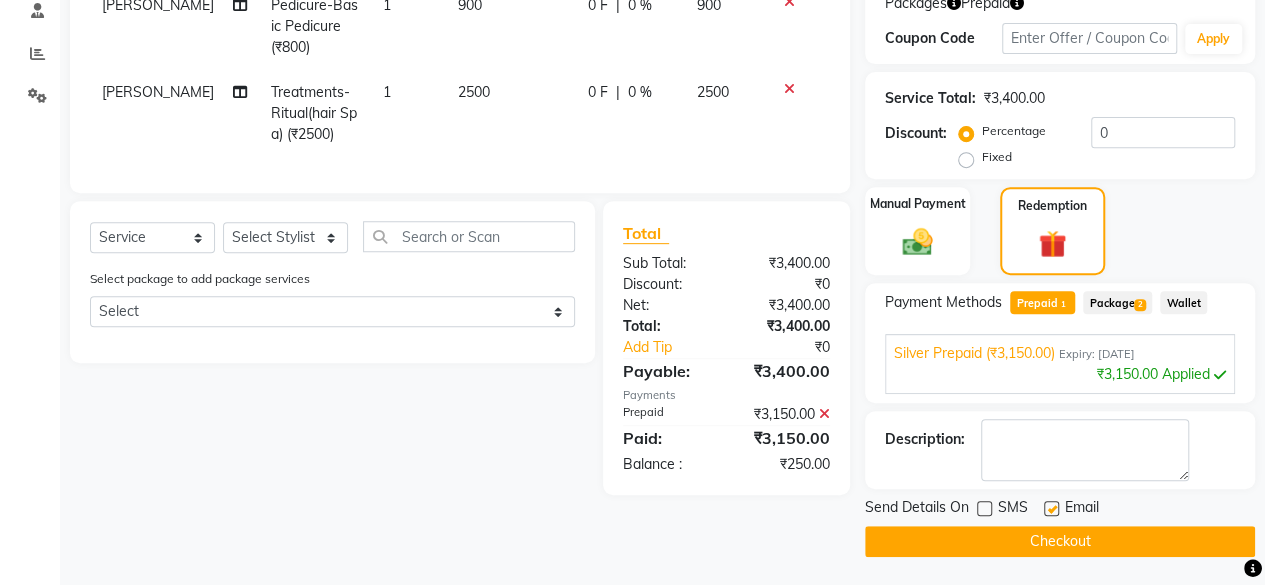 click on "Checkout" 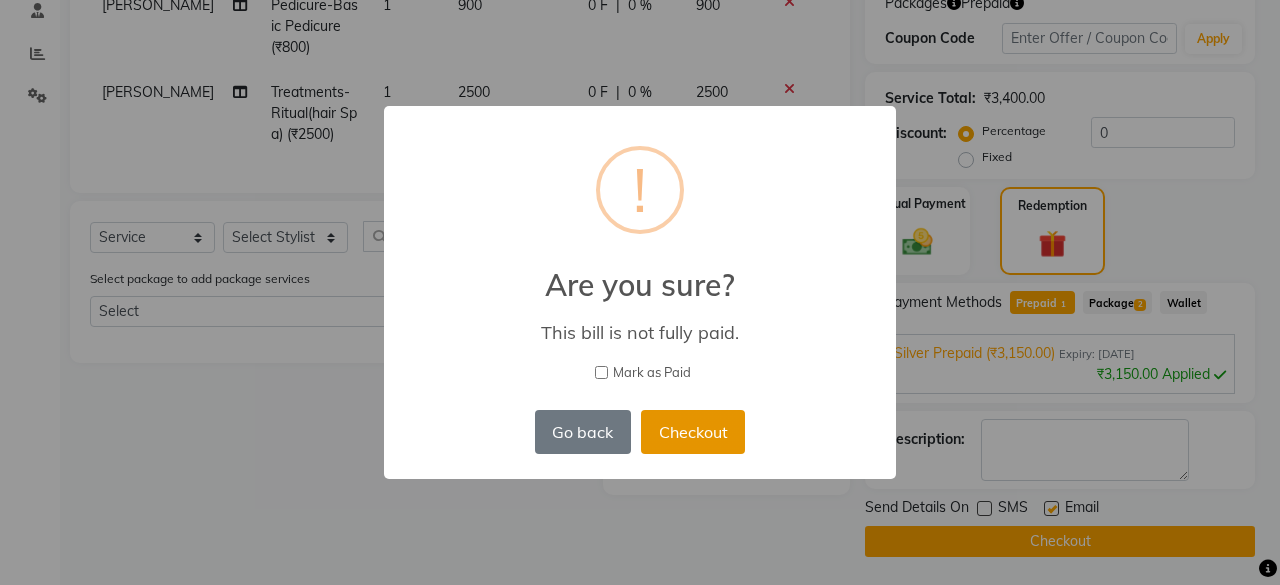 click on "Checkout" at bounding box center (693, 432) 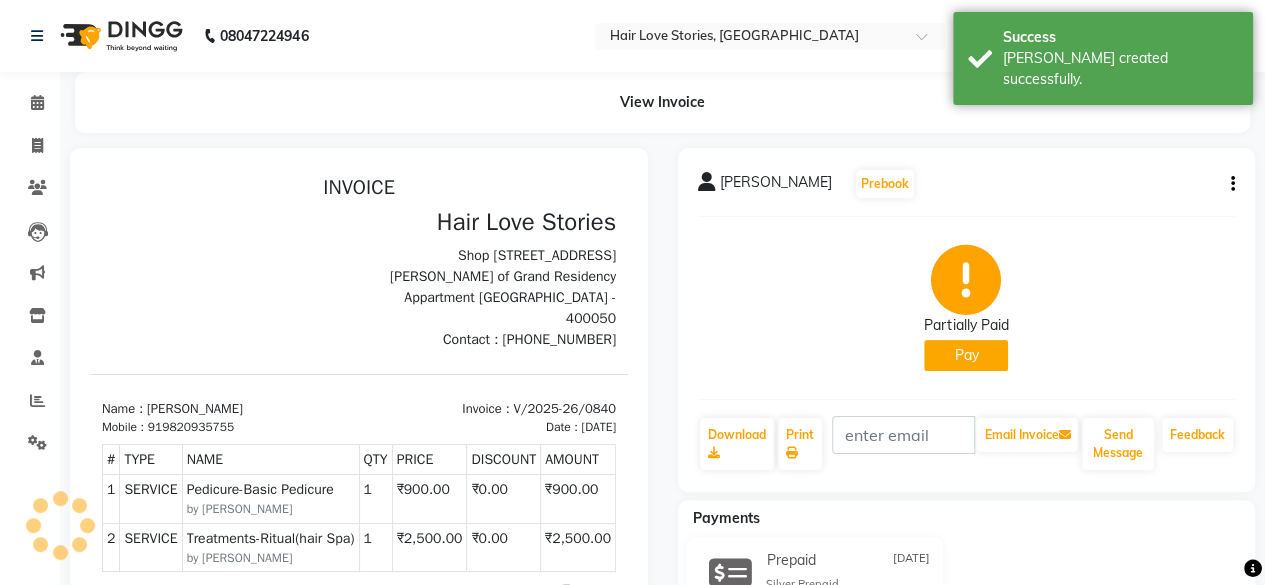 scroll, scrollTop: 0, scrollLeft: 0, axis: both 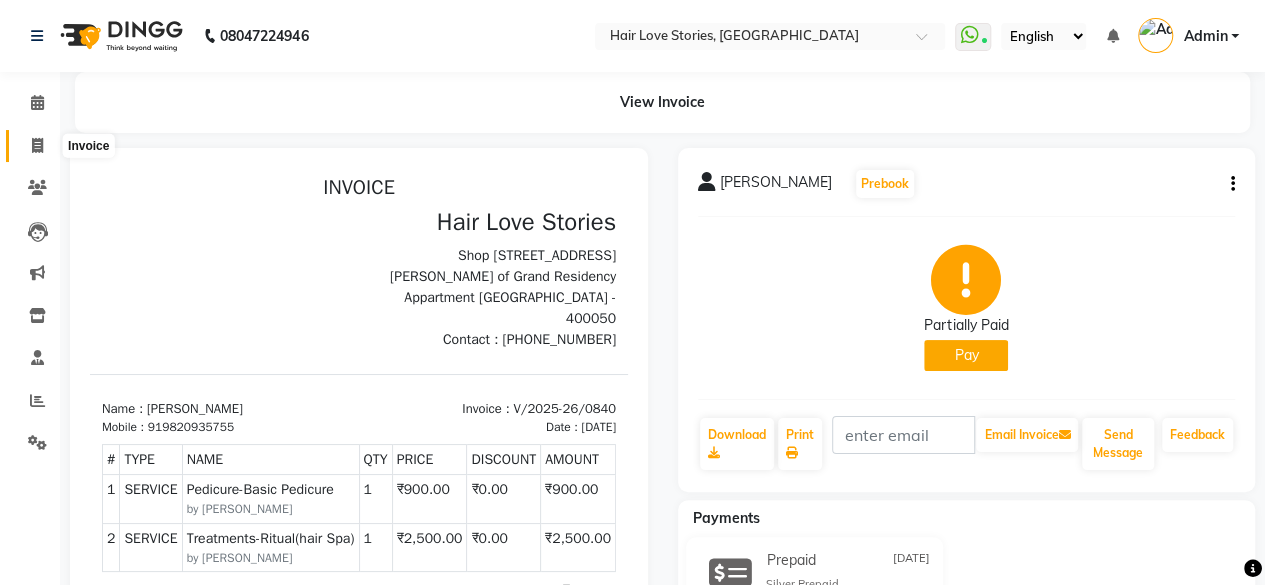 click 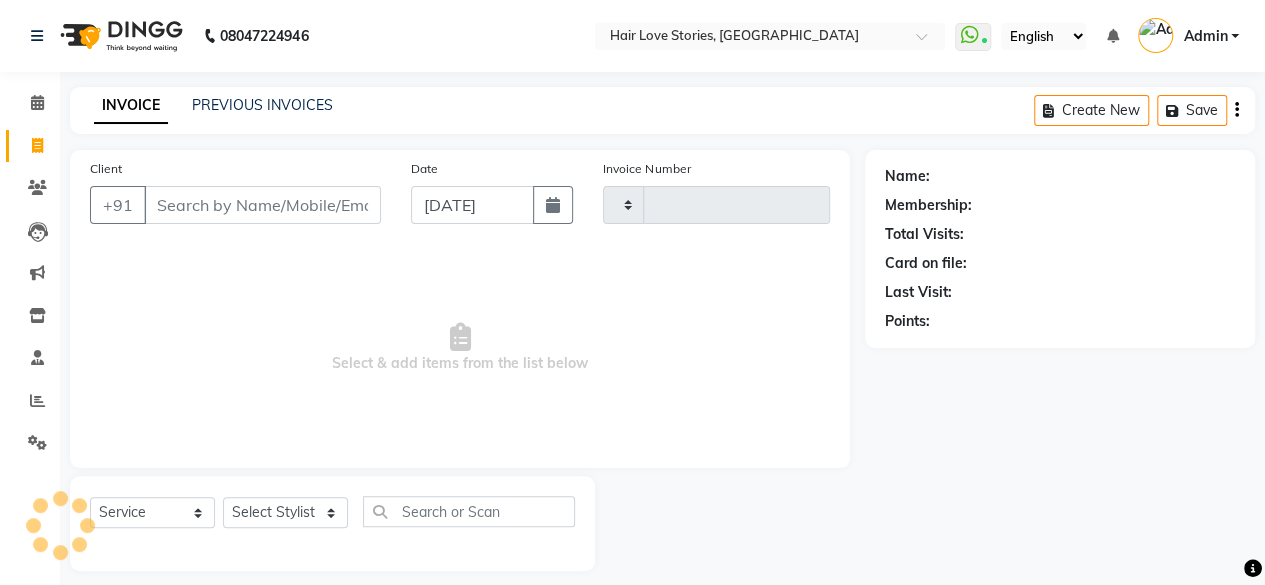 type on "0841" 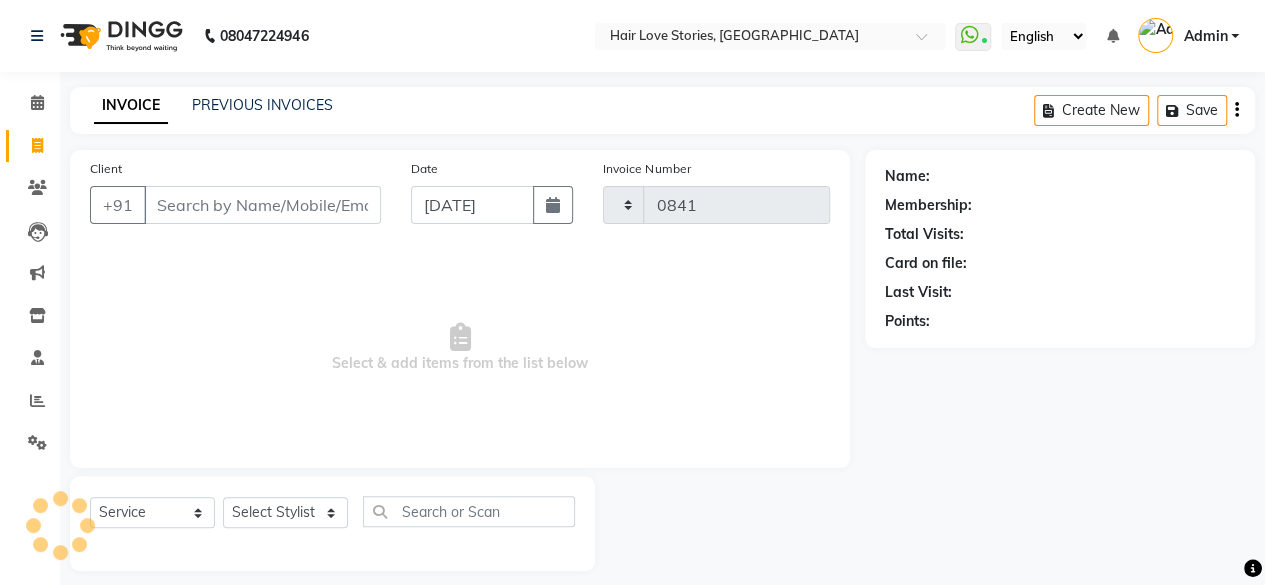 scroll, scrollTop: 15, scrollLeft: 0, axis: vertical 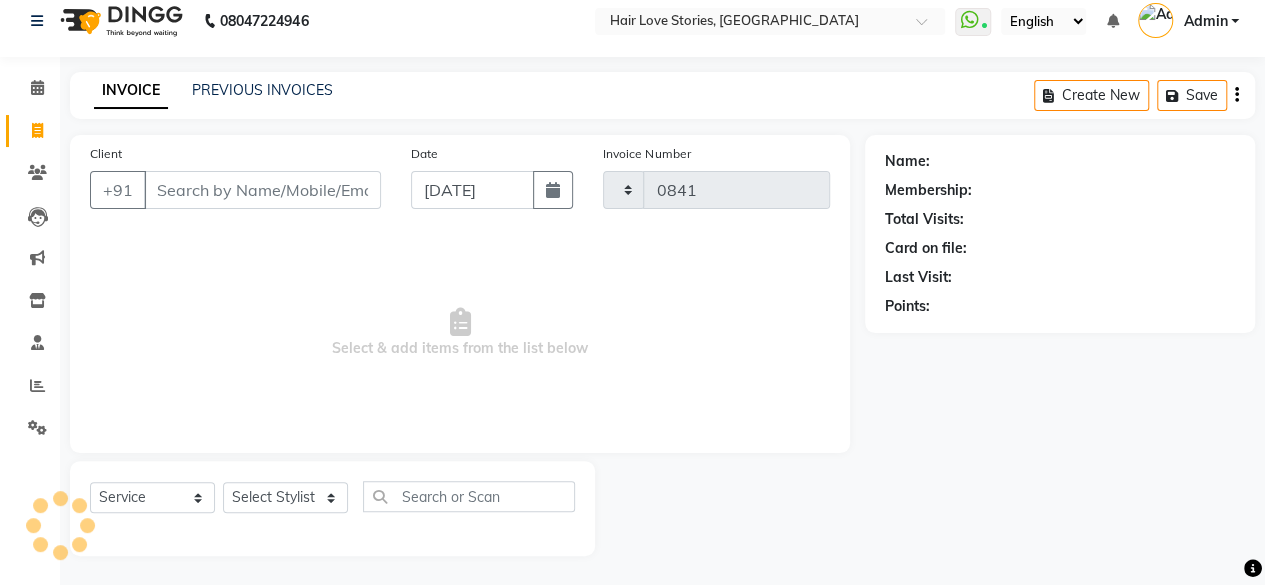 select on "3886" 